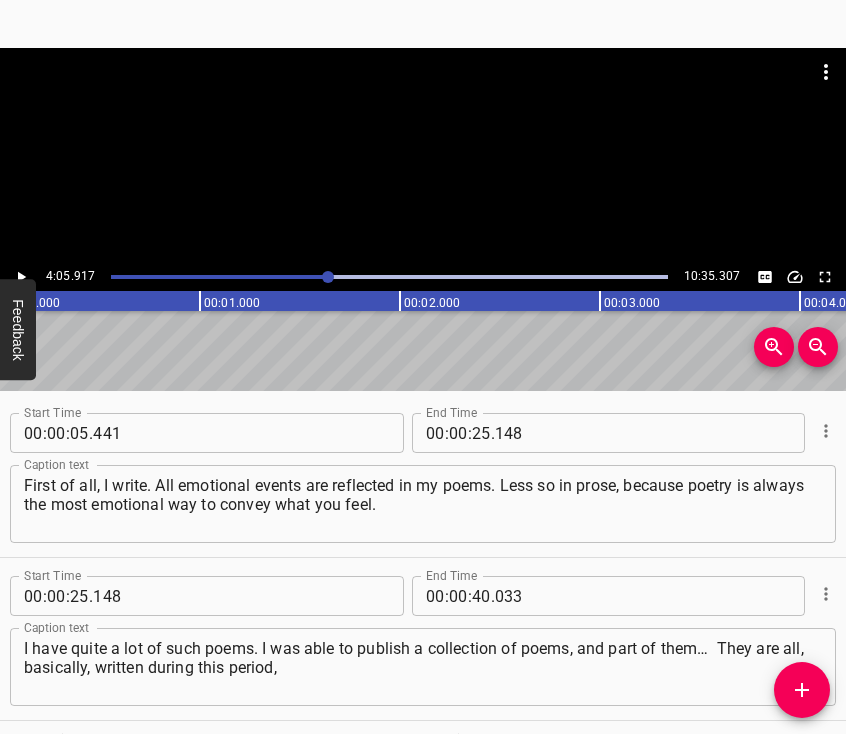 scroll, scrollTop: 0, scrollLeft: 0, axis: both 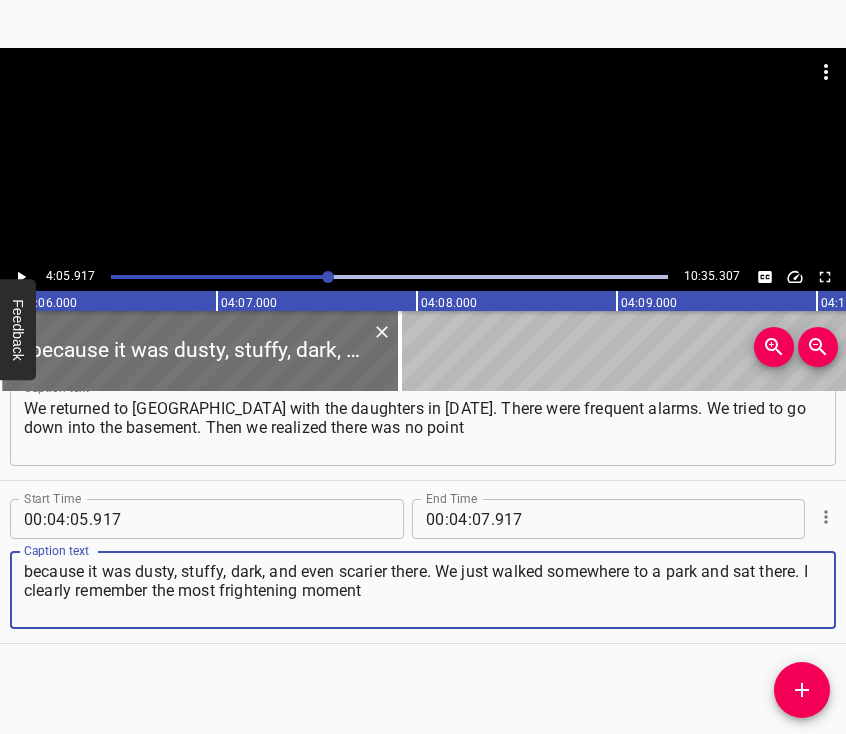 click 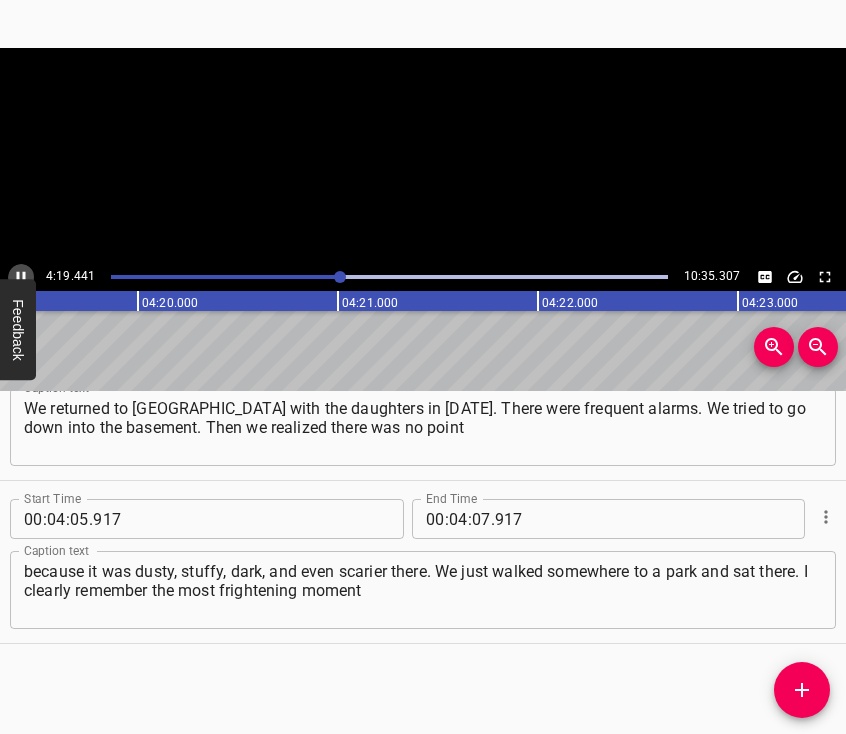 click 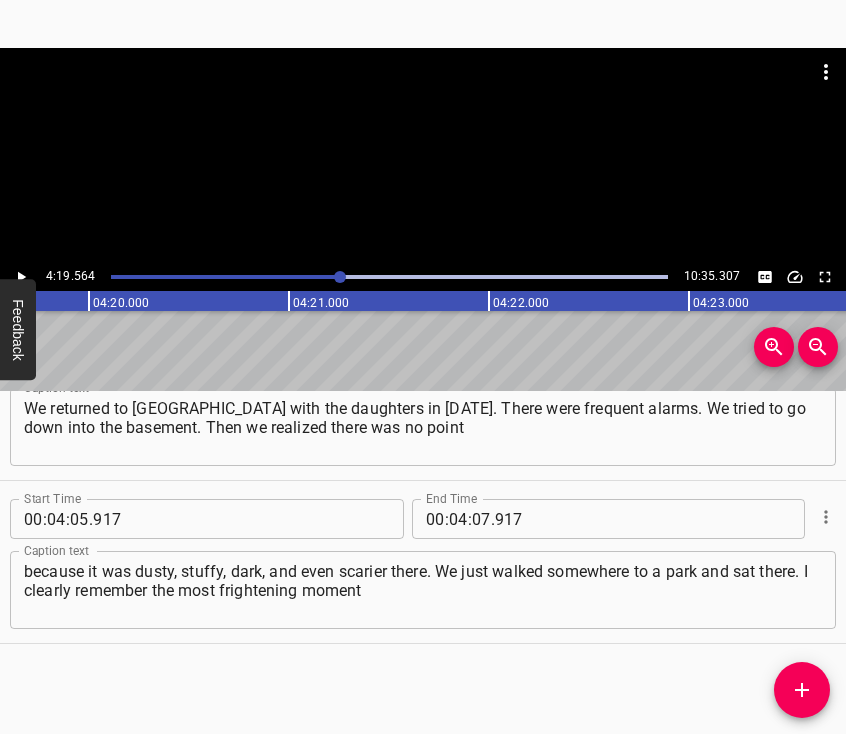 scroll, scrollTop: 0, scrollLeft: 51912, axis: horizontal 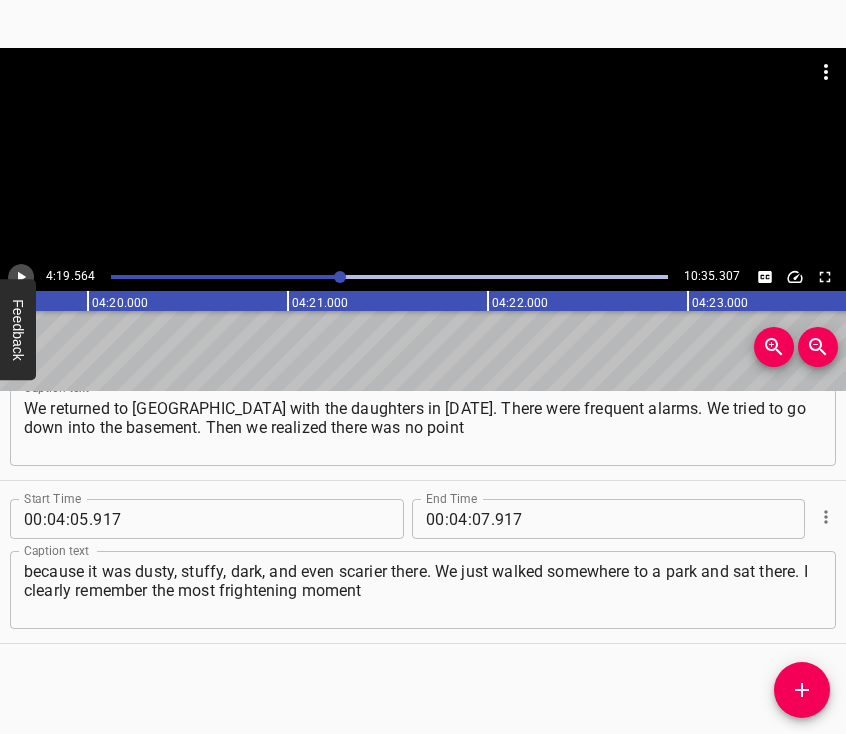 click 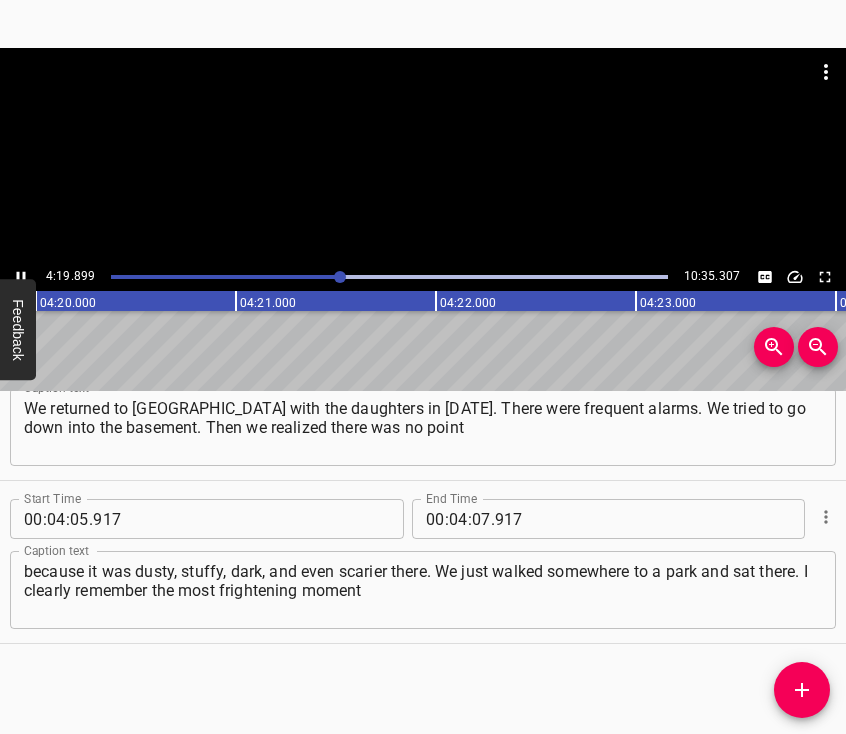 click 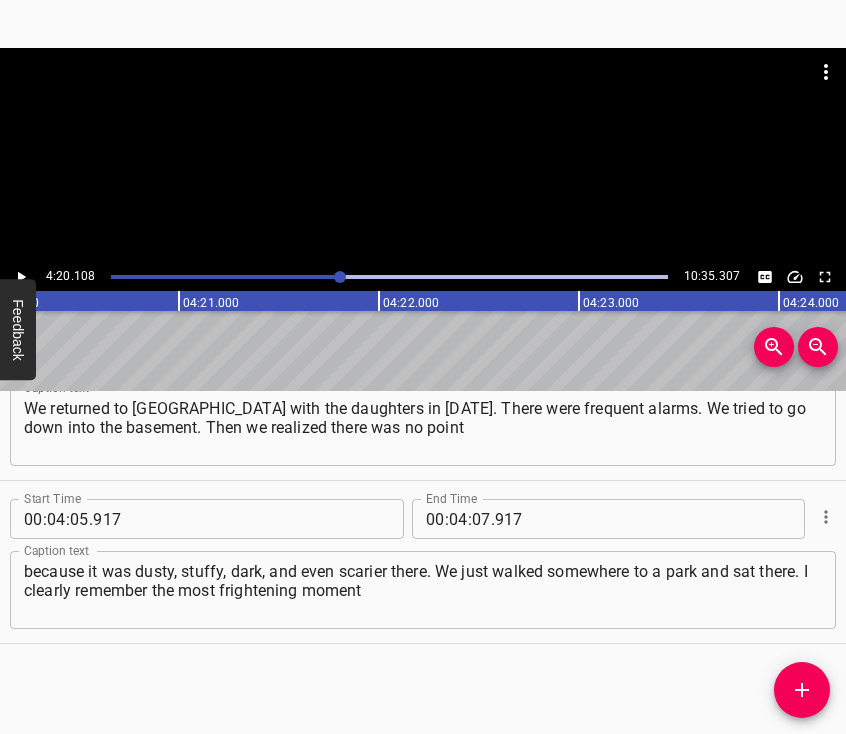click 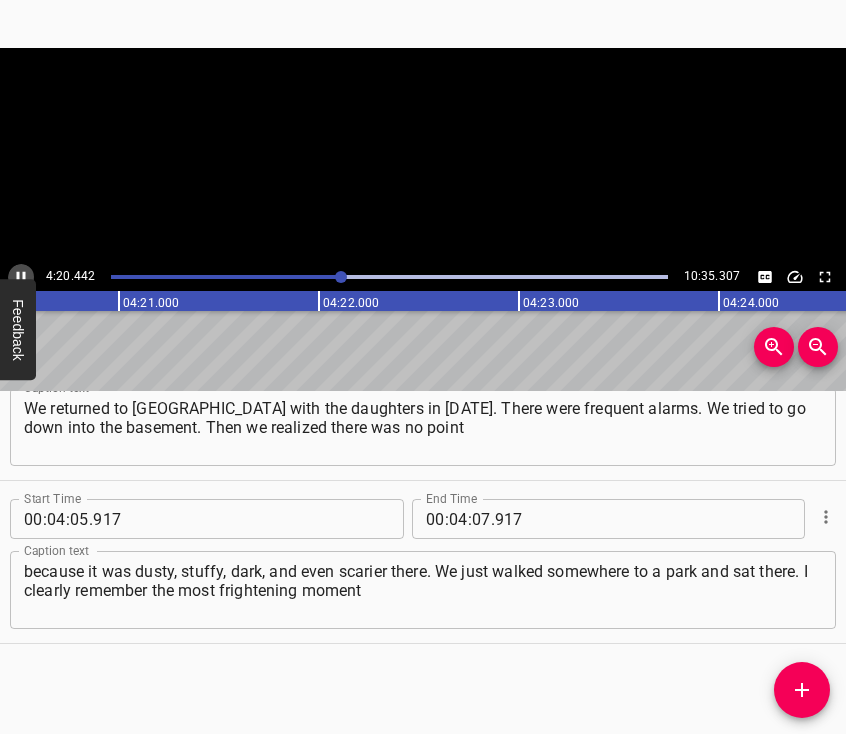 click 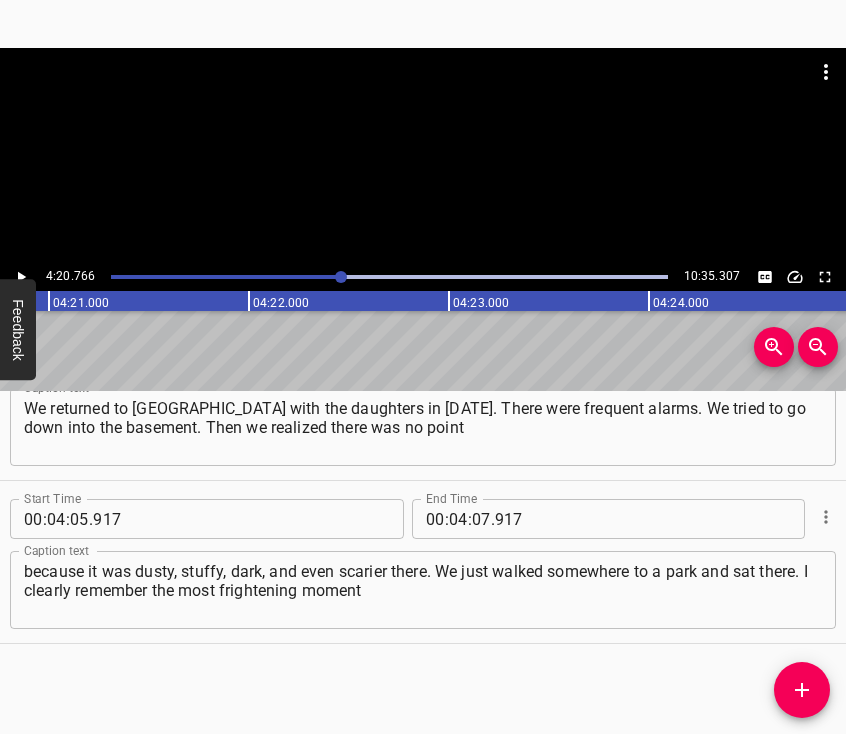 scroll, scrollTop: 0, scrollLeft: 52153, axis: horizontal 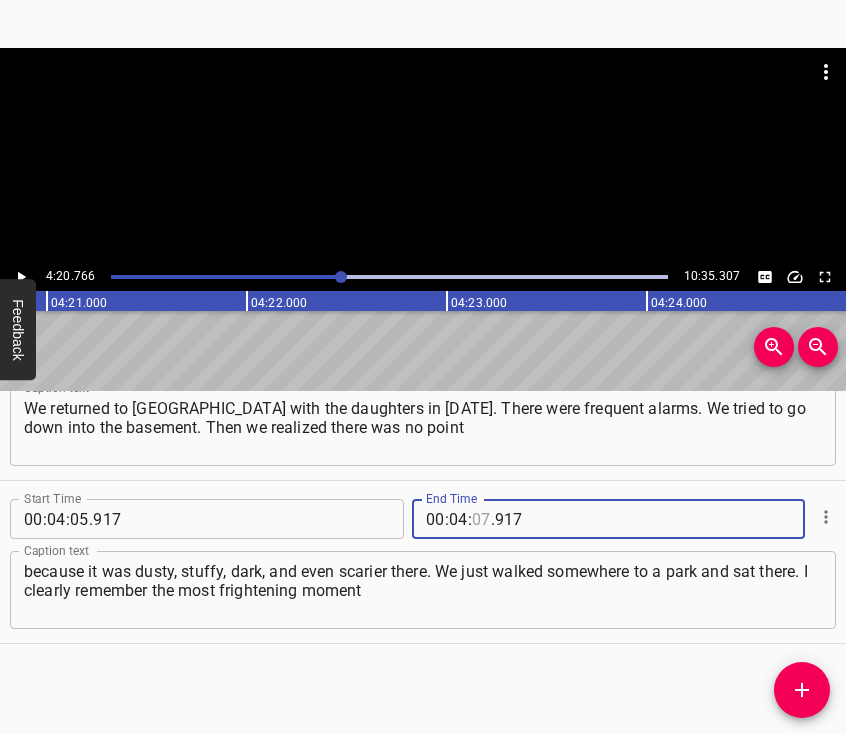 click at bounding box center (481, 519) 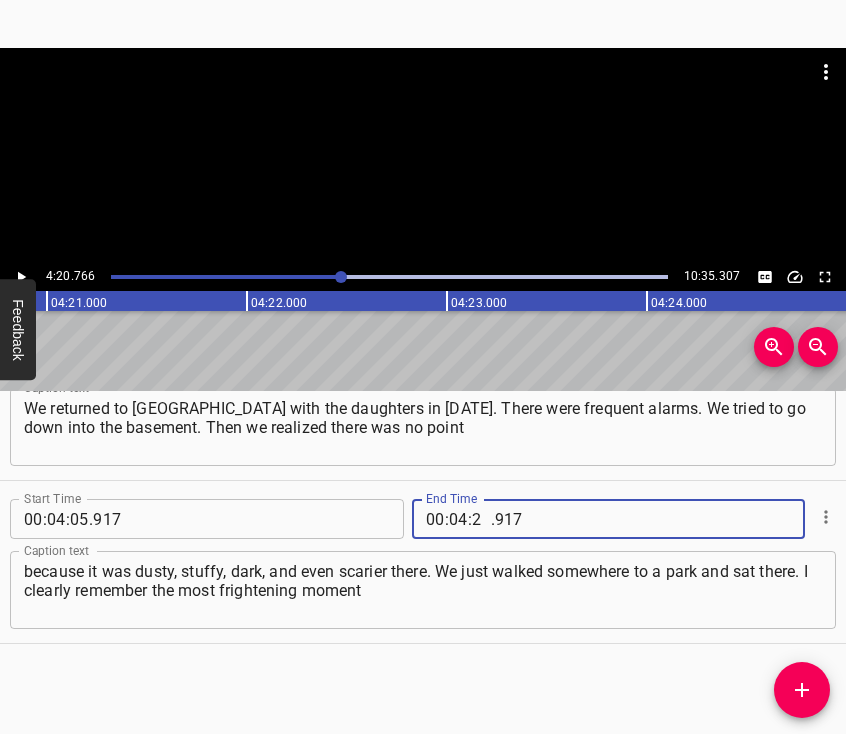 type on "20" 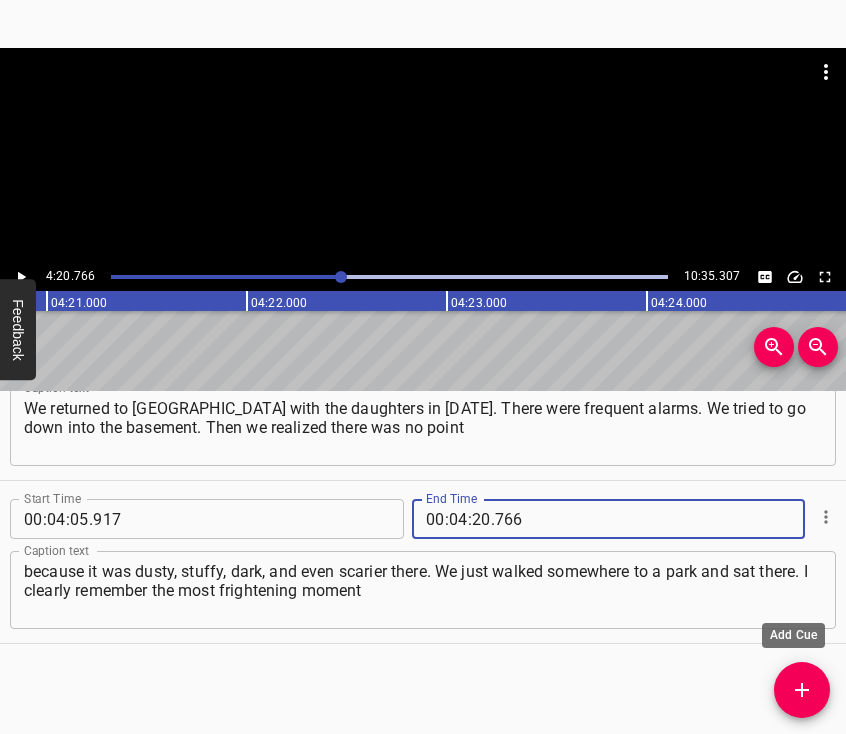 type on "766" 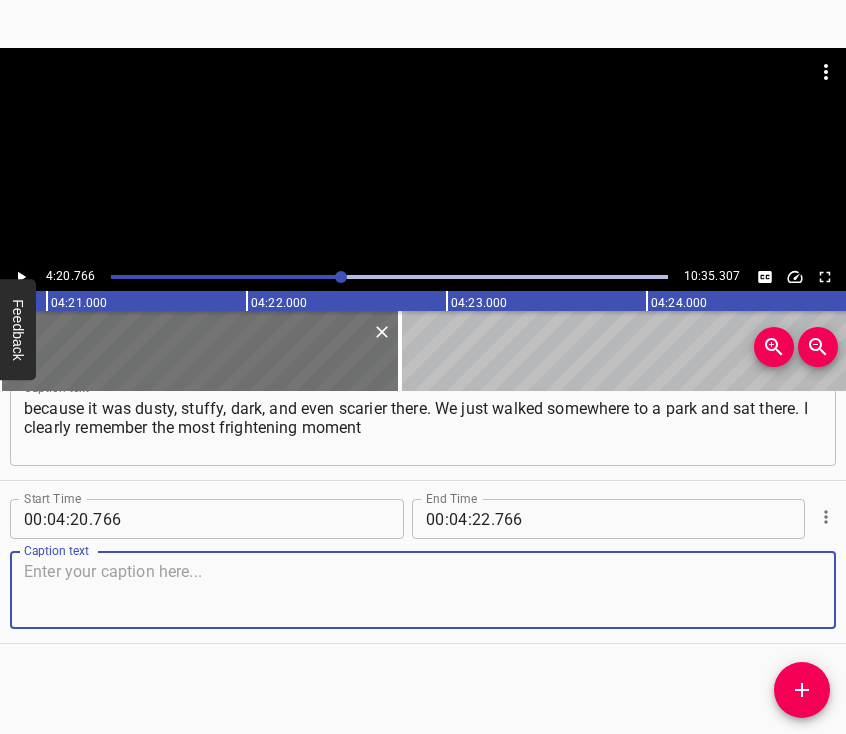 scroll, scrollTop: 3351, scrollLeft: 0, axis: vertical 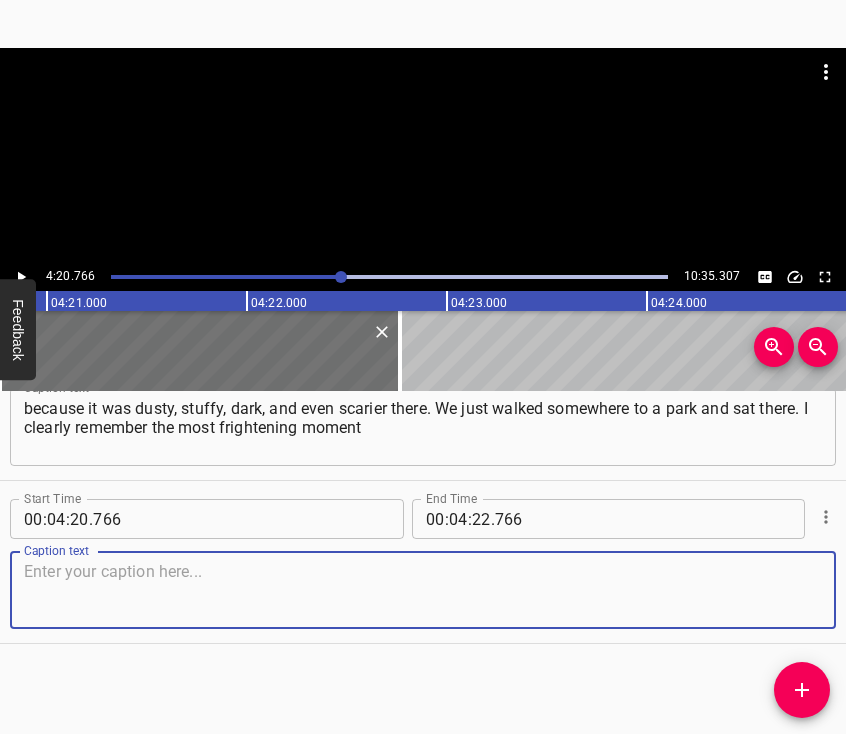 click at bounding box center [423, 590] 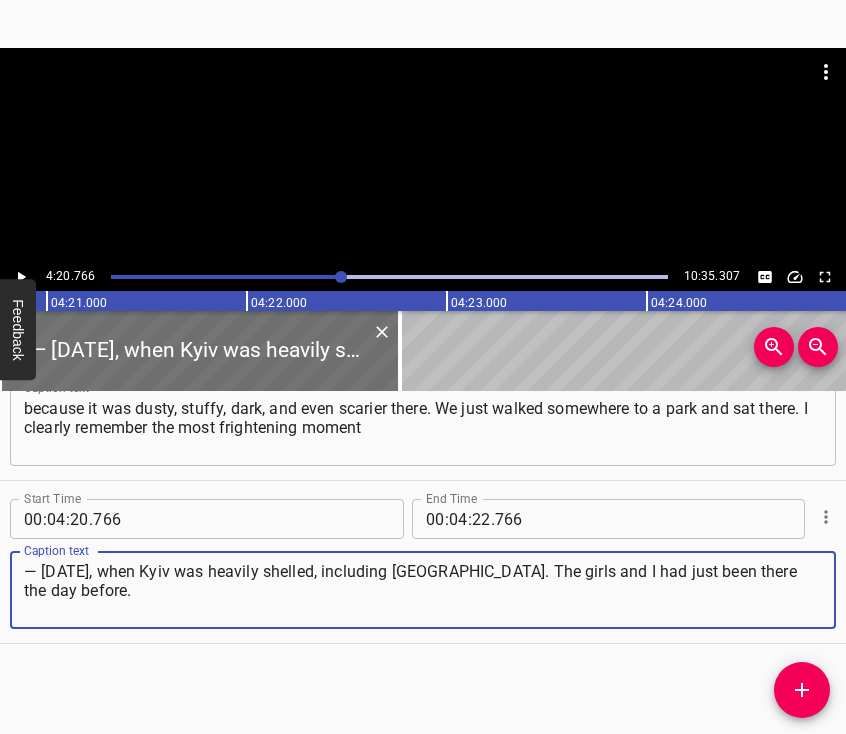 type on "— [DATE], when Kyiv was heavily shelled, including [GEOGRAPHIC_DATA]. The girls and I had just been there the day before." 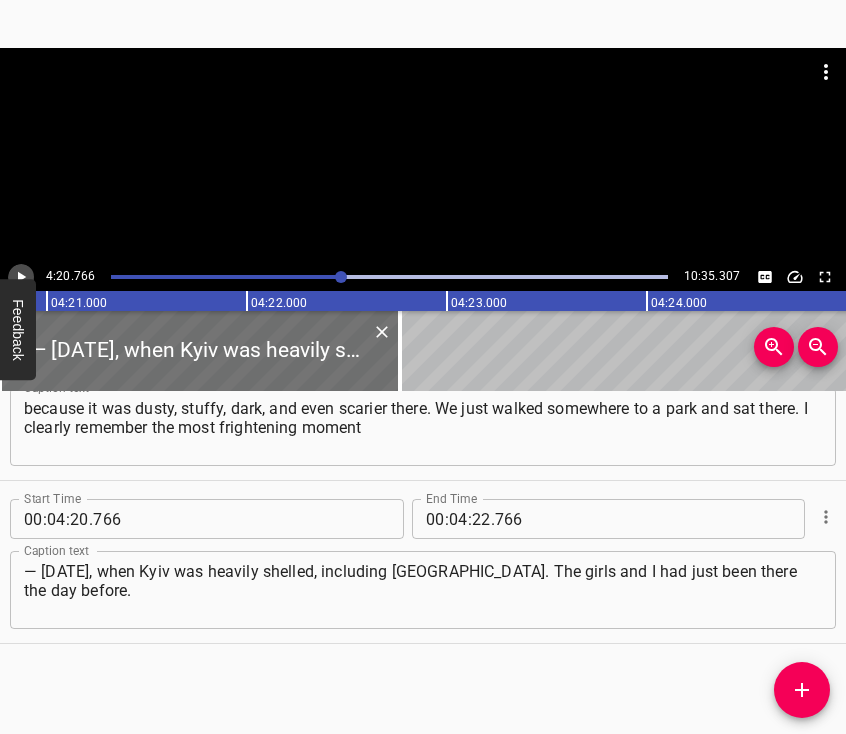 click 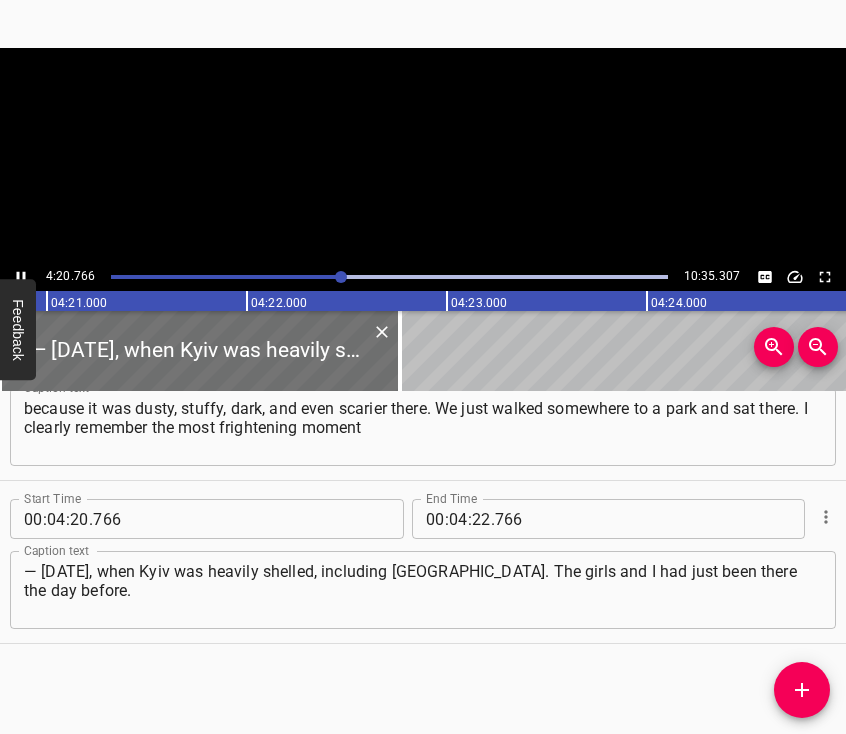 scroll, scrollTop: 0, scrollLeft: 52155, axis: horizontal 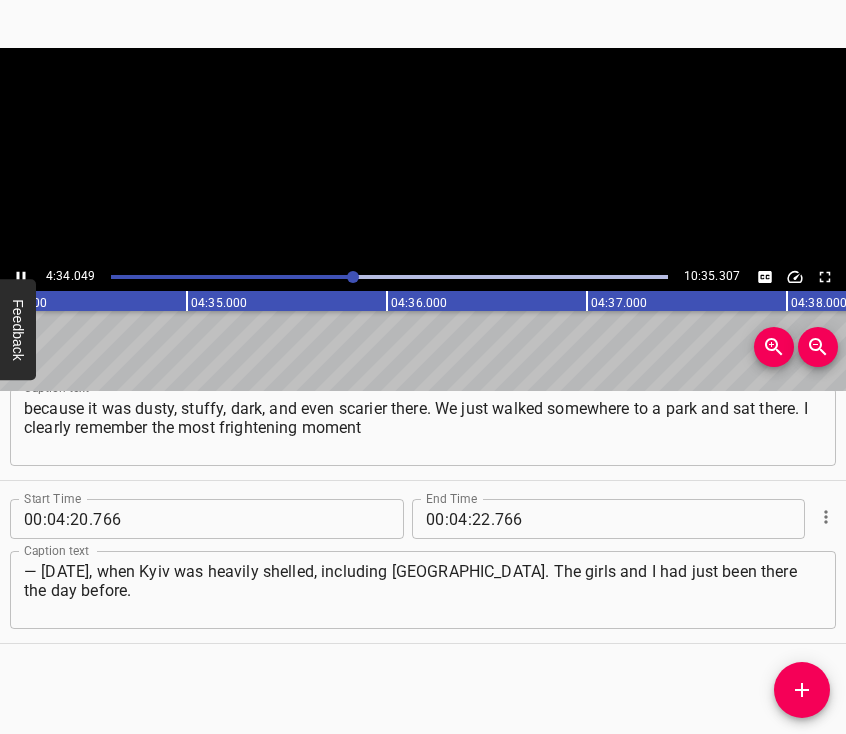 click 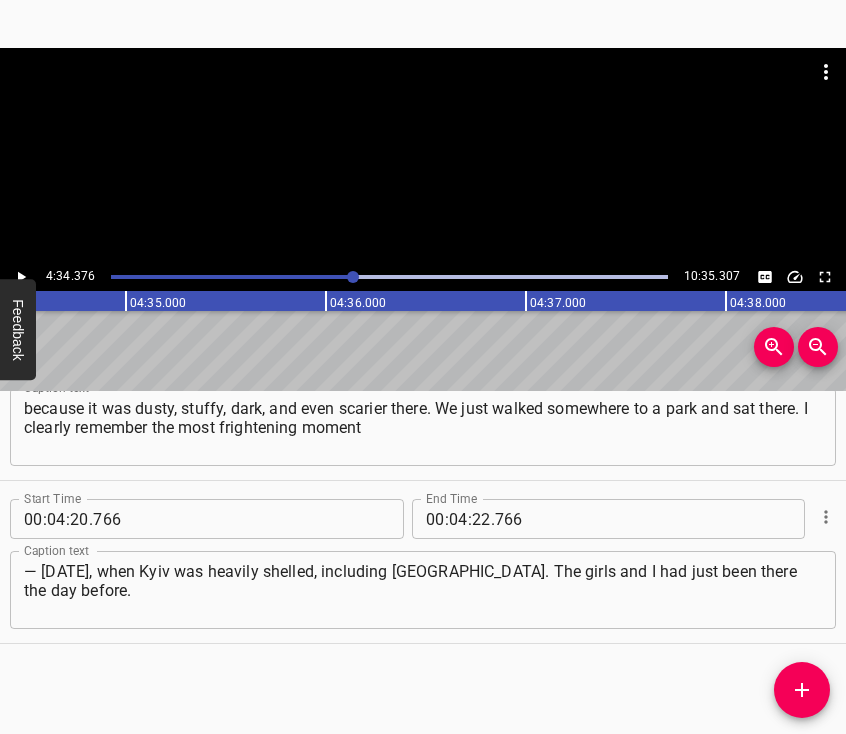 scroll, scrollTop: 0, scrollLeft: 54875, axis: horizontal 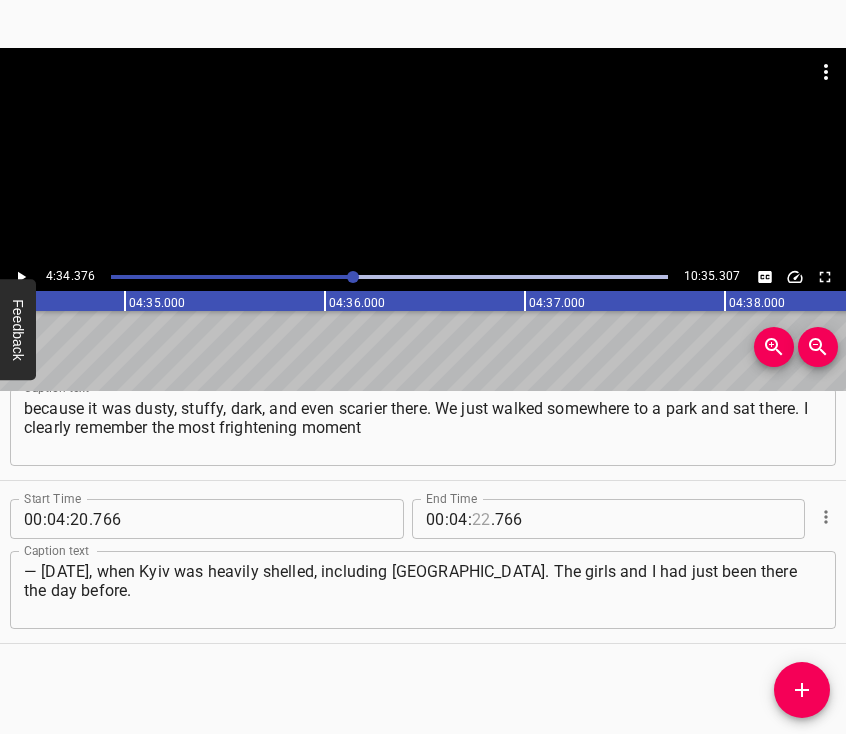 click at bounding box center [481, 519] 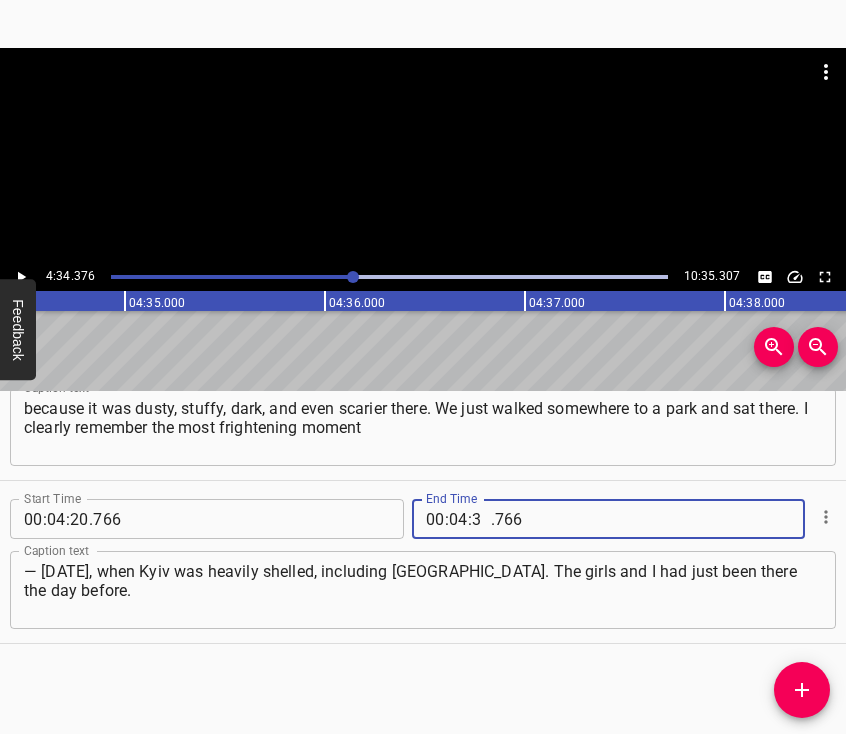 type on "34" 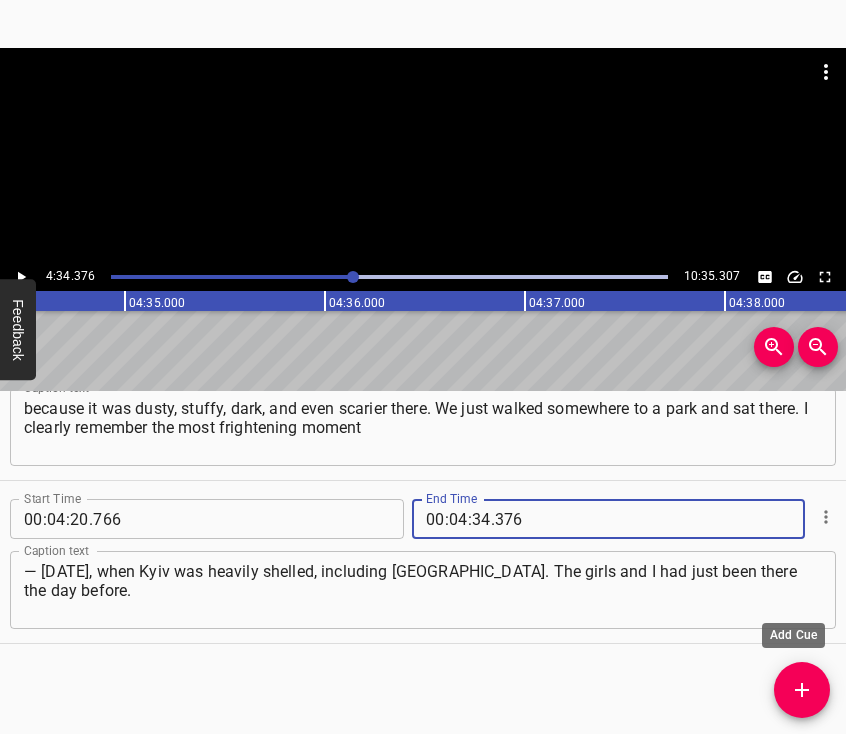 type on "376" 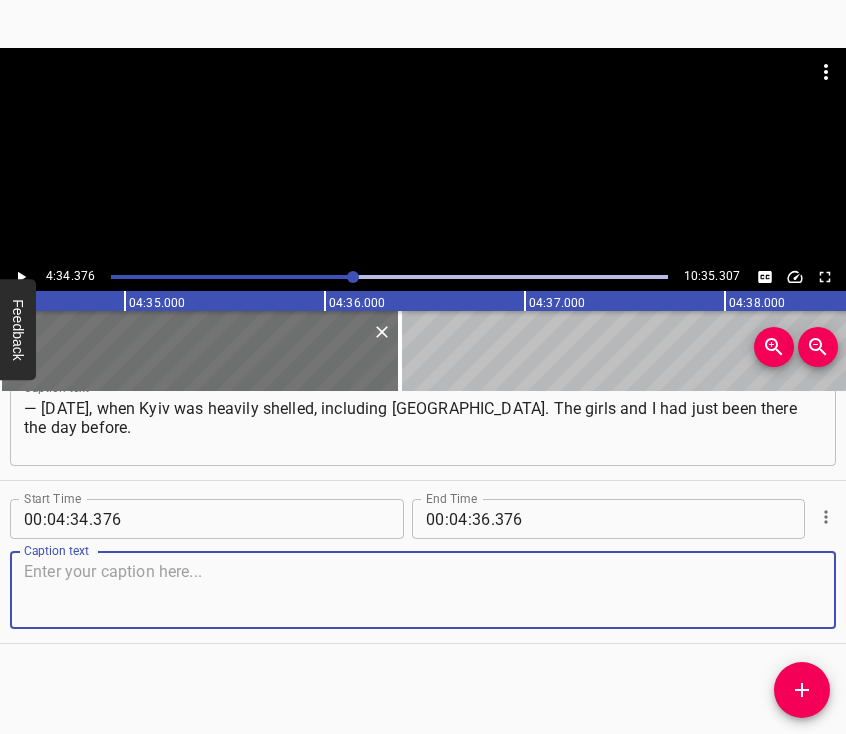 scroll, scrollTop: 3531, scrollLeft: 0, axis: vertical 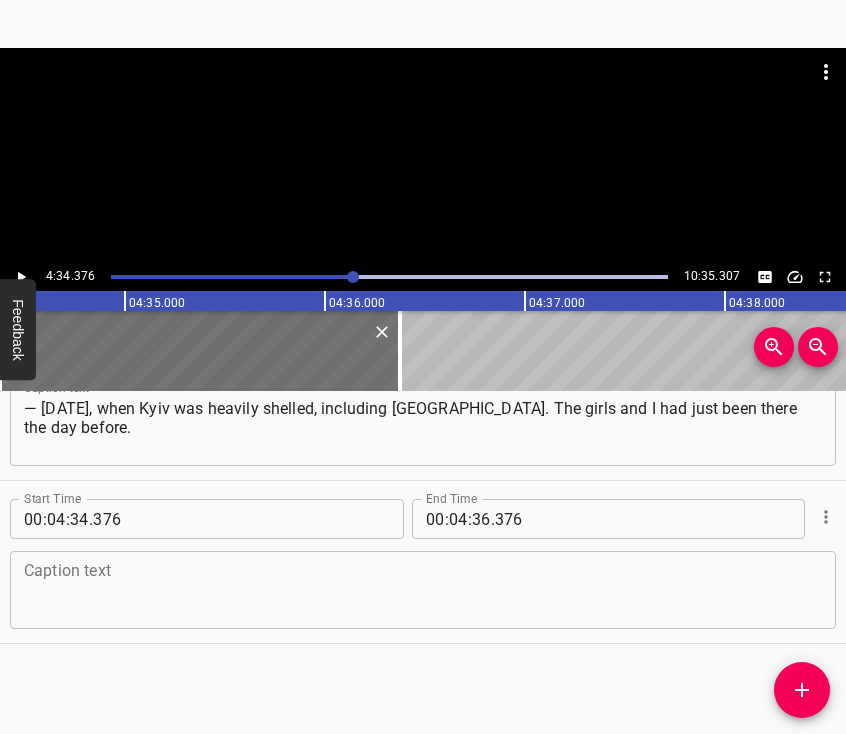 click at bounding box center [423, 590] 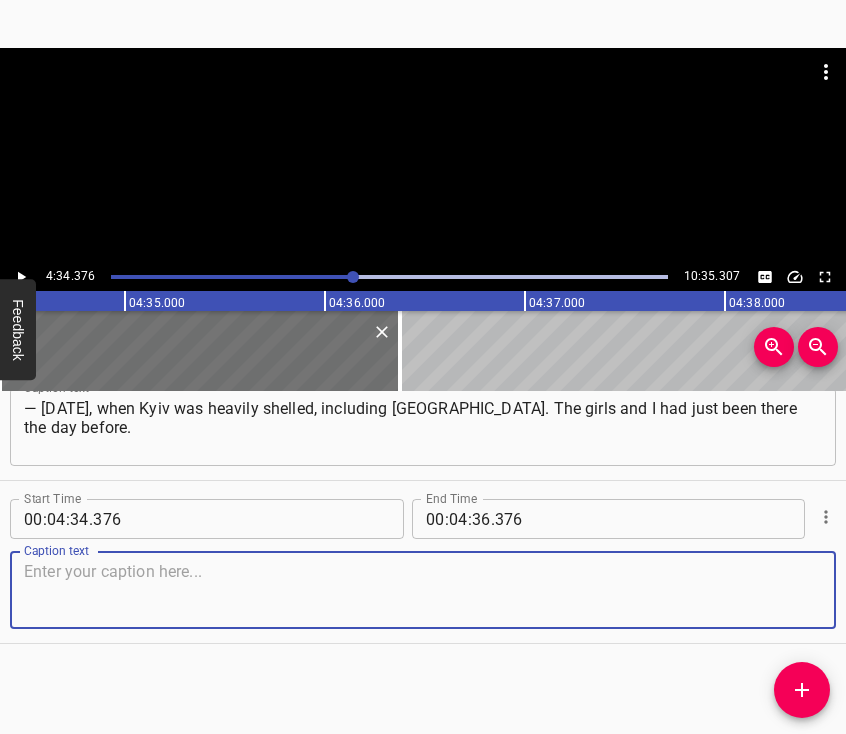 paste on "They were swinging on the swing, on the spot where later we saw a huge crater on the news. And I remember how my older daughter’s hands" 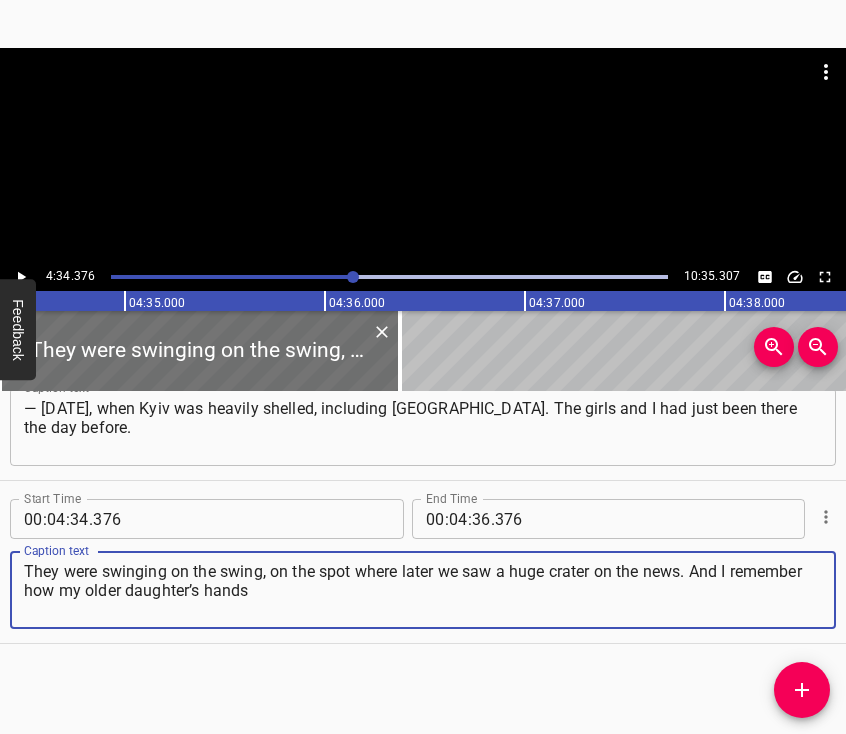 type on "They were swinging on the swing, on the spot where later we saw a huge crater on the news. And I remember how my older daughter’s hands" 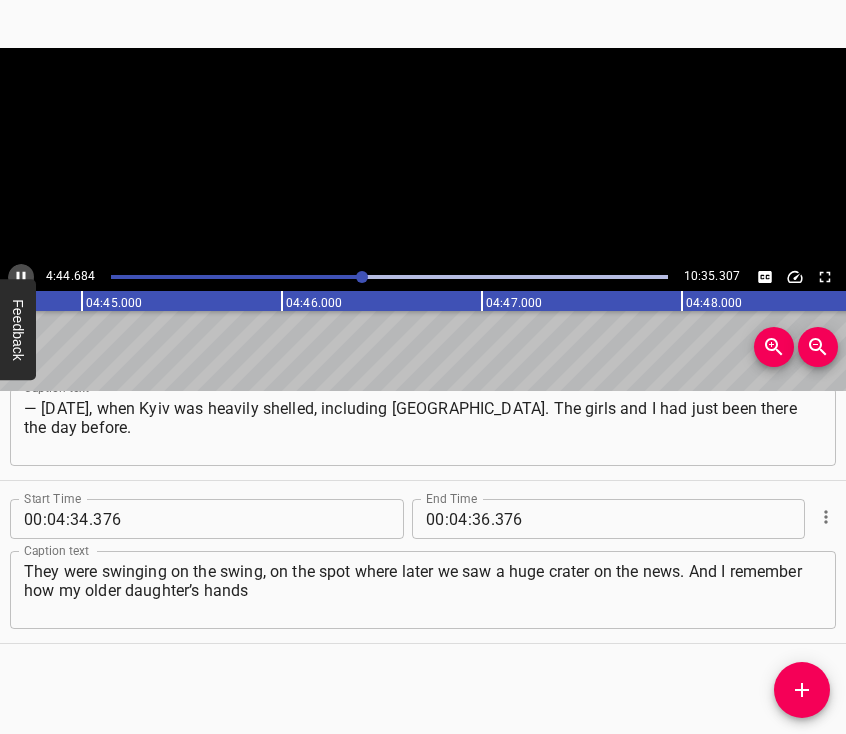 click 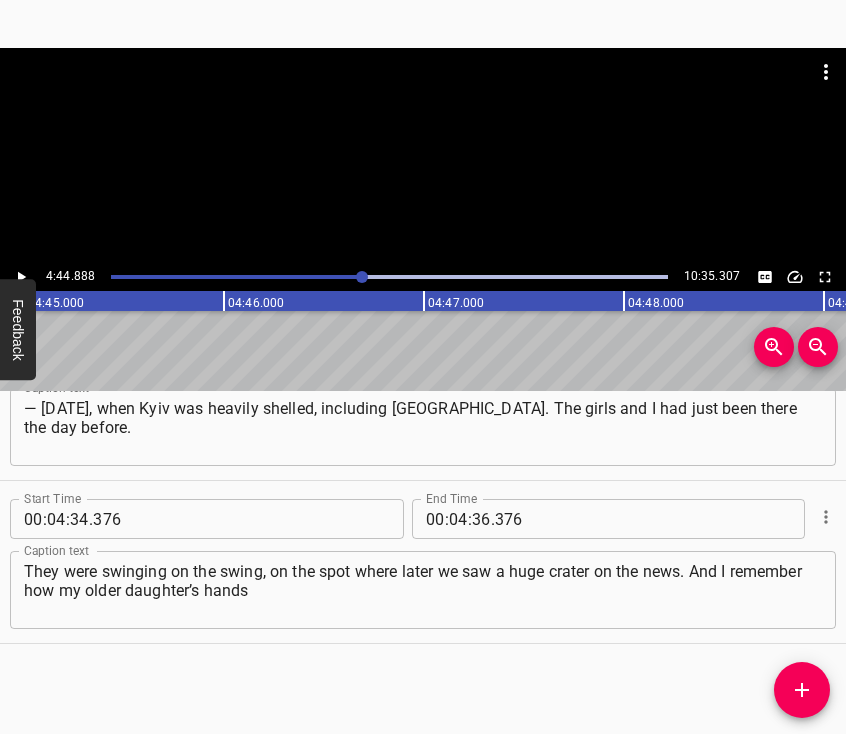scroll, scrollTop: 0, scrollLeft: 56977, axis: horizontal 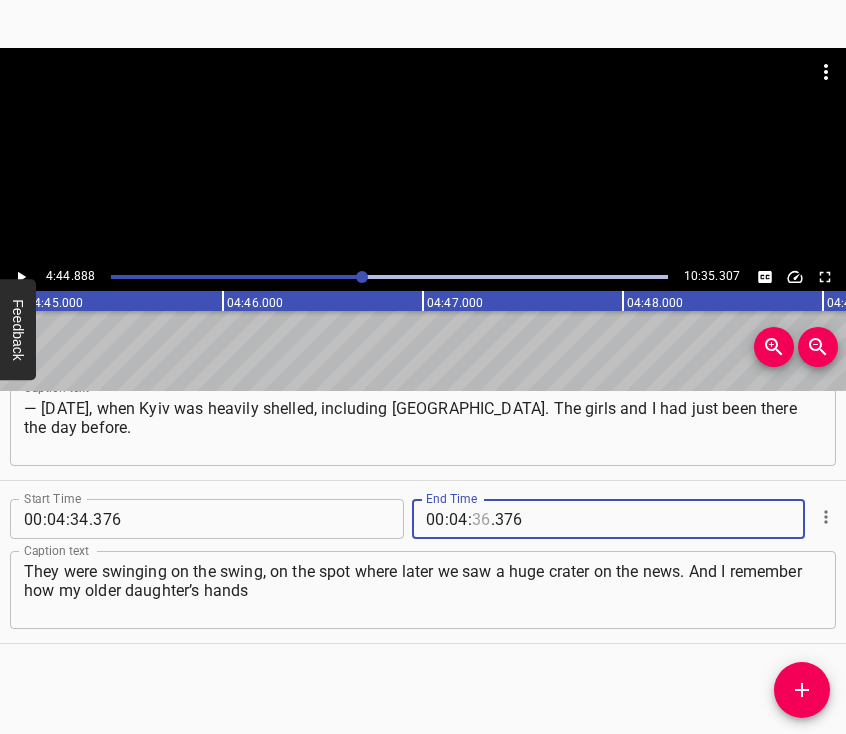 click at bounding box center [481, 519] 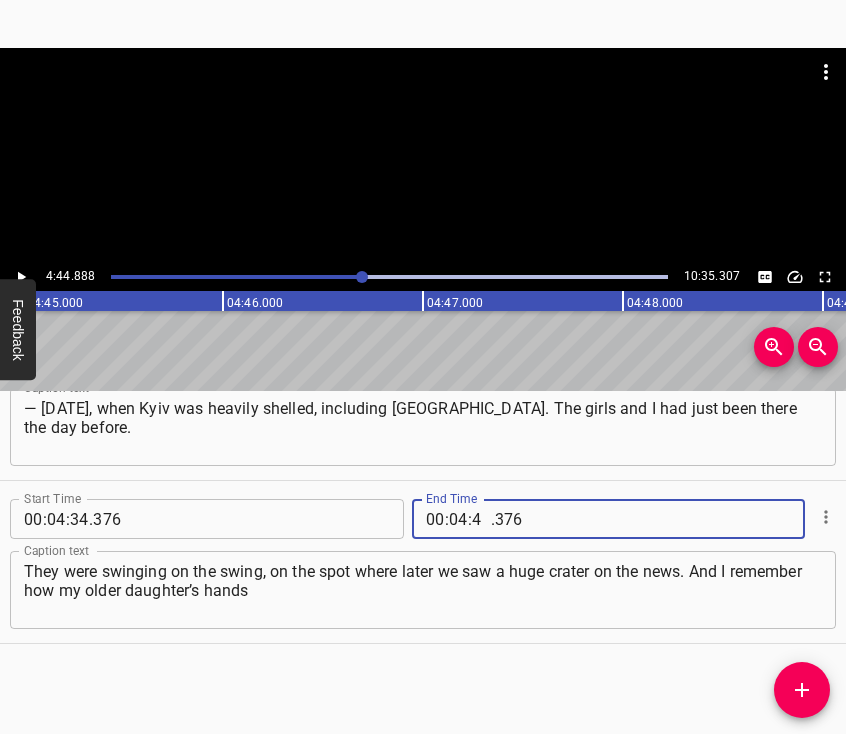 type on "44" 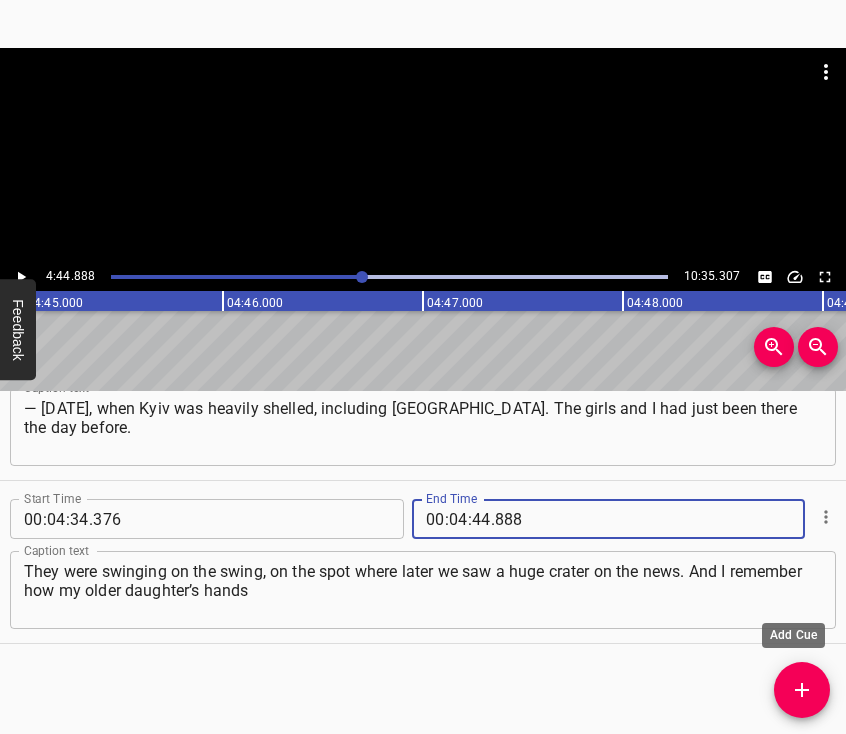 type on "888" 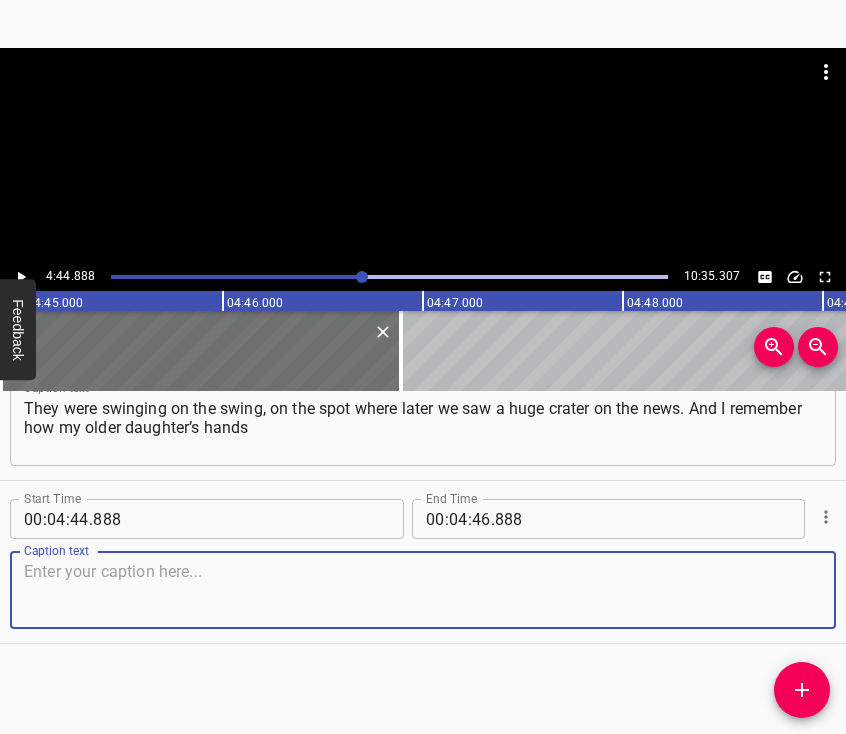 scroll, scrollTop: 3711, scrollLeft: 0, axis: vertical 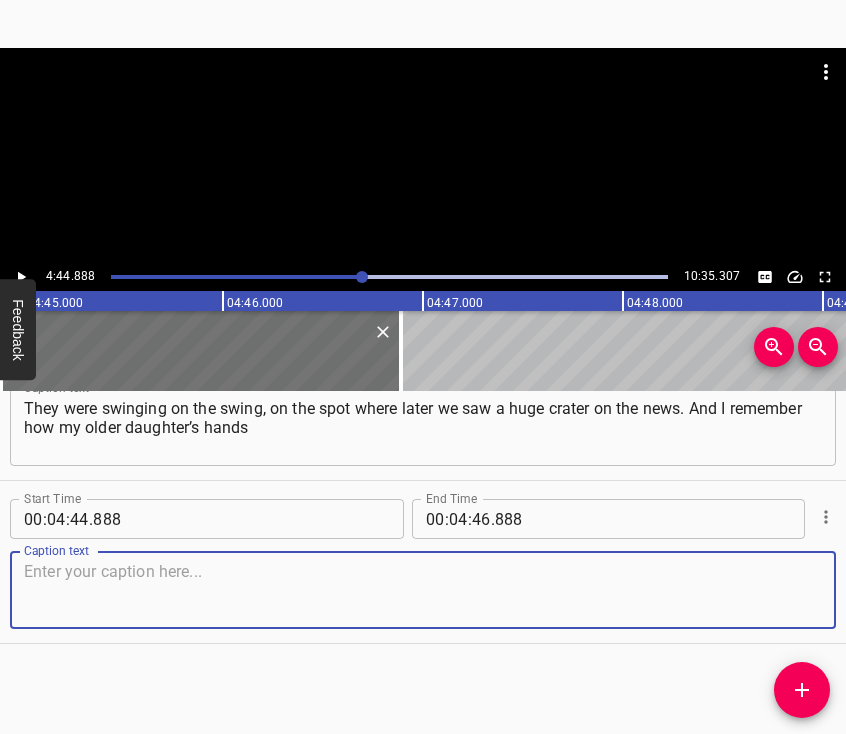 click at bounding box center (423, 590) 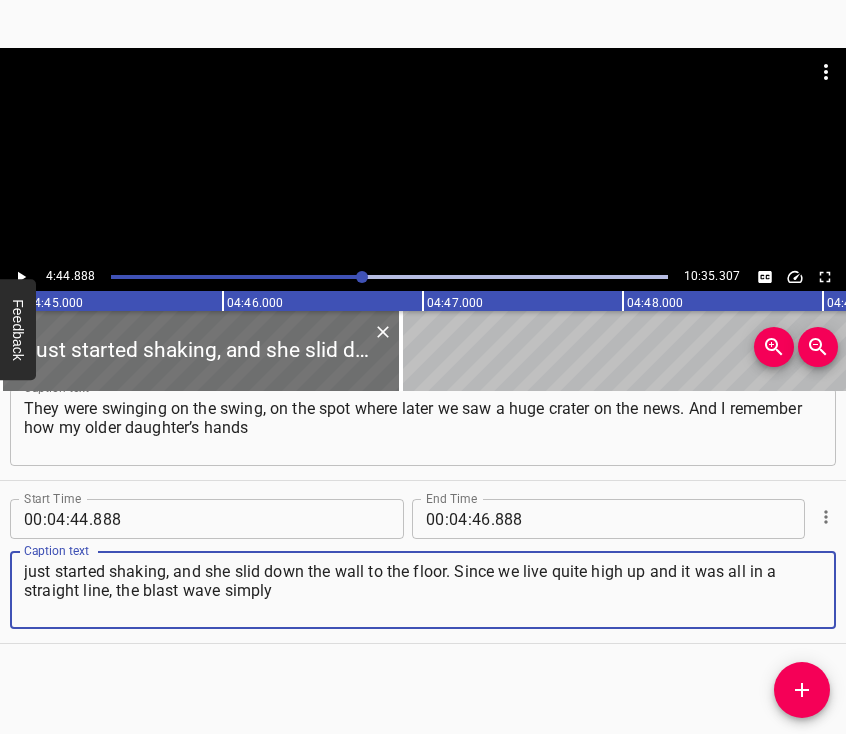 type on "just started shaking, and she slid down the wall to the floor. Since we live quite high up and it was all in a straight line, the blast wave simply" 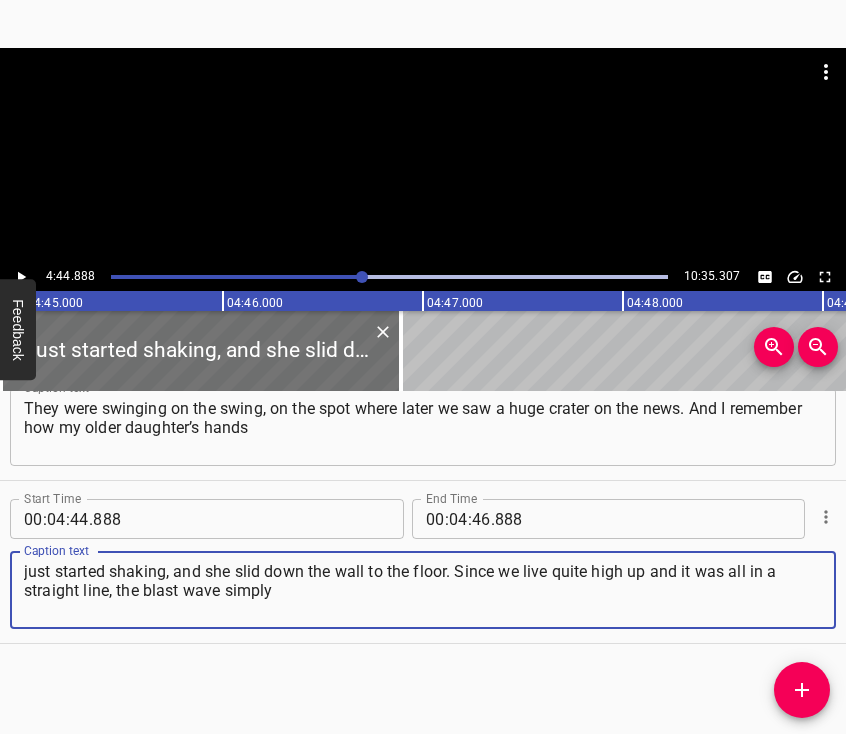 click 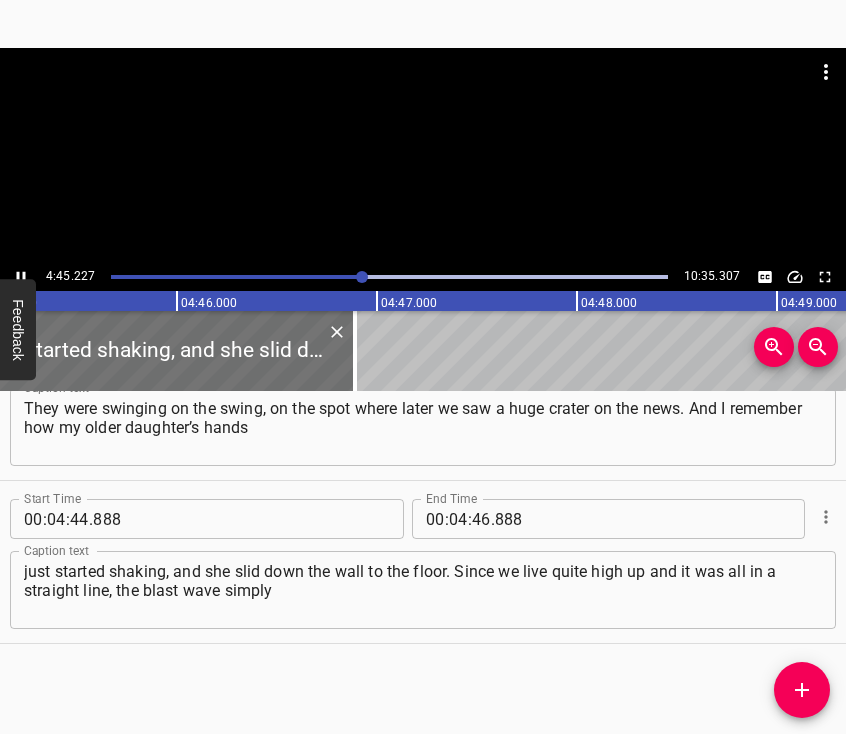 scroll, scrollTop: 0, scrollLeft: 57029, axis: horizontal 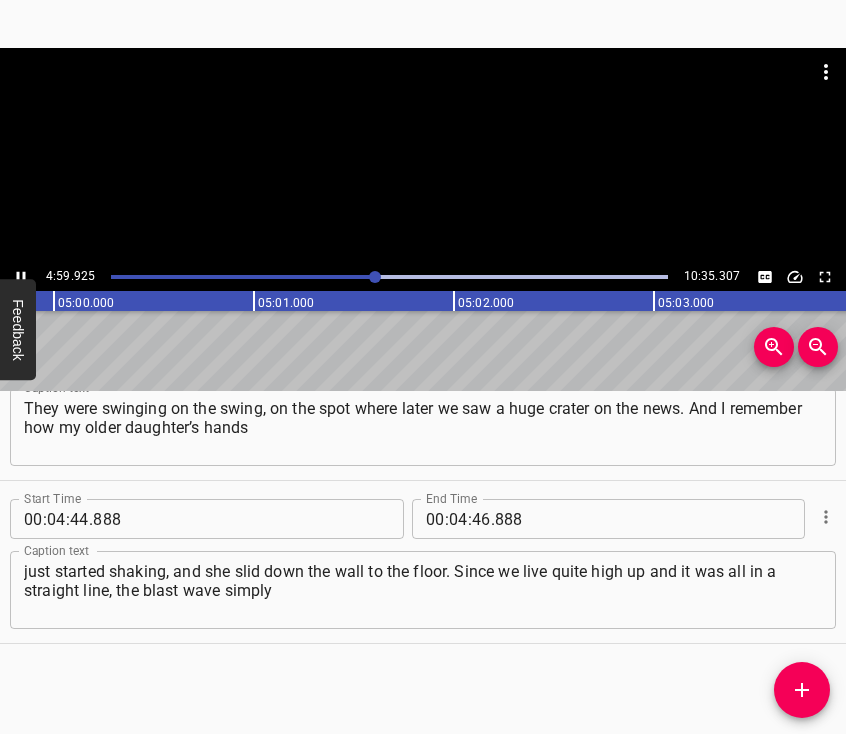 click 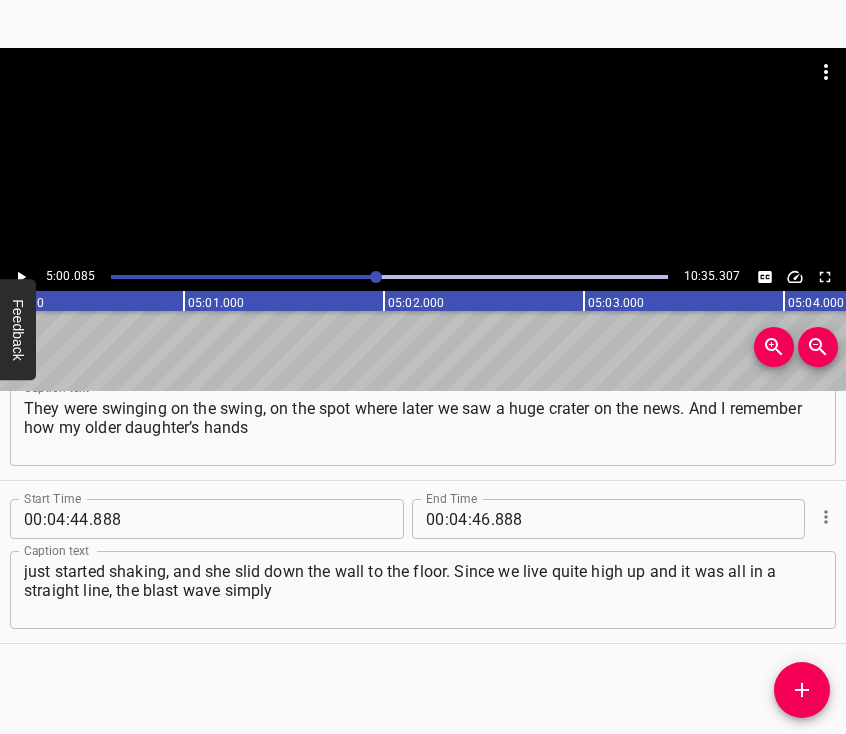 scroll, scrollTop: 0, scrollLeft: 60017, axis: horizontal 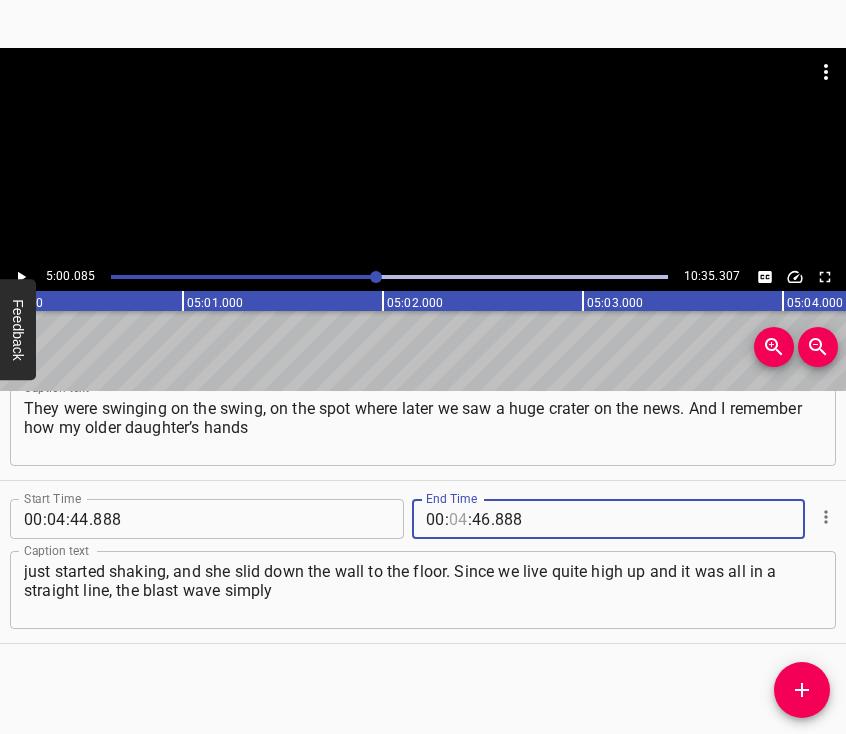 click at bounding box center (458, 519) 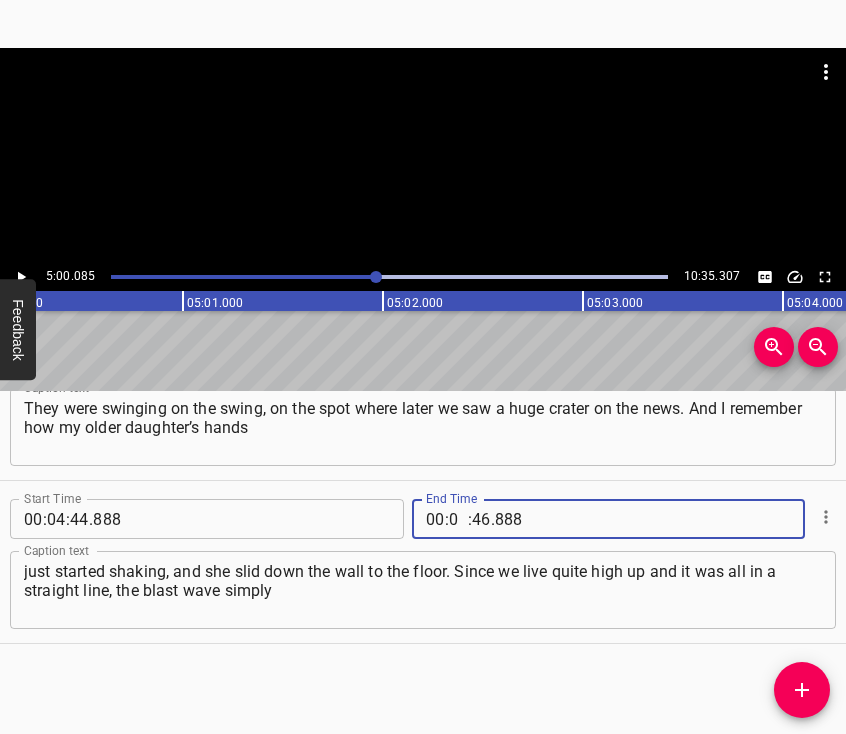 type on "05" 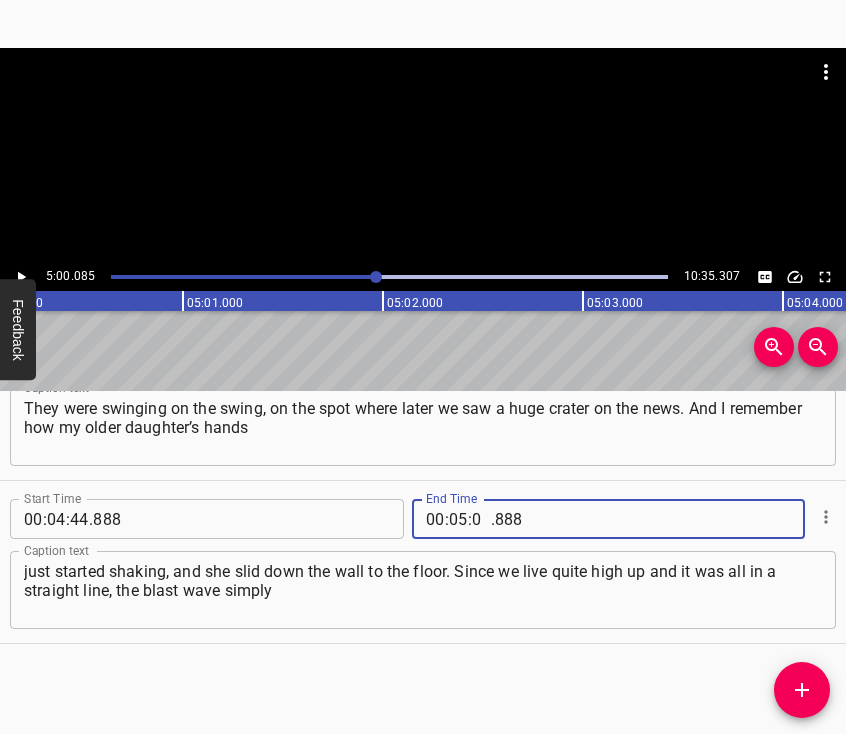 type on "00" 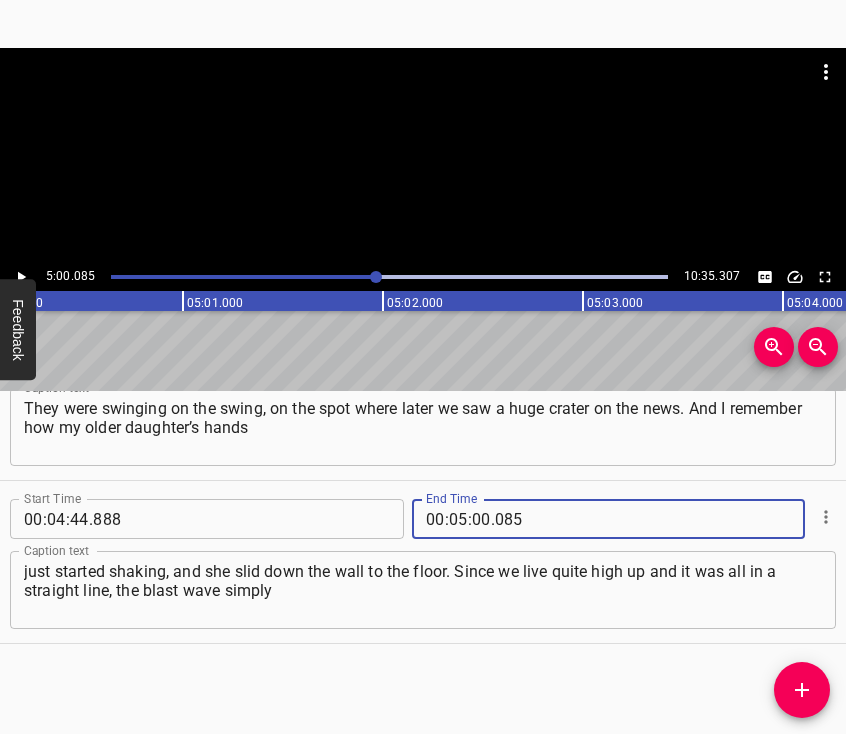 type on "085" 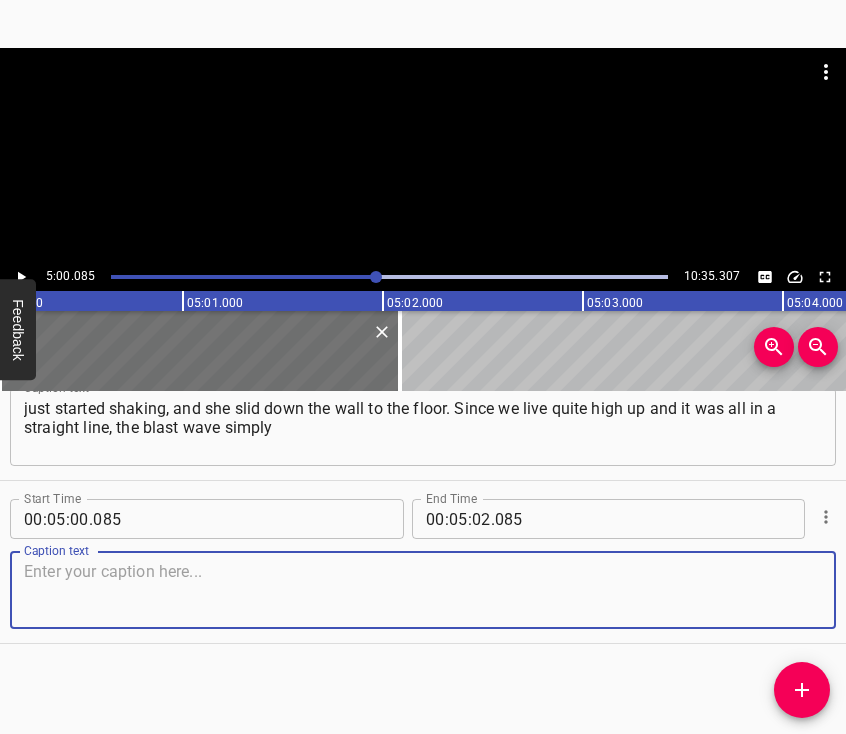 scroll, scrollTop: 3891, scrollLeft: 0, axis: vertical 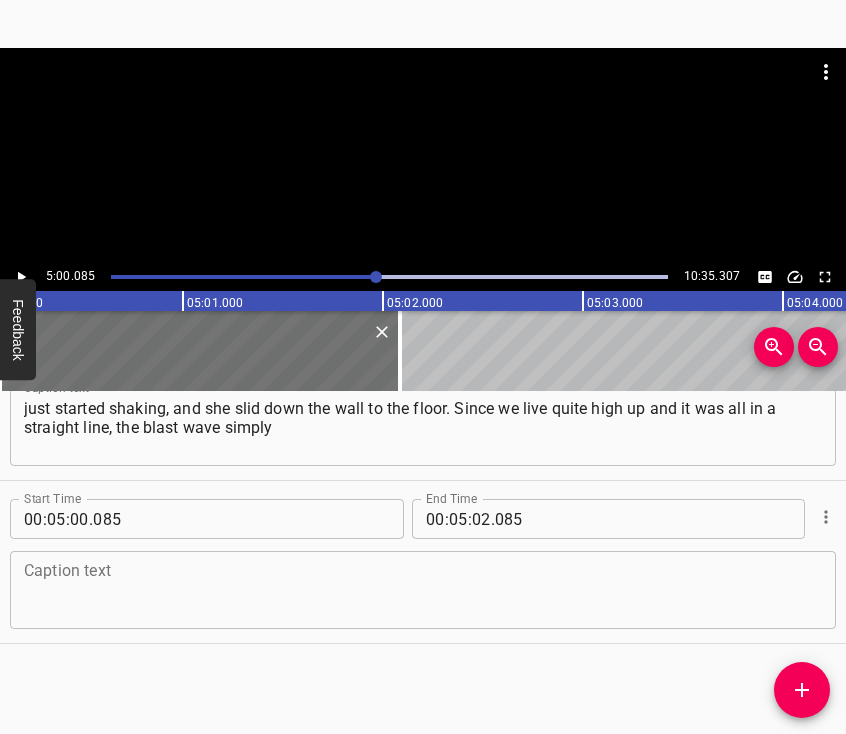 click at bounding box center [423, 590] 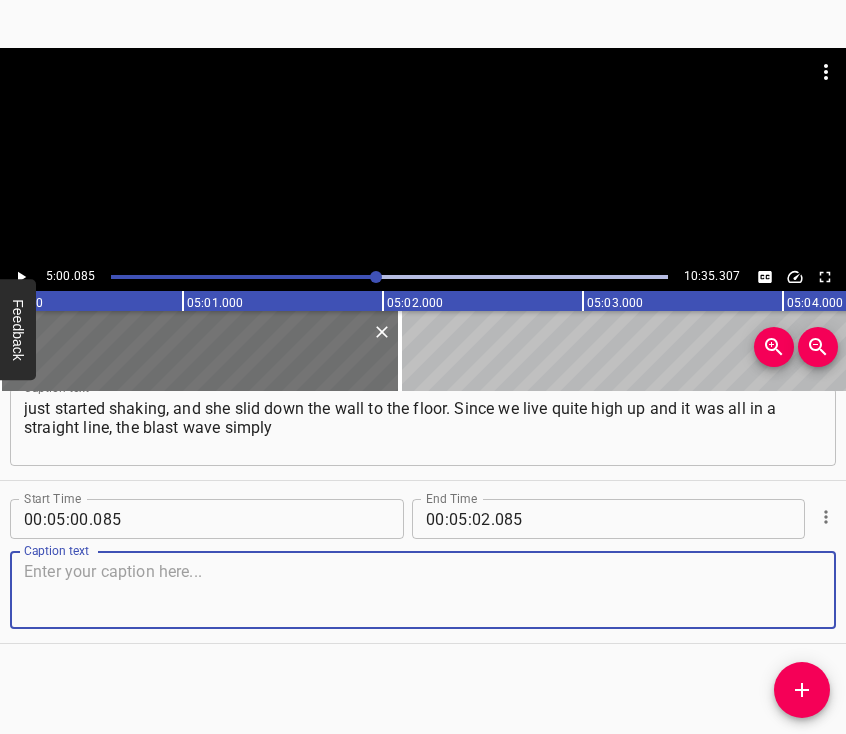 paste on "shattered our balcony — that was the scariest part. We had a very clear view from above. We could see and hear the firework-like explosions at night very well." 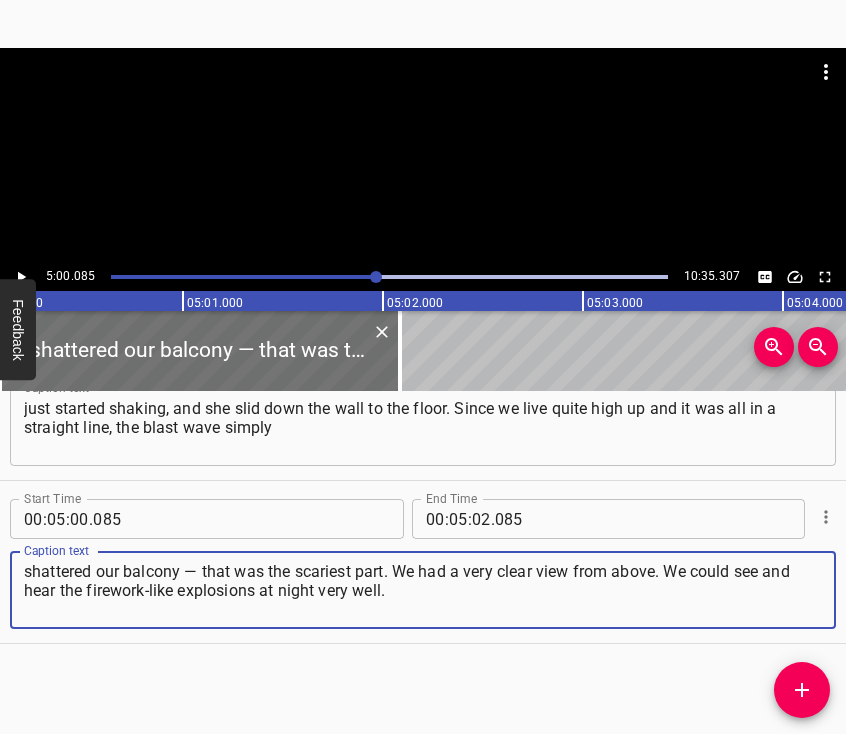 type on "shattered our balcony — that was the scariest part. We had a very clear view from above. We could see and hear the firework-like explosions at night very well." 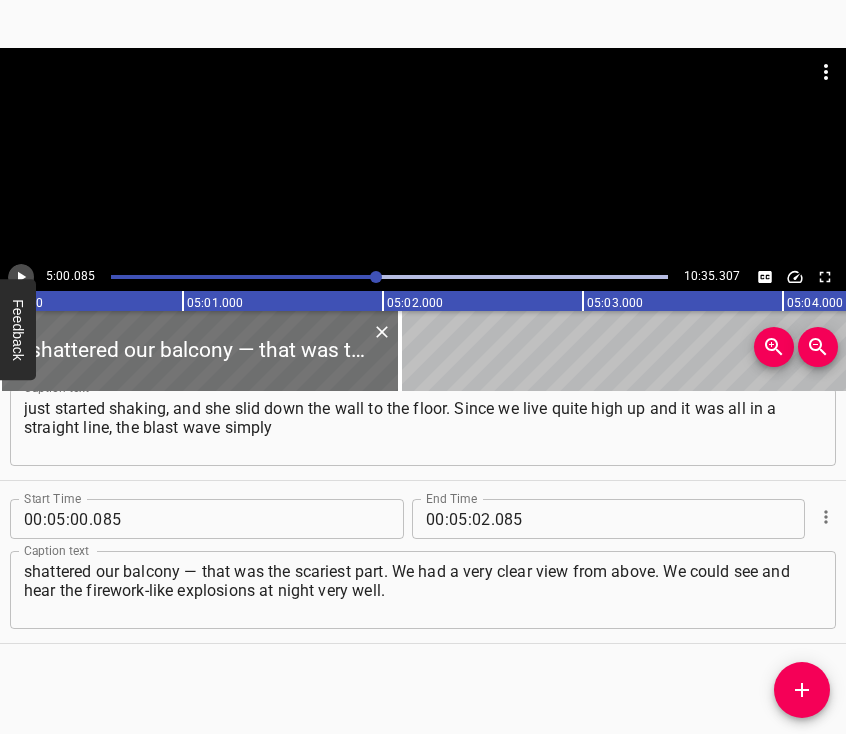 click 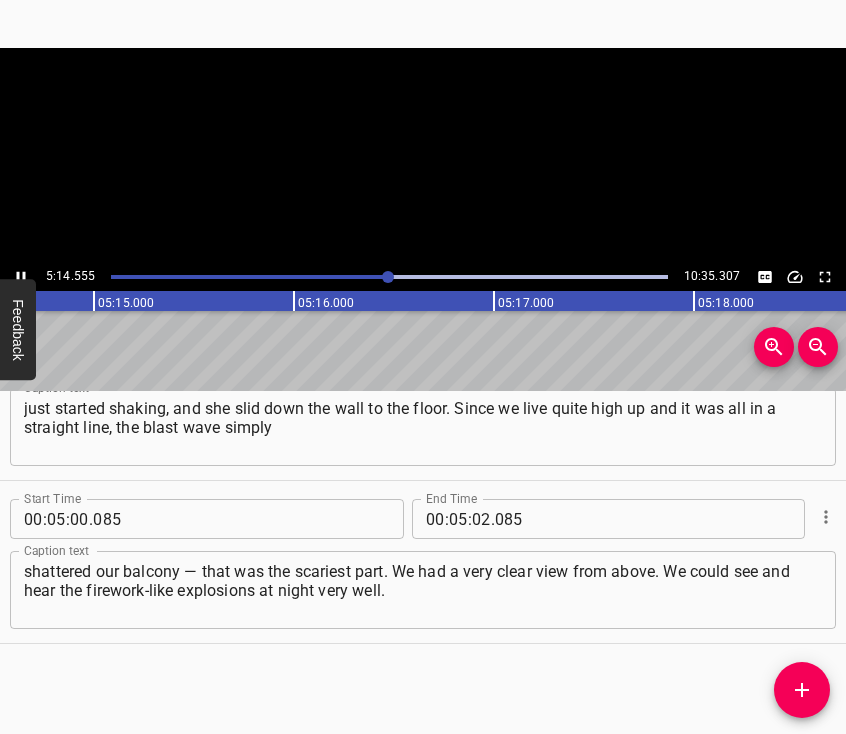 click 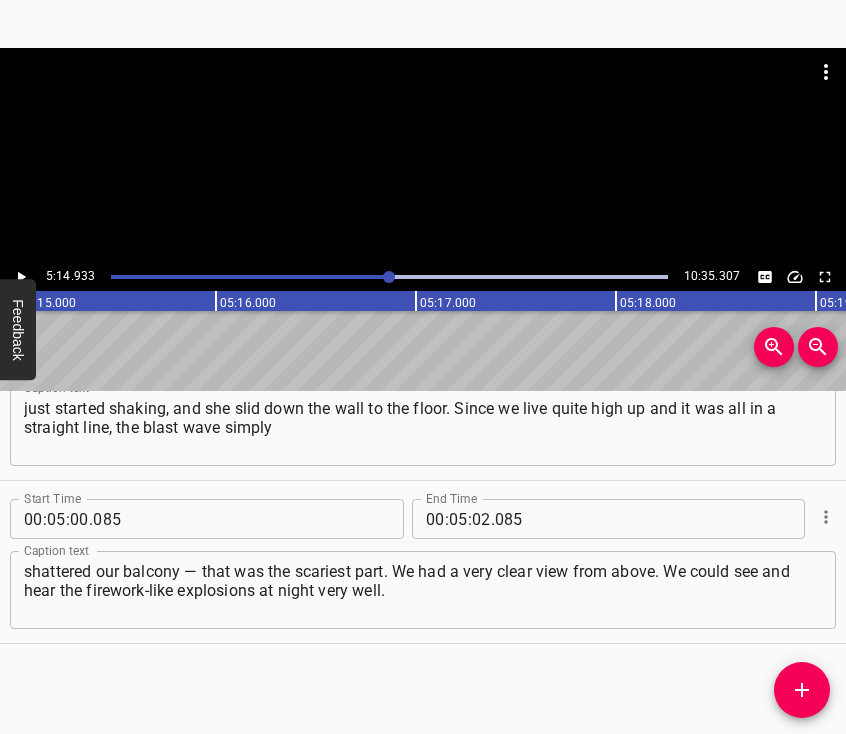 scroll, scrollTop: 0, scrollLeft: 62986, axis: horizontal 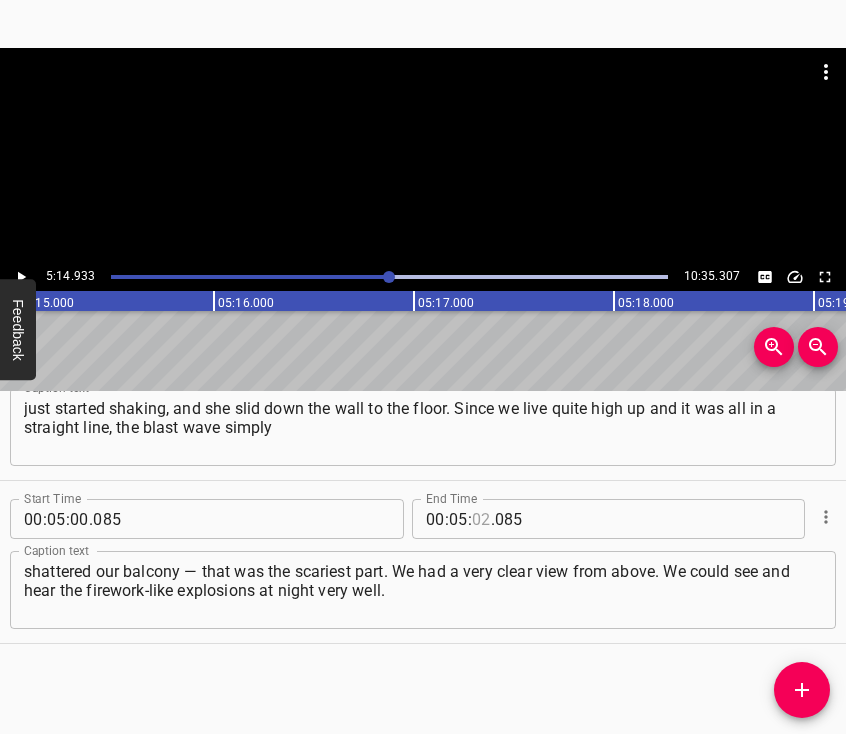 click at bounding box center [481, 519] 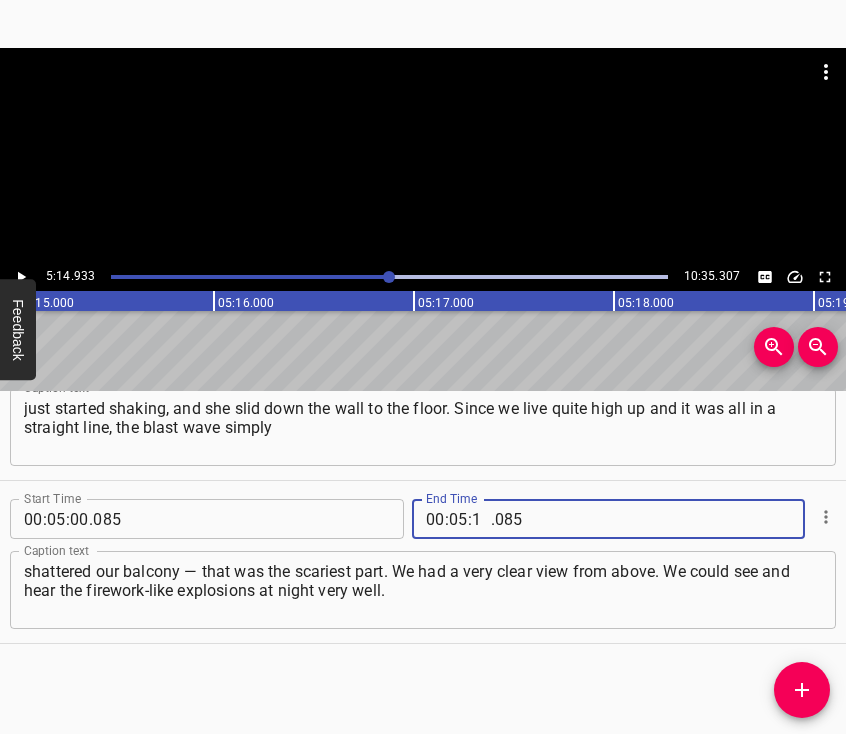 type on "14" 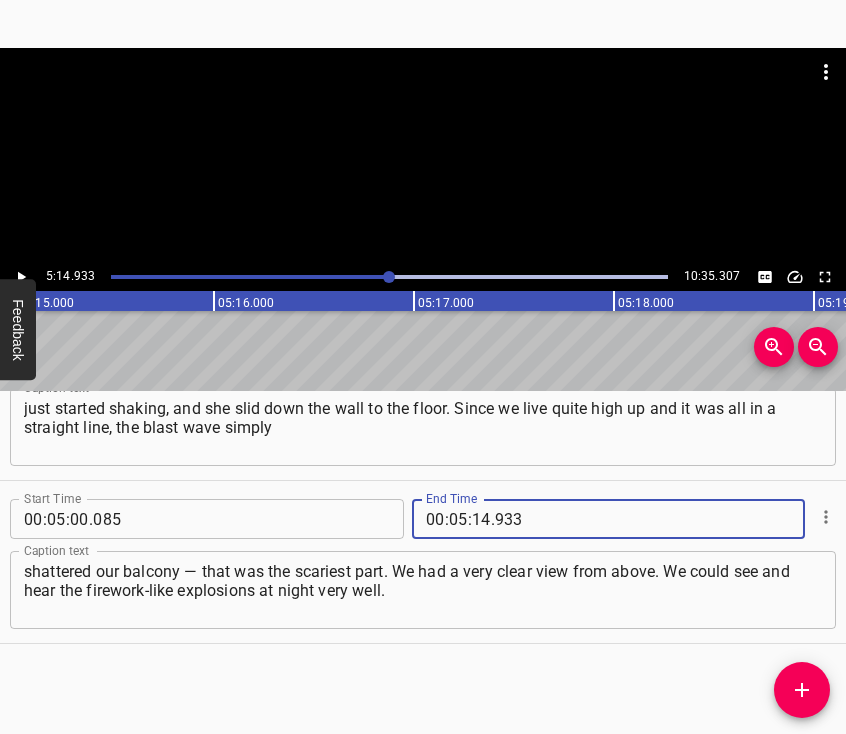 type on "933" 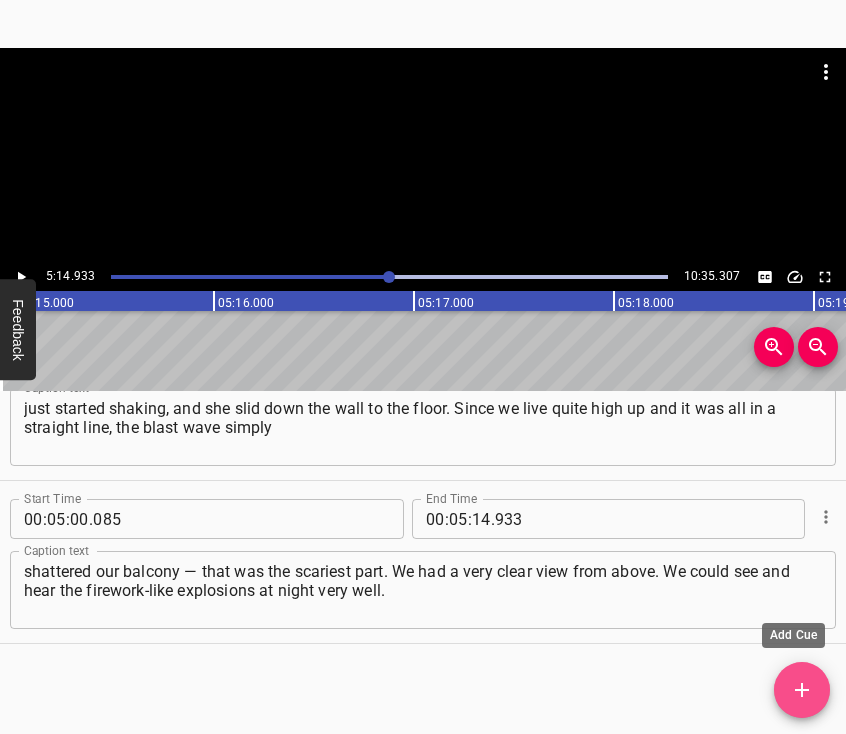 click 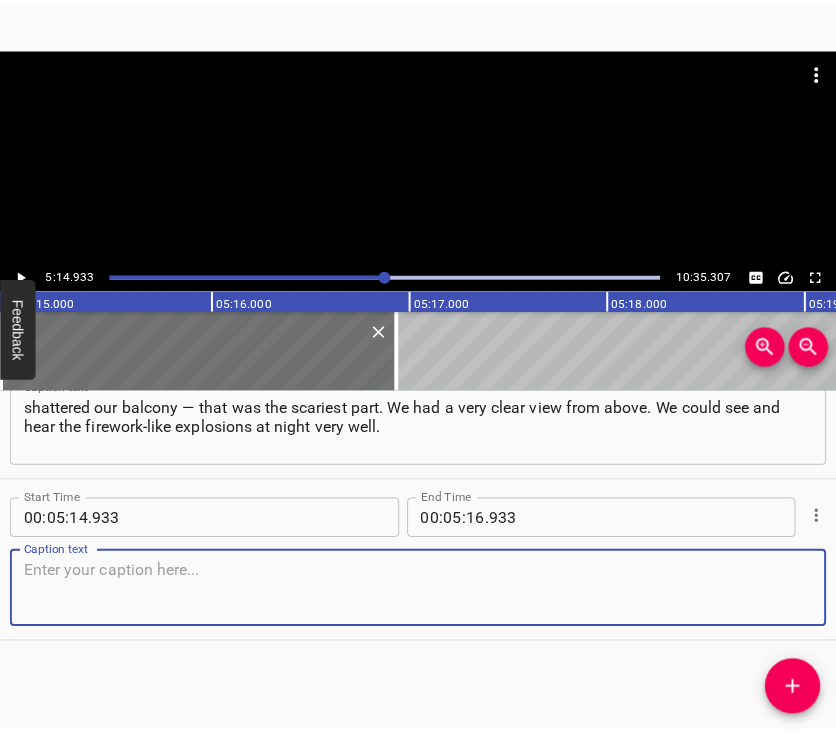 scroll, scrollTop: 3956, scrollLeft: 0, axis: vertical 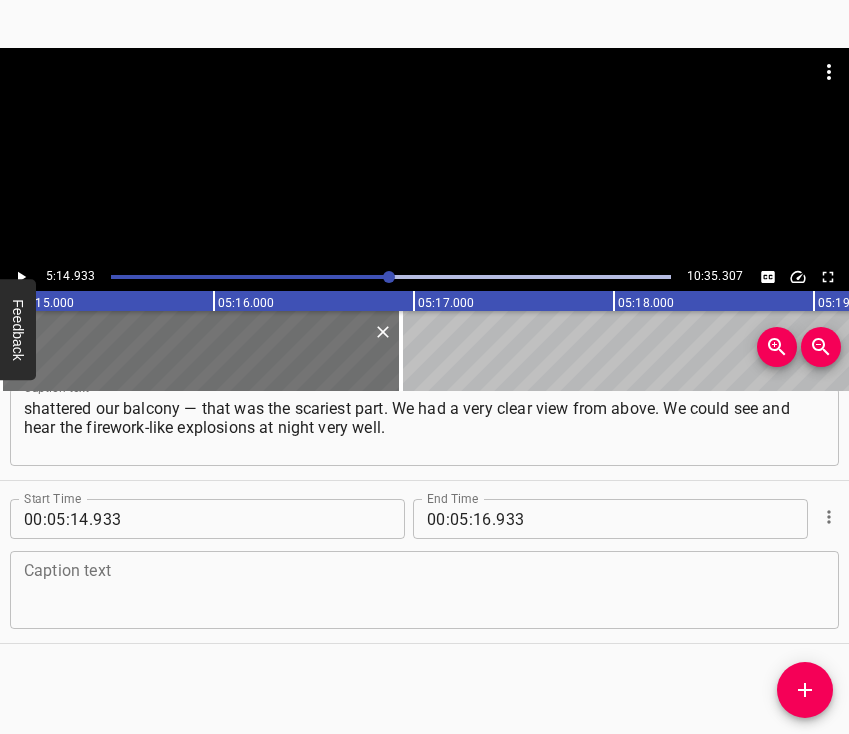 click at bounding box center [829, 517] 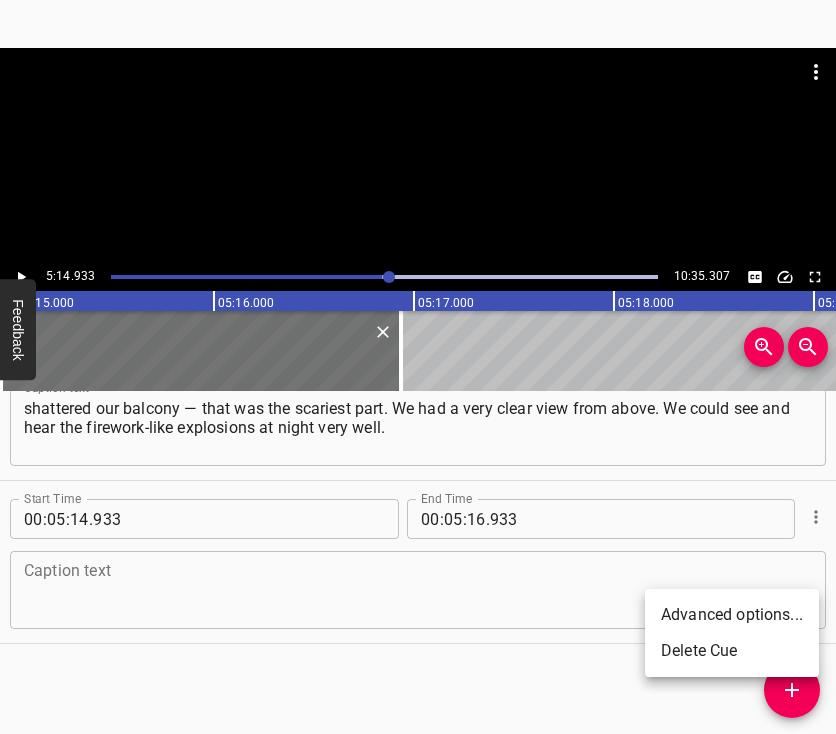 click at bounding box center (418, 367) 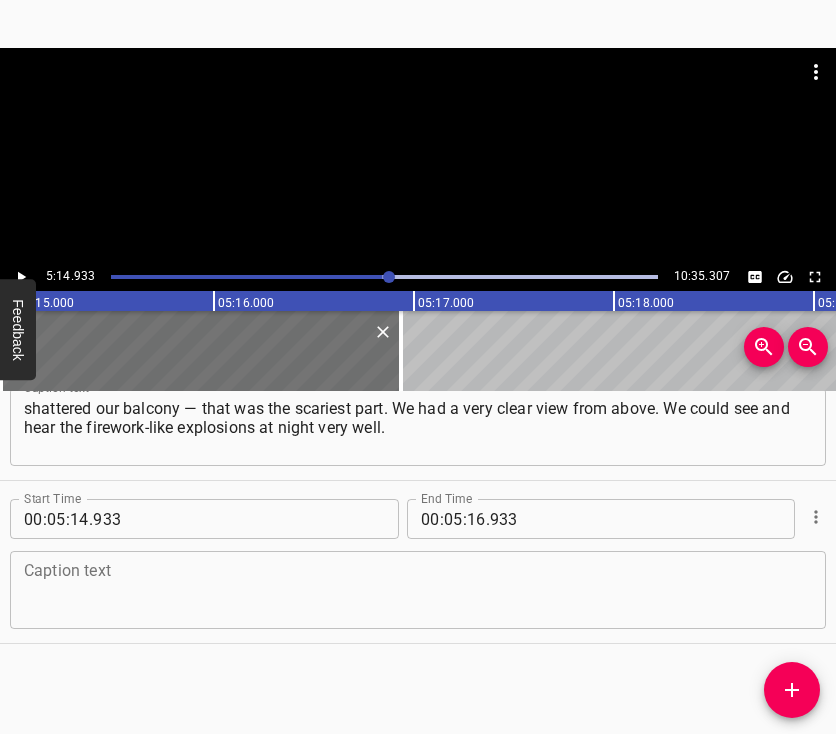 scroll, scrollTop: 4071, scrollLeft: 0, axis: vertical 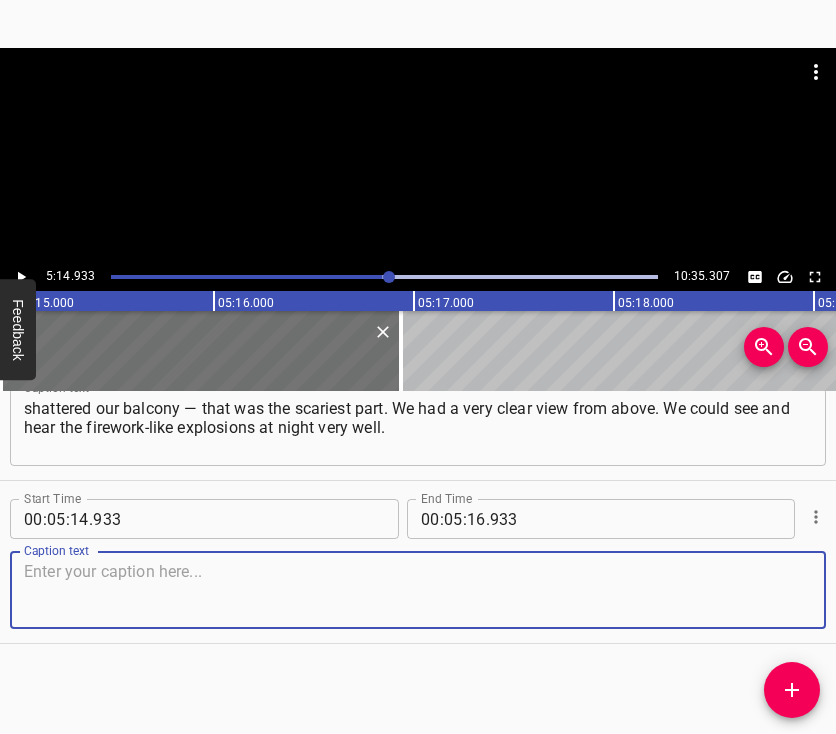 paste on "To cope with everything that is happening… It is impossible to hold all these heavy emotions inside. Somewhere something hits," 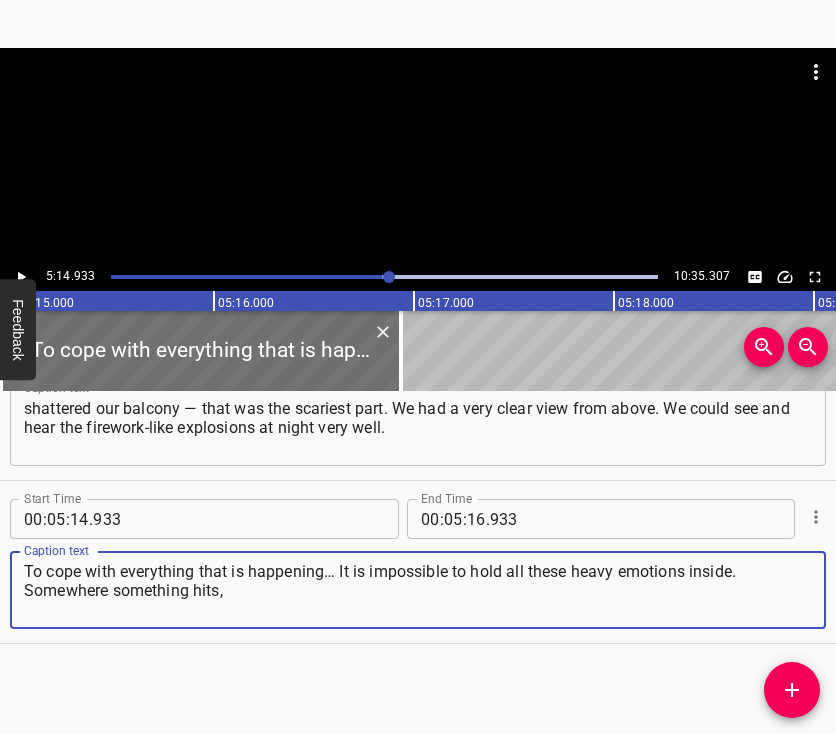 type on "To cope with everything that is happening… It is impossible to hold all these heavy emotions inside. Somewhere something hits," 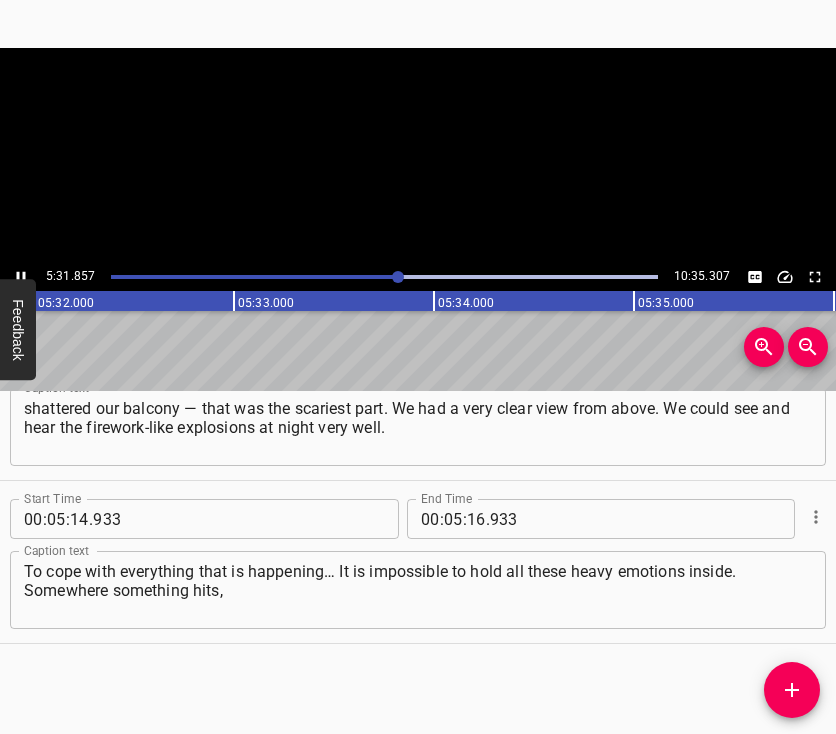 click 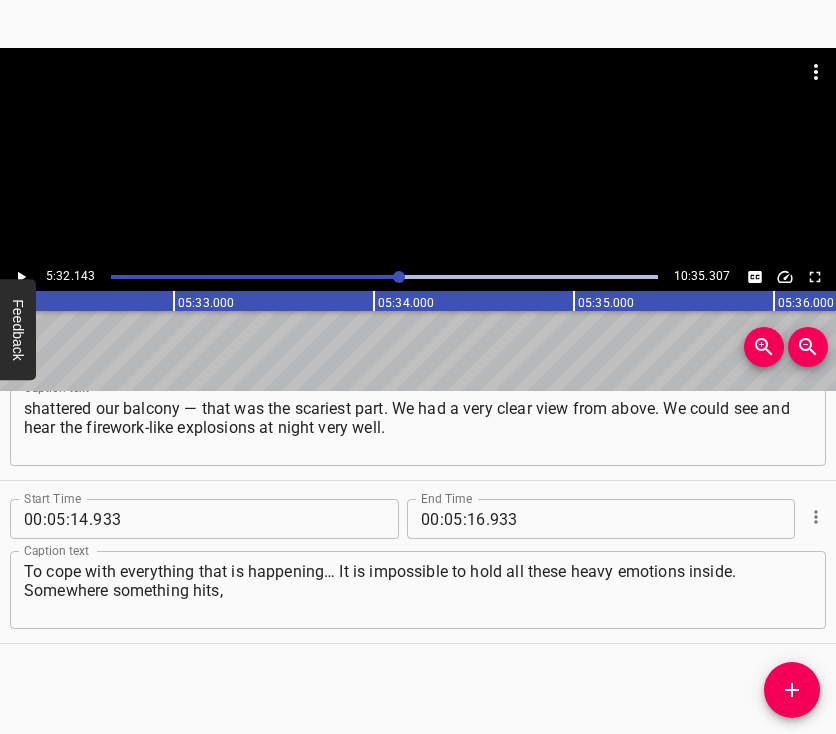 scroll, scrollTop: 0, scrollLeft: 66428, axis: horizontal 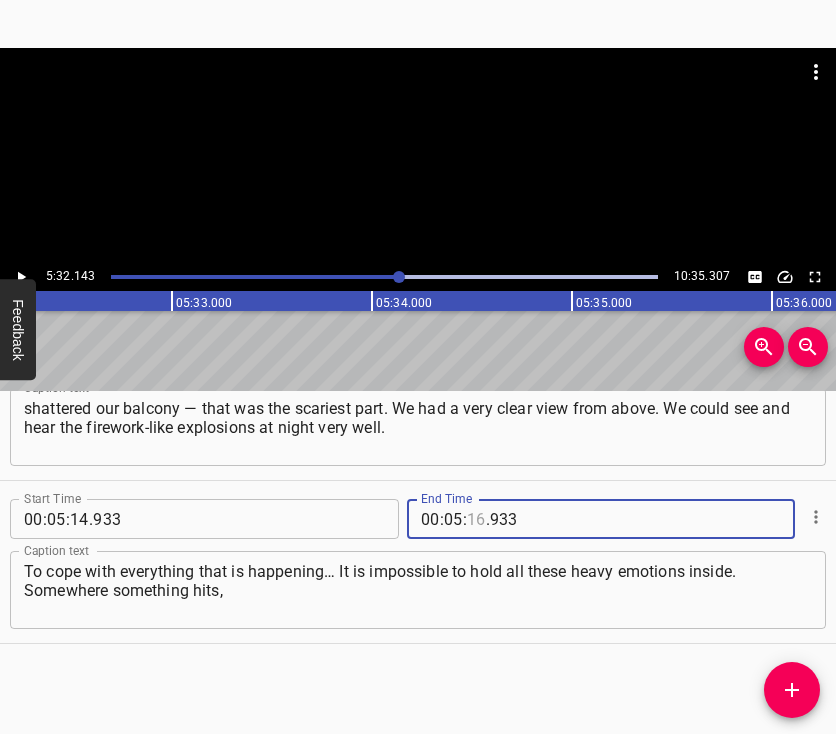 click at bounding box center (476, 519) 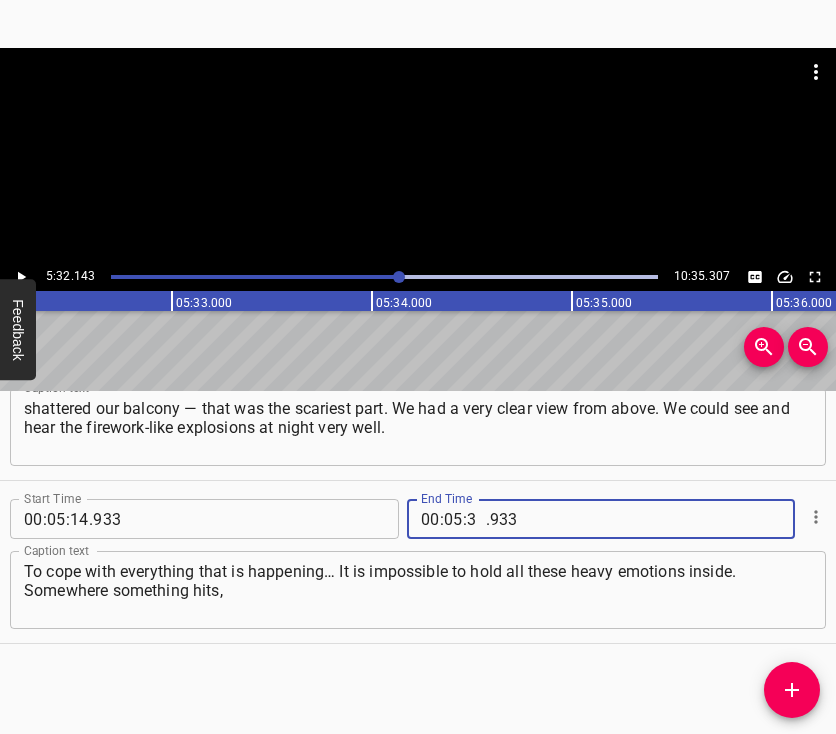type on "32" 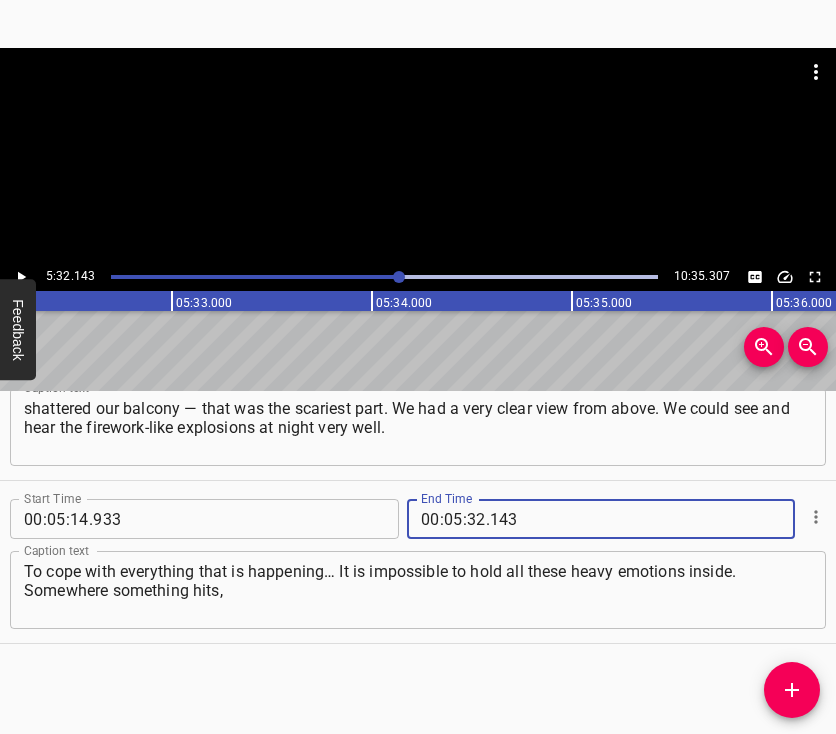 type on "143" 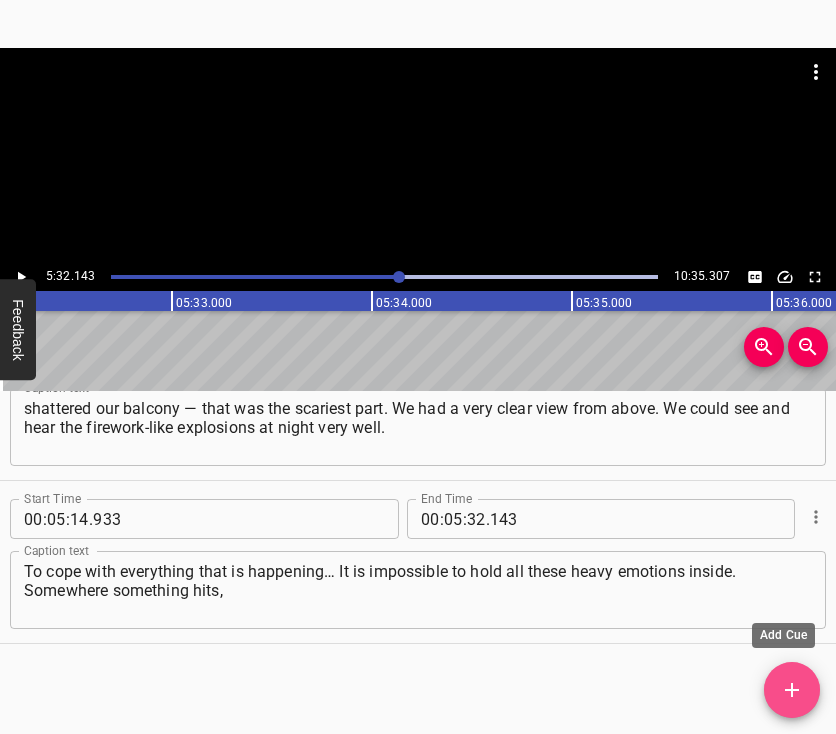 click 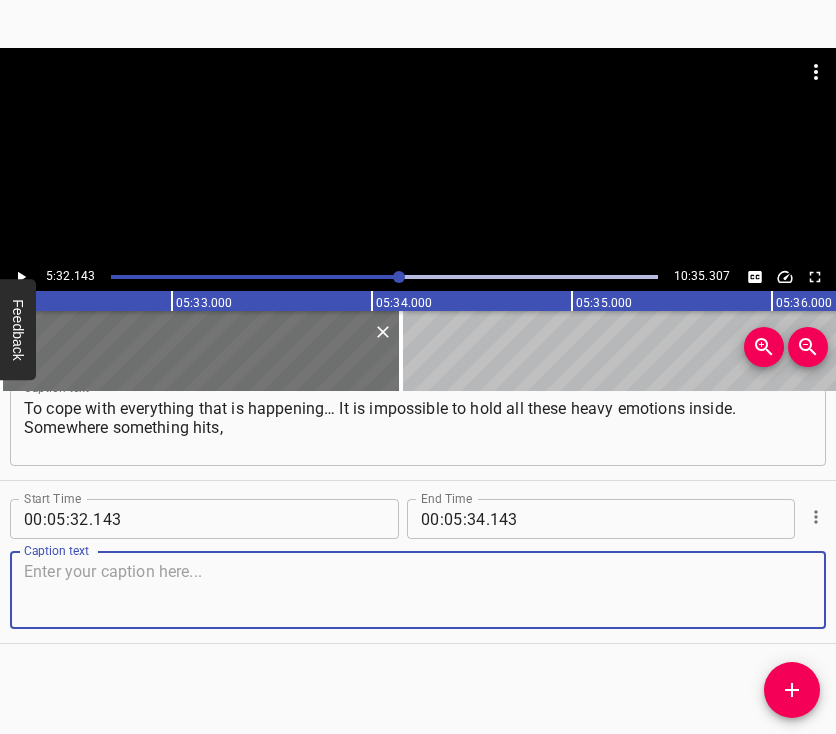 scroll, scrollTop: 4251, scrollLeft: 0, axis: vertical 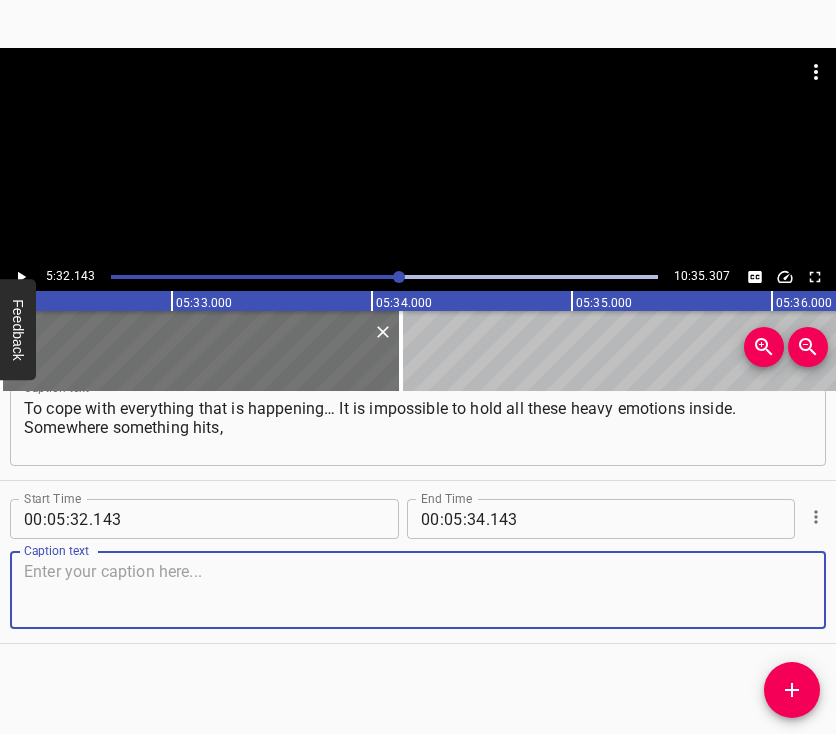 click at bounding box center [418, 590] 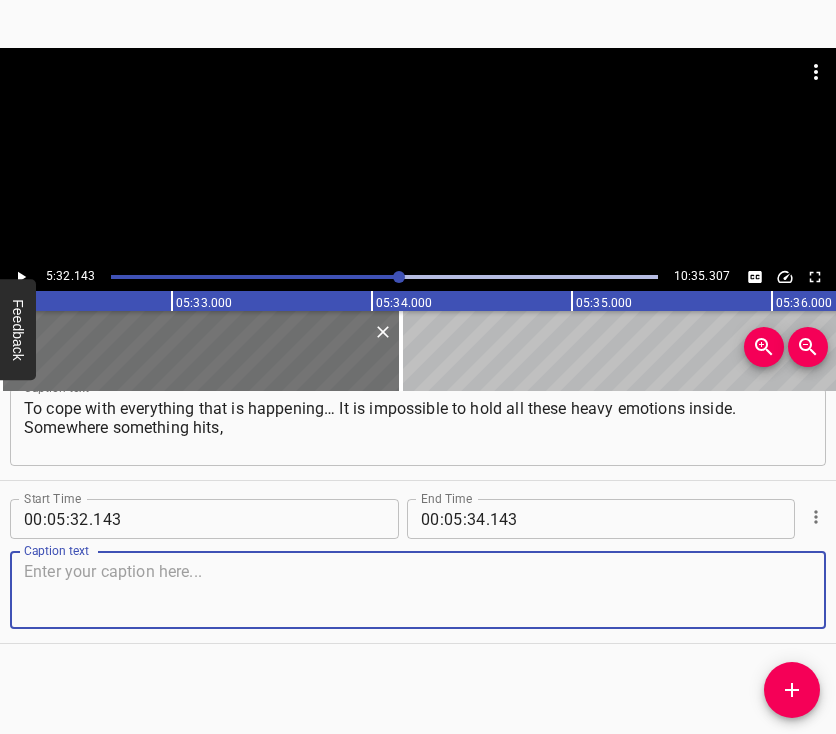 paste on "a house of acquaintances or strangers is destroyed… Everyone, of course, has their own level of empathy, but when you see great sorrow, you feel it," 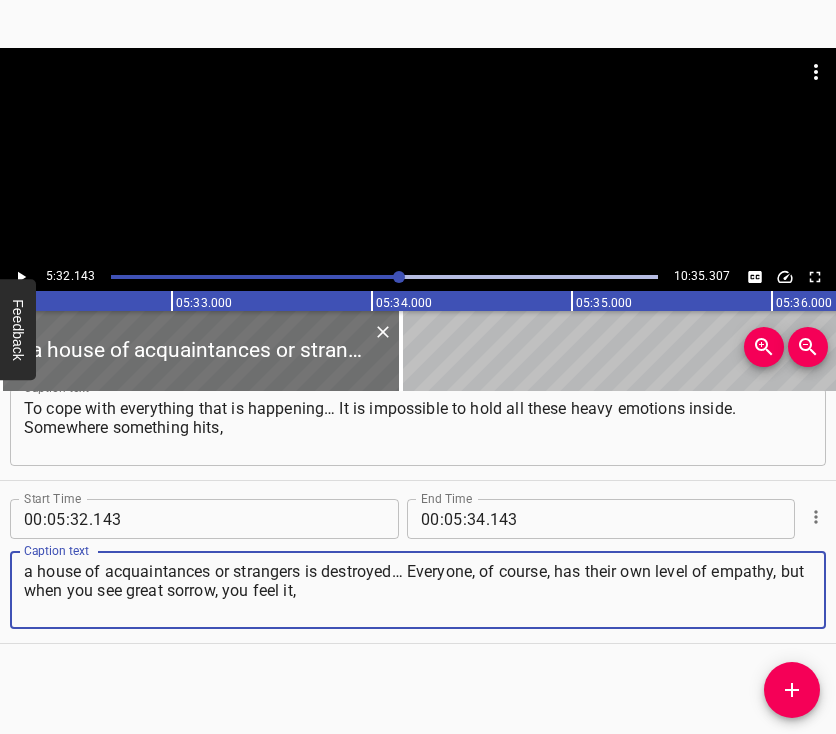 type on "a house of acquaintances or strangers is destroyed… Everyone, of course, has their own level of empathy, but when you see great sorrow, you feel it," 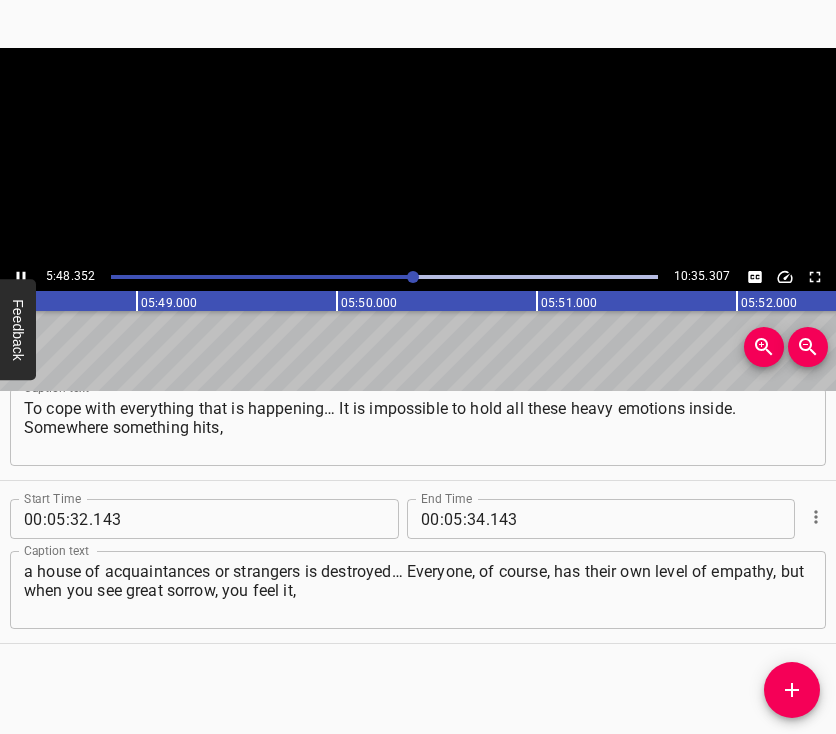 click 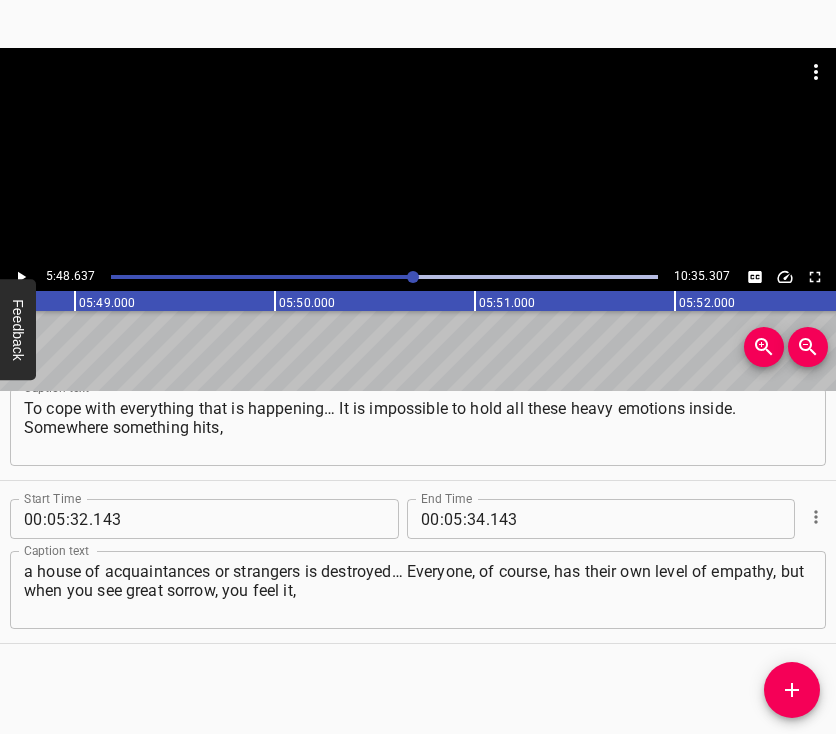 scroll, scrollTop: 0, scrollLeft: 69727, axis: horizontal 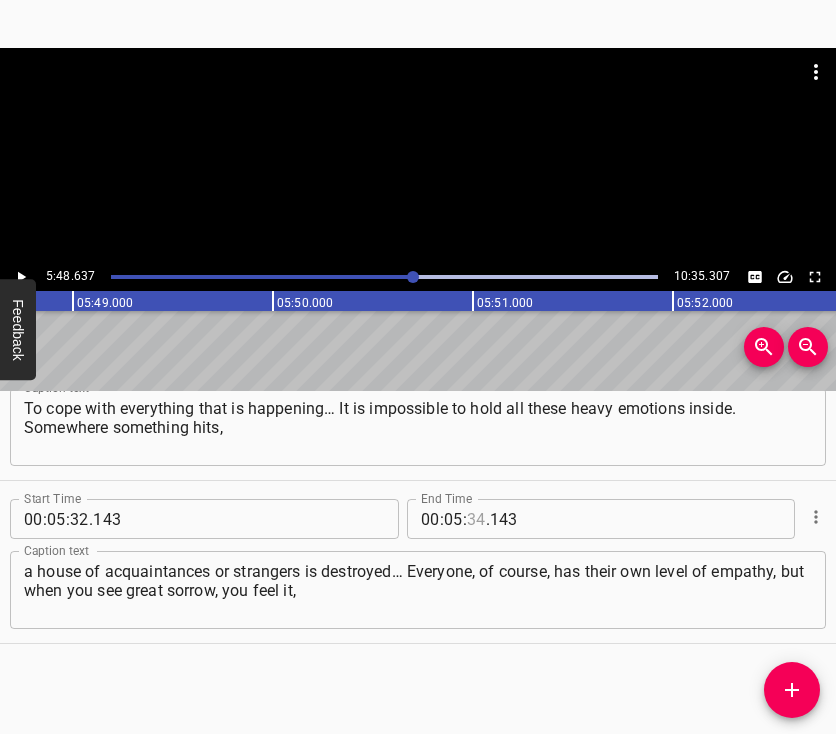 click at bounding box center [476, 519] 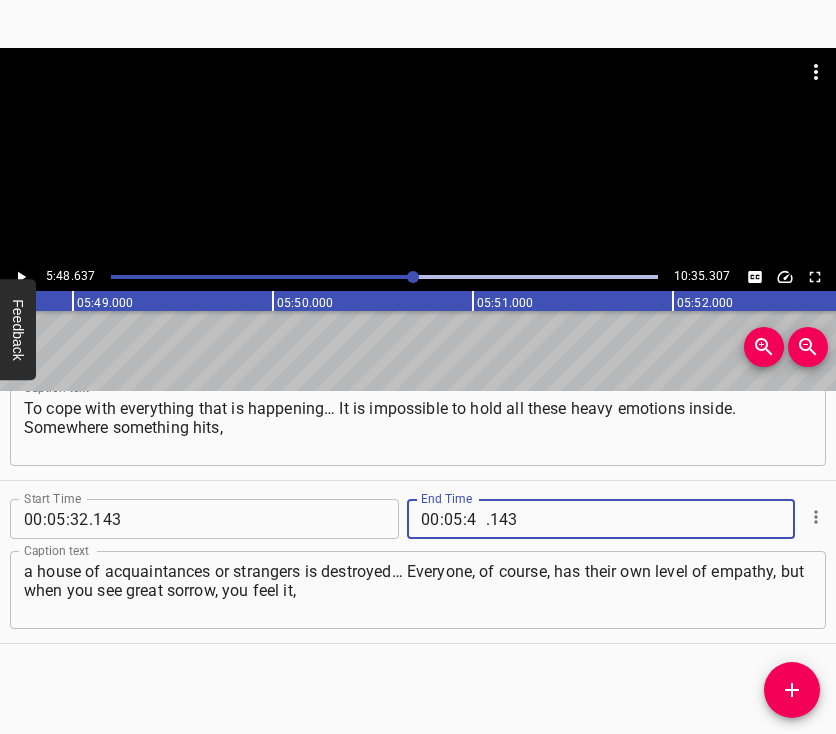 type on "48" 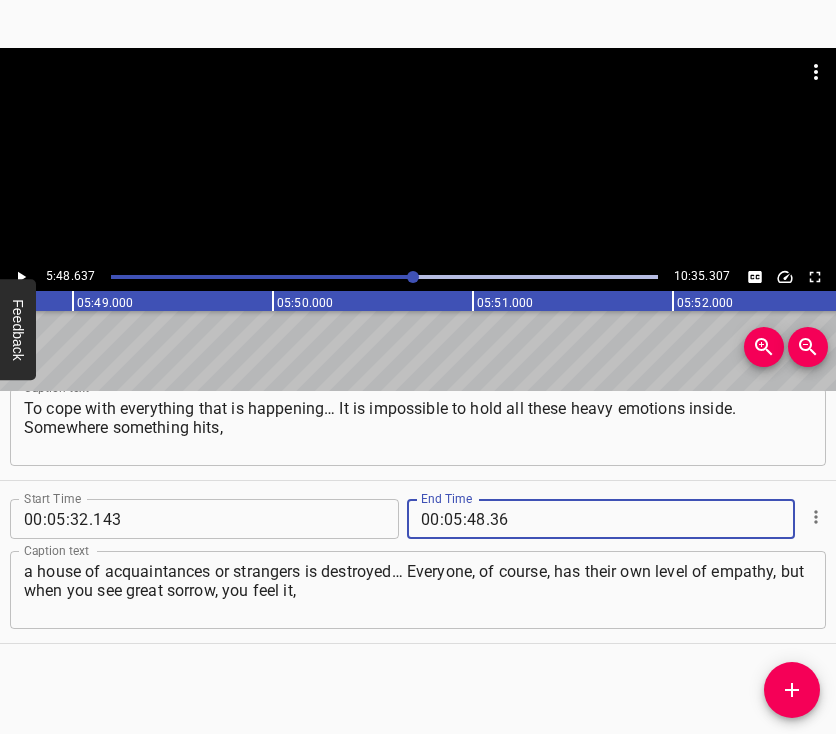 type on "3" 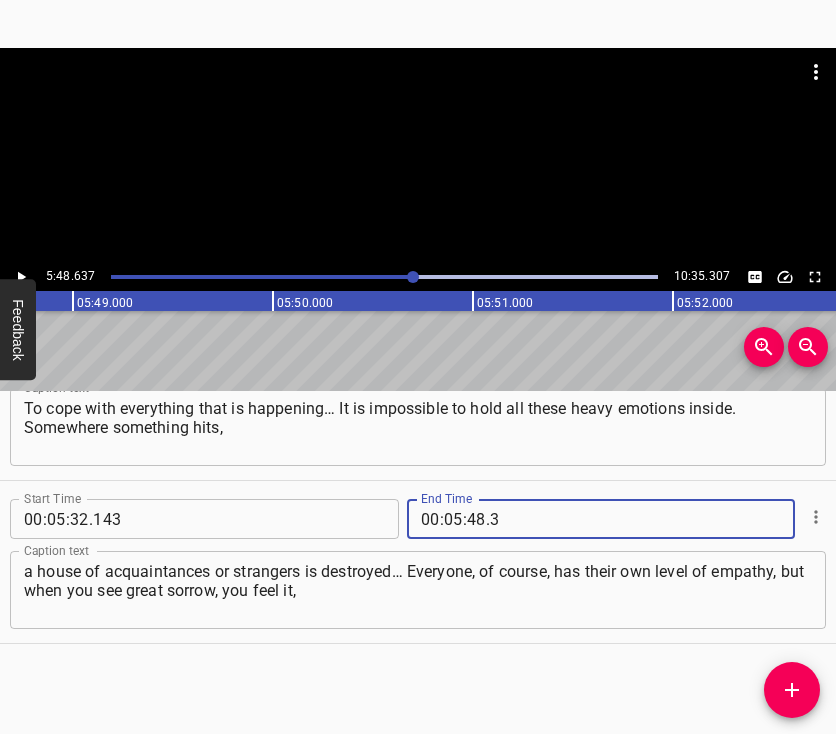 type 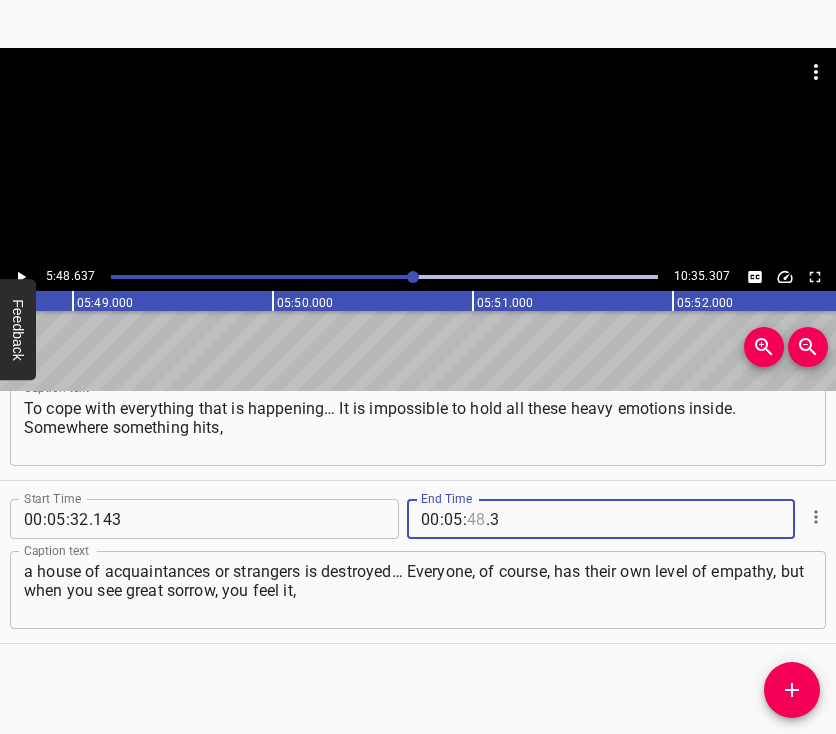 type on "143" 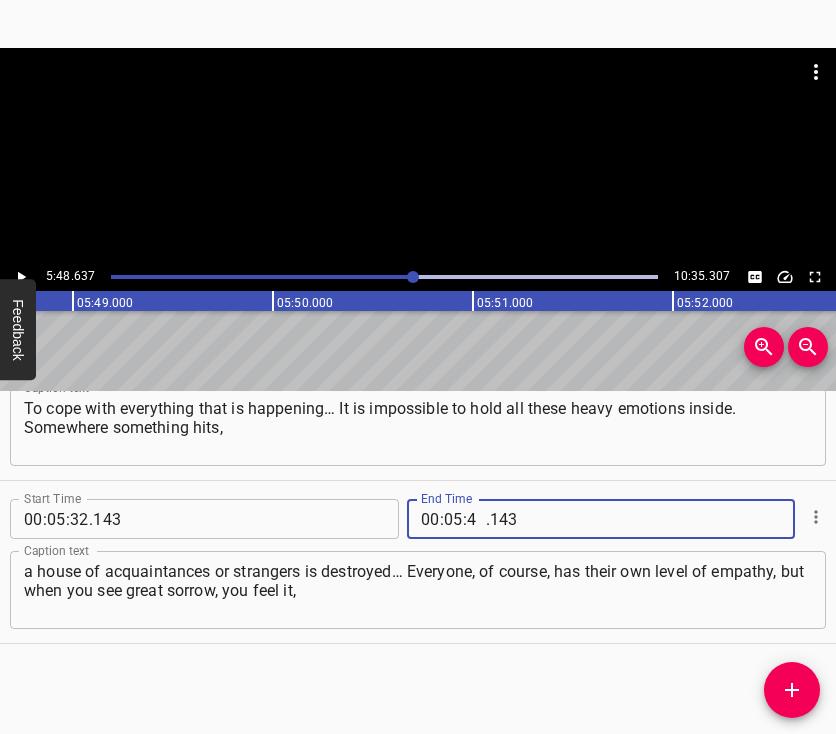 type on "48" 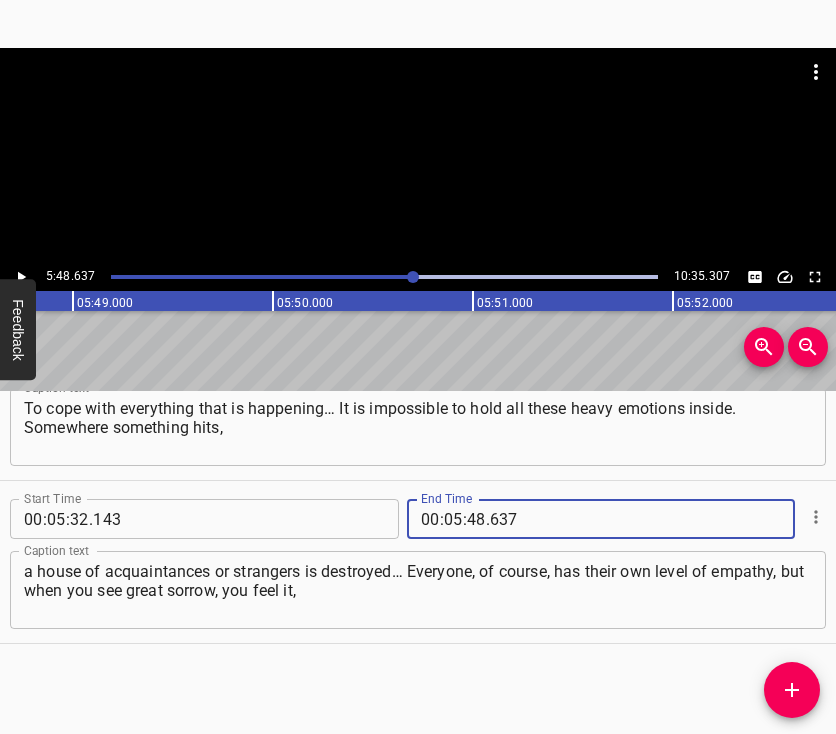 type on "637" 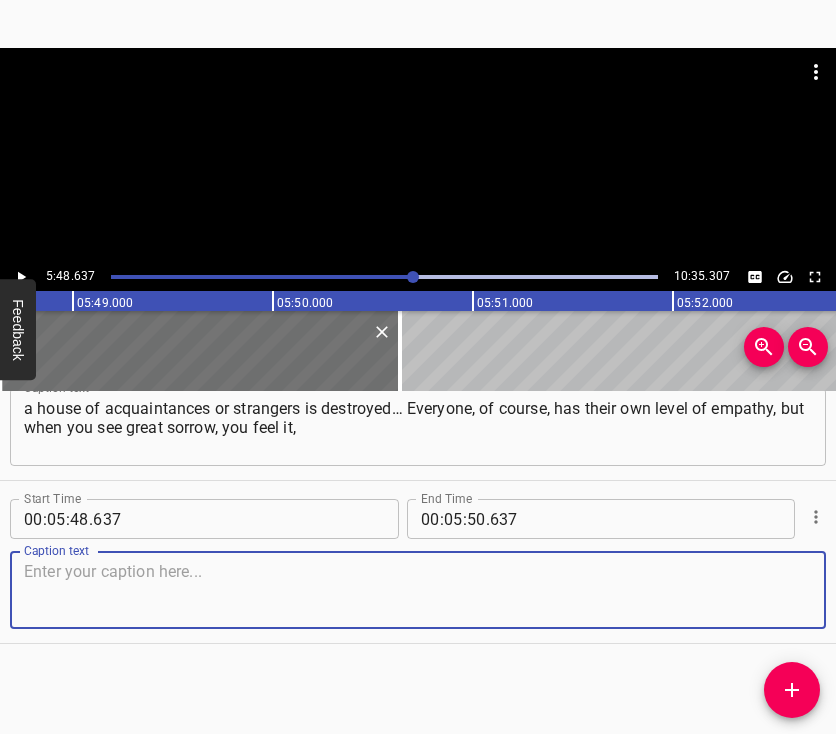 scroll, scrollTop: 4431, scrollLeft: 0, axis: vertical 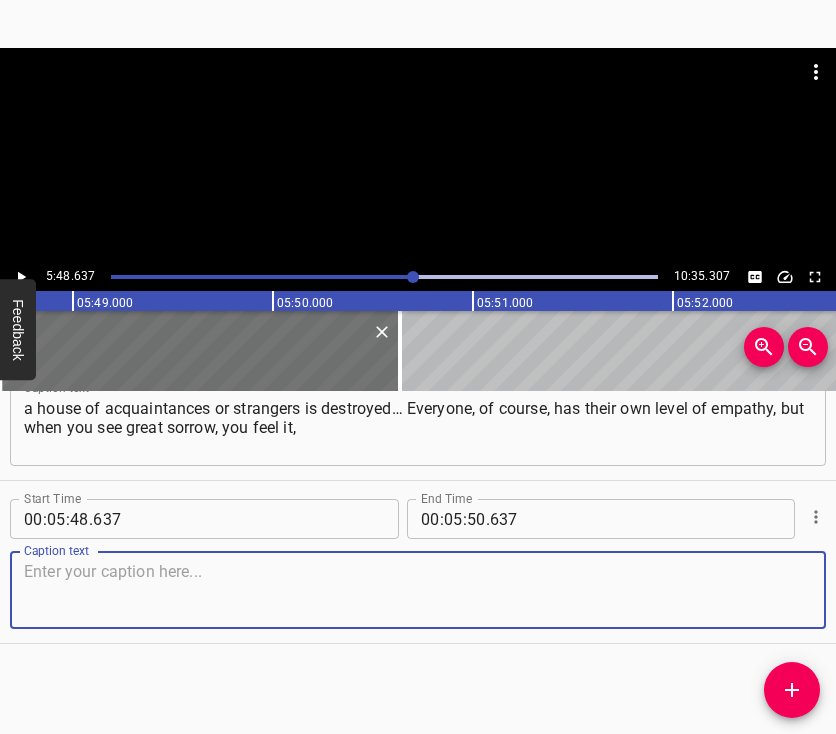 click at bounding box center (418, 590) 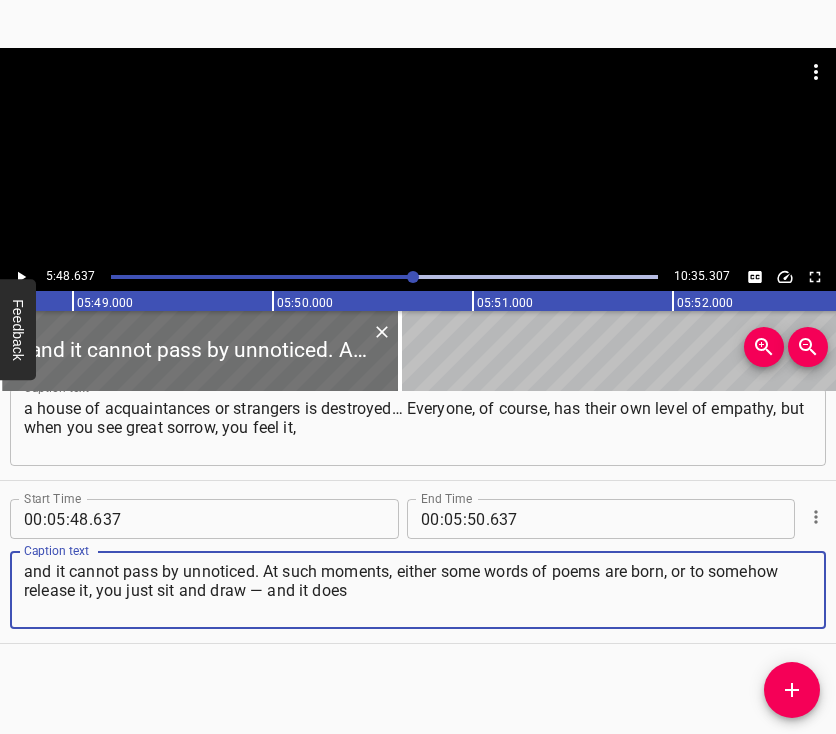 type on "and it cannot pass by unnoticed. At such moments, either some words of poems are born, or to somehow release it, you just sit and draw — and it does" 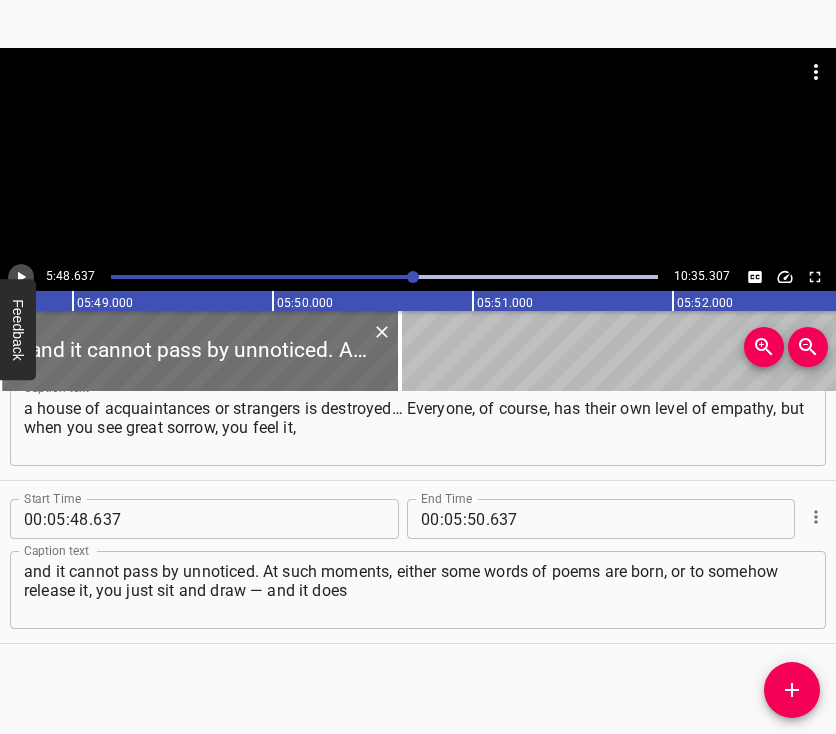 click 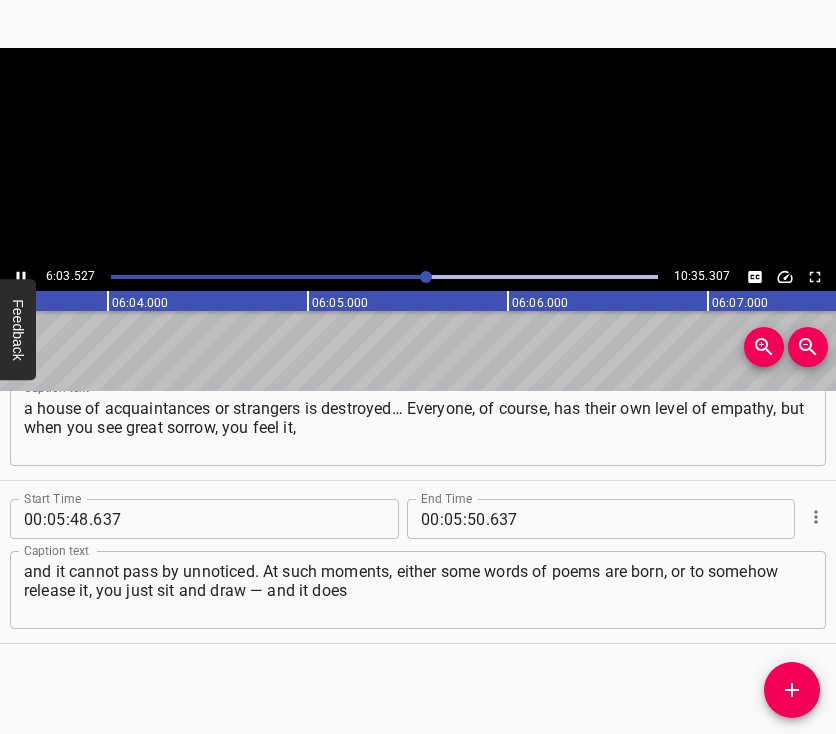 click 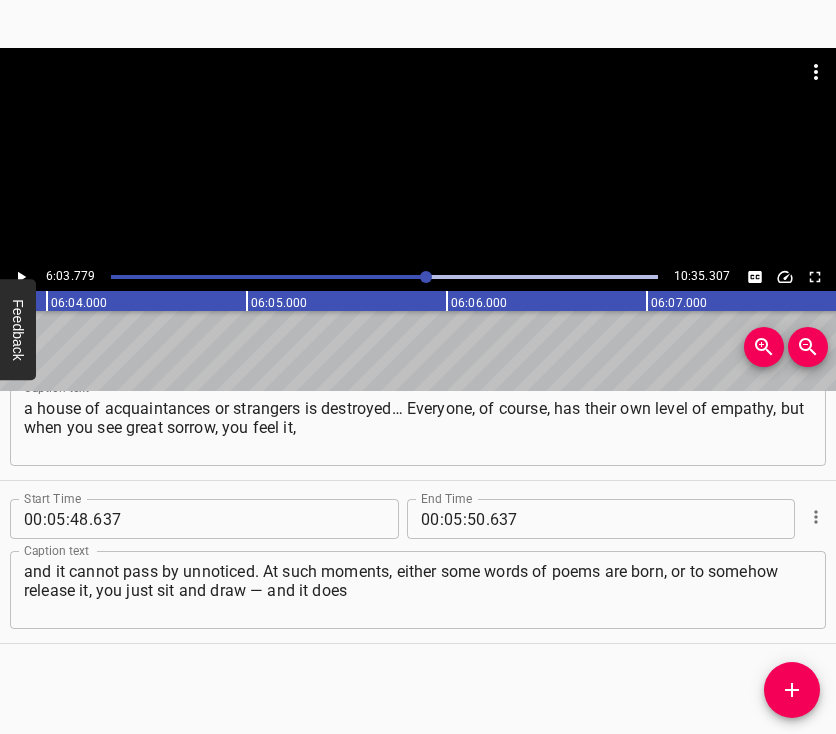 scroll, scrollTop: 0, scrollLeft: 72755, axis: horizontal 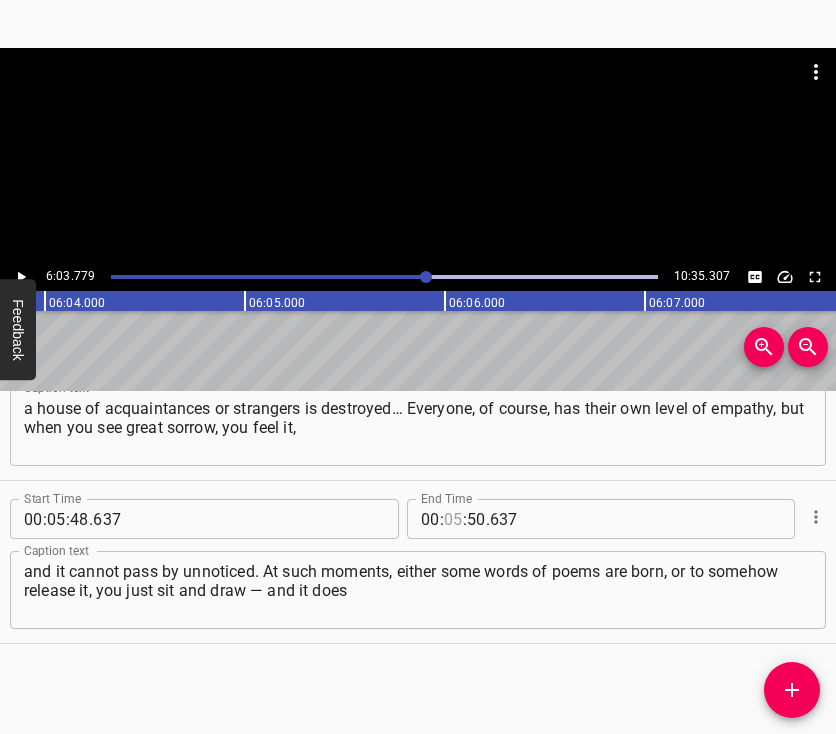 click at bounding box center [453, 519] 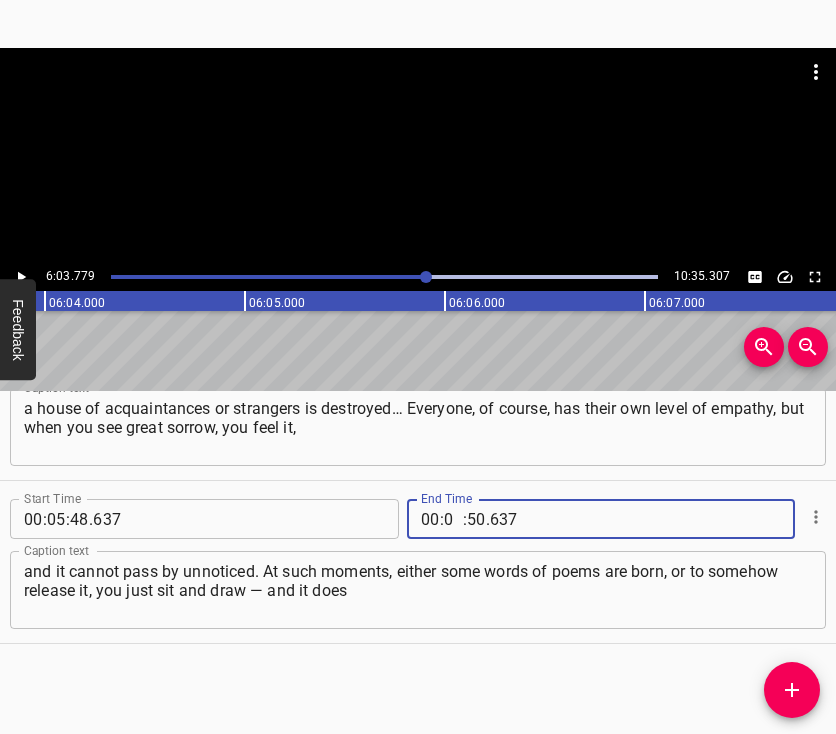 type on "06" 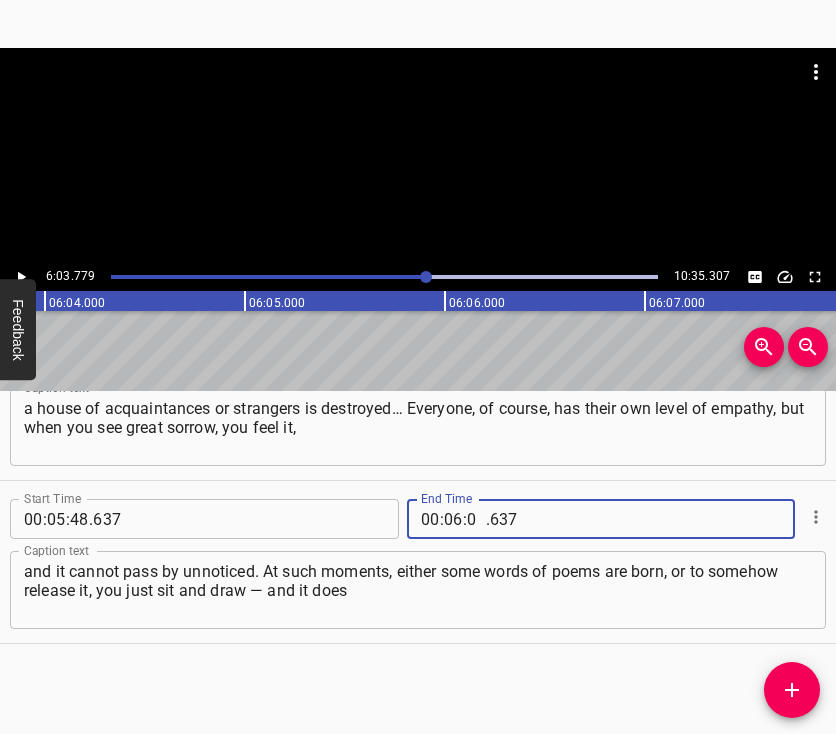 type on "03" 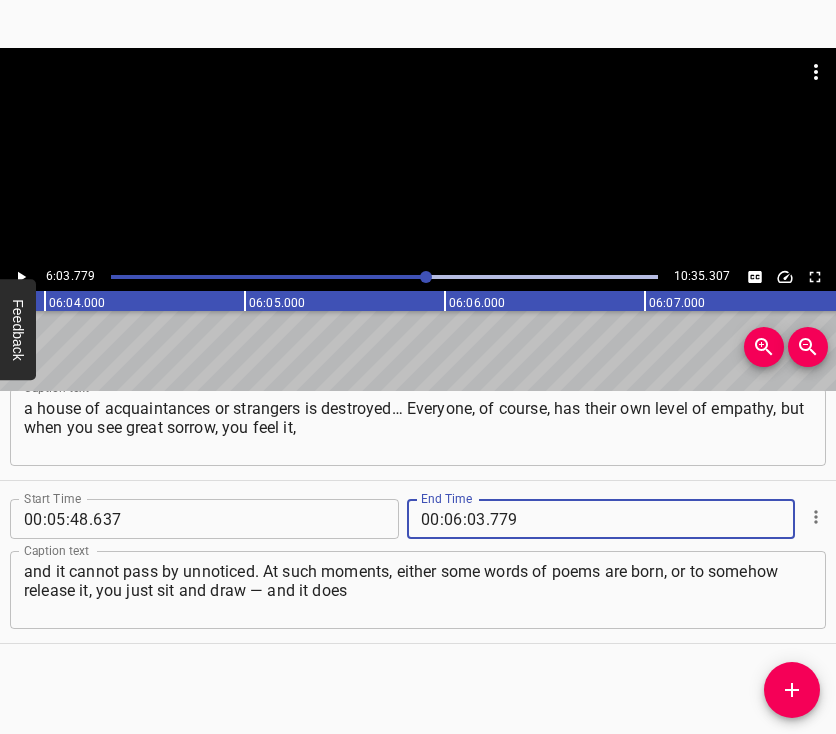 type on "779" 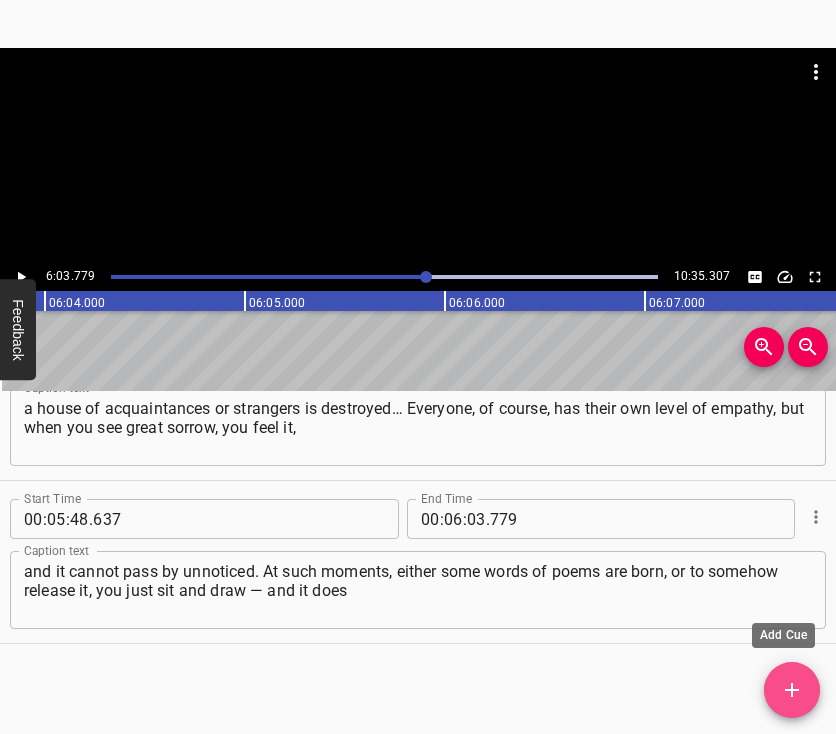 click 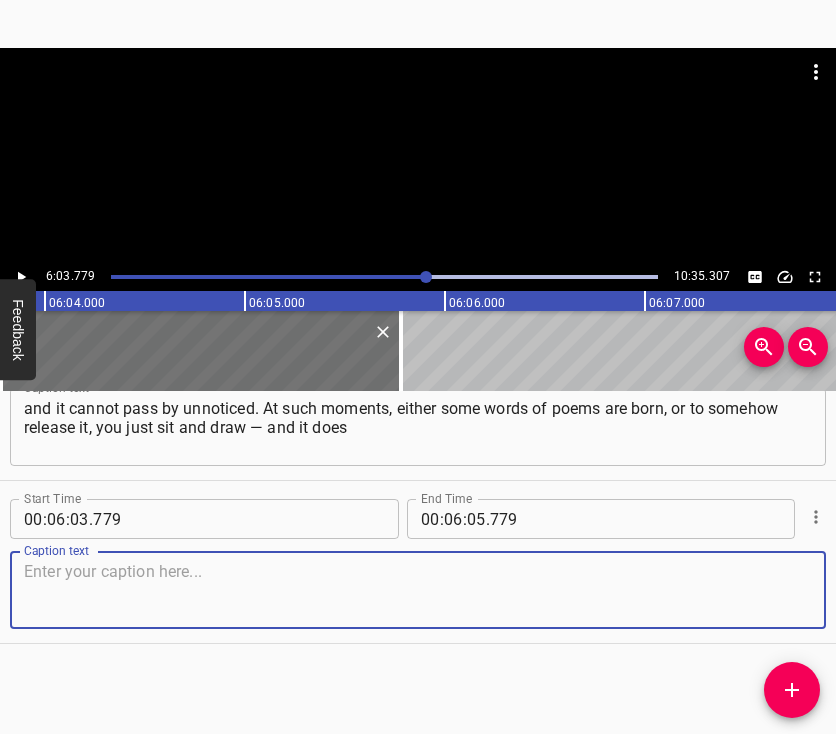 scroll, scrollTop: 4611, scrollLeft: 0, axis: vertical 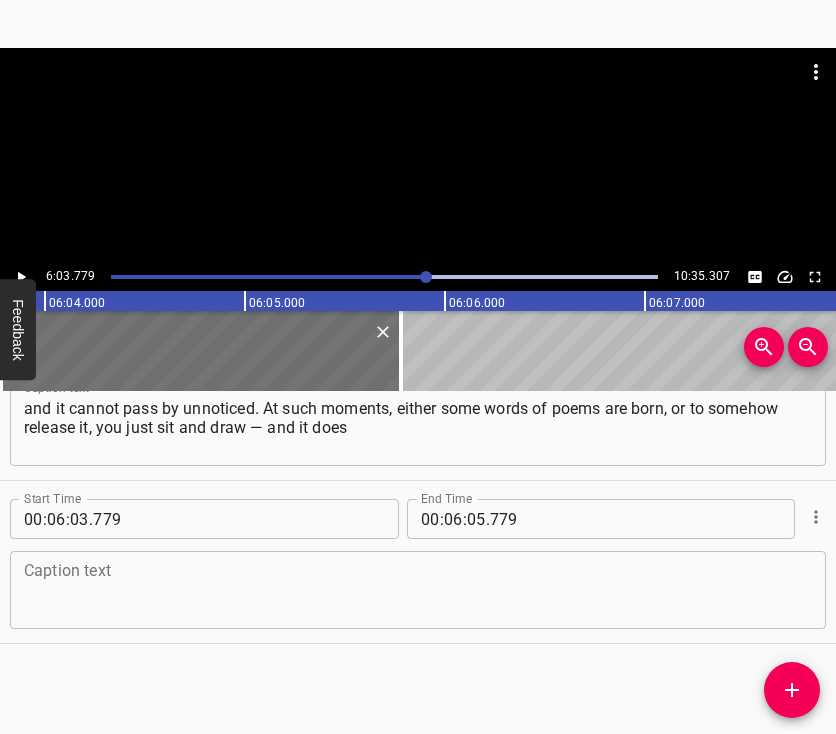 click at bounding box center [418, 590] 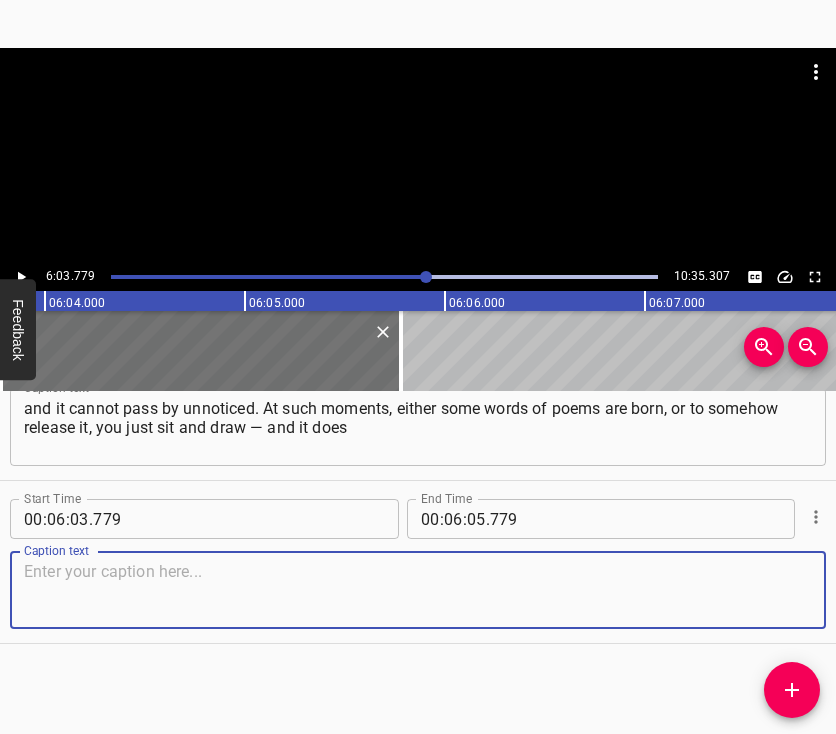paste on "not matter what exactly. Not the war. A beautiful landscape and mountains. Recently, I raffled such a painting on Facebook, and we raised" 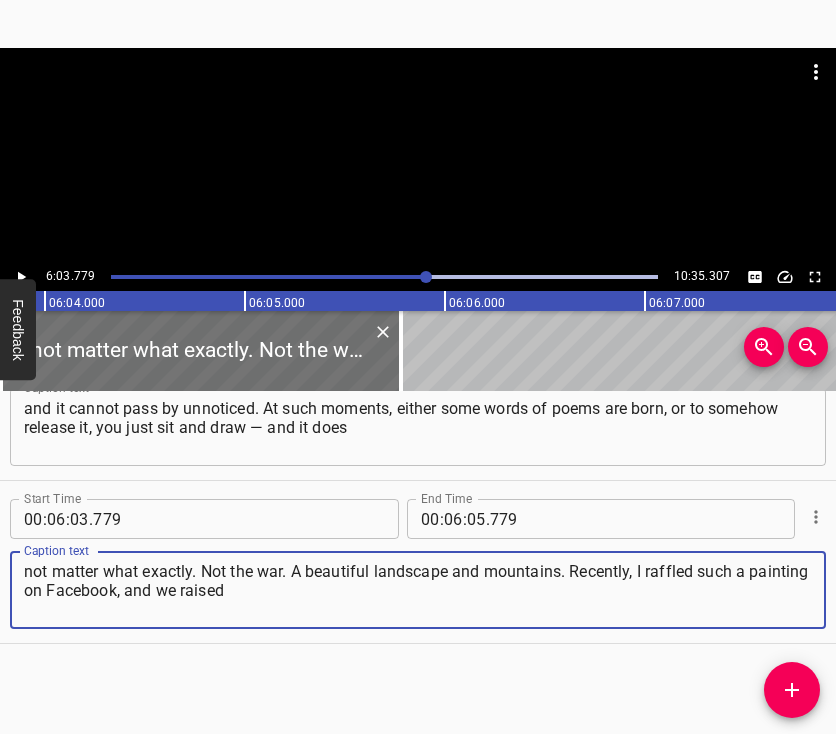 type on "not matter what exactly. Not the war. A beautiful landscape and mountains. Recently, I raffled such a painting on Facebook, and we raised" 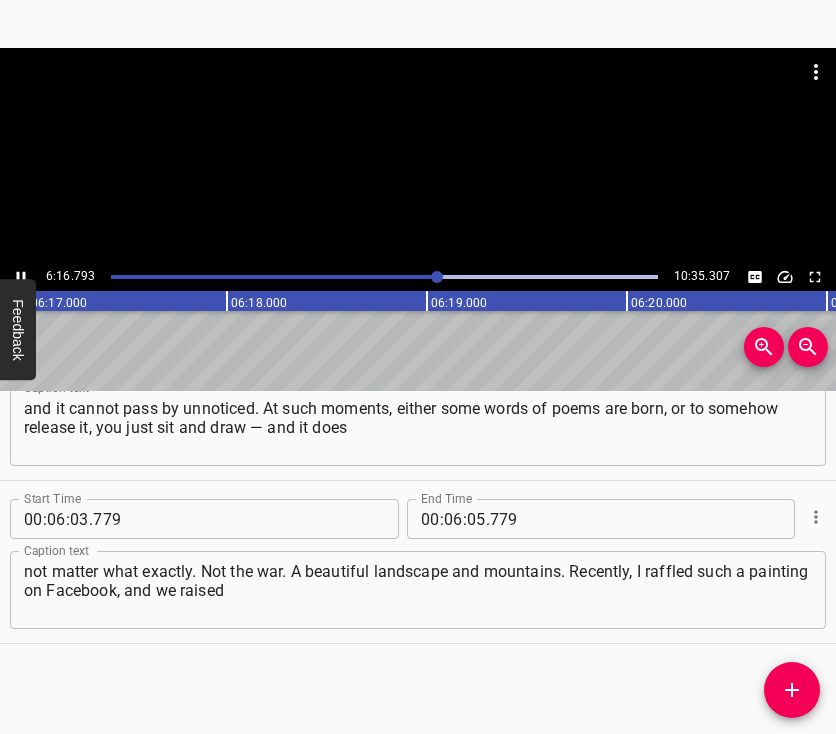 click 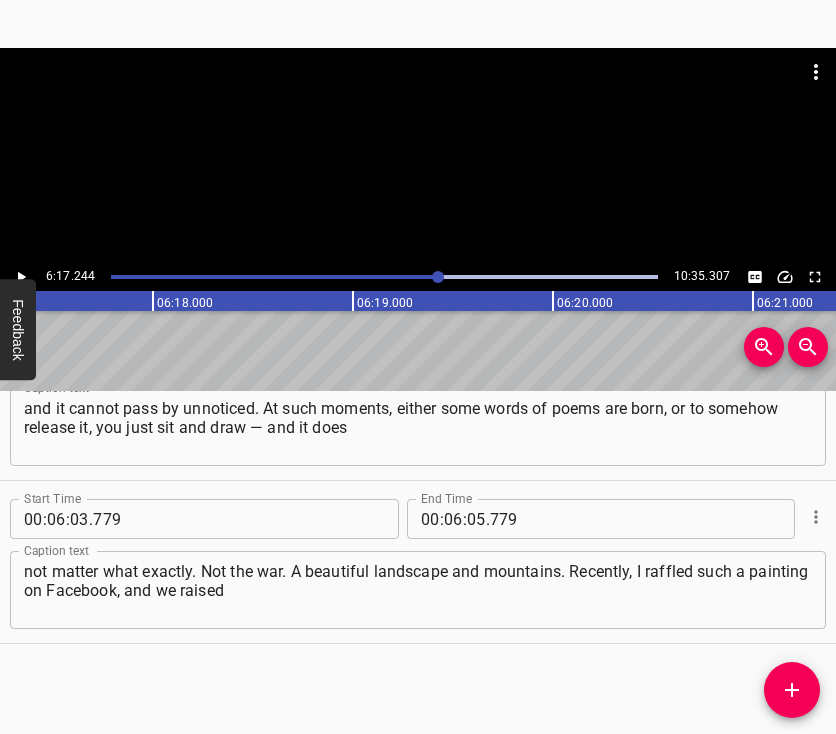 scroll, scrollTop: 0, scrollLeft: 75448, axis: horizontal 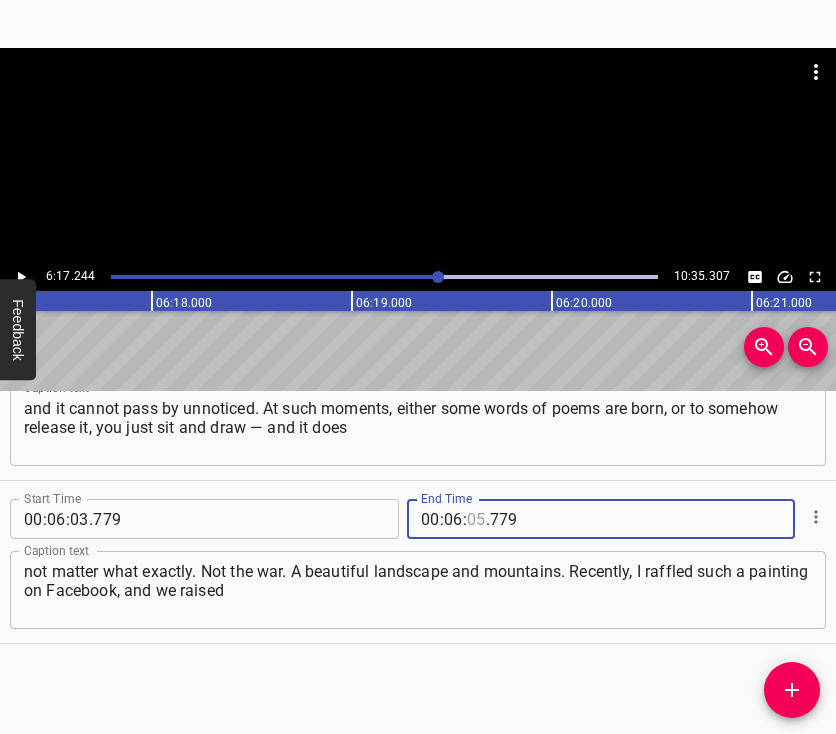 click at bounding box center (476, 519) 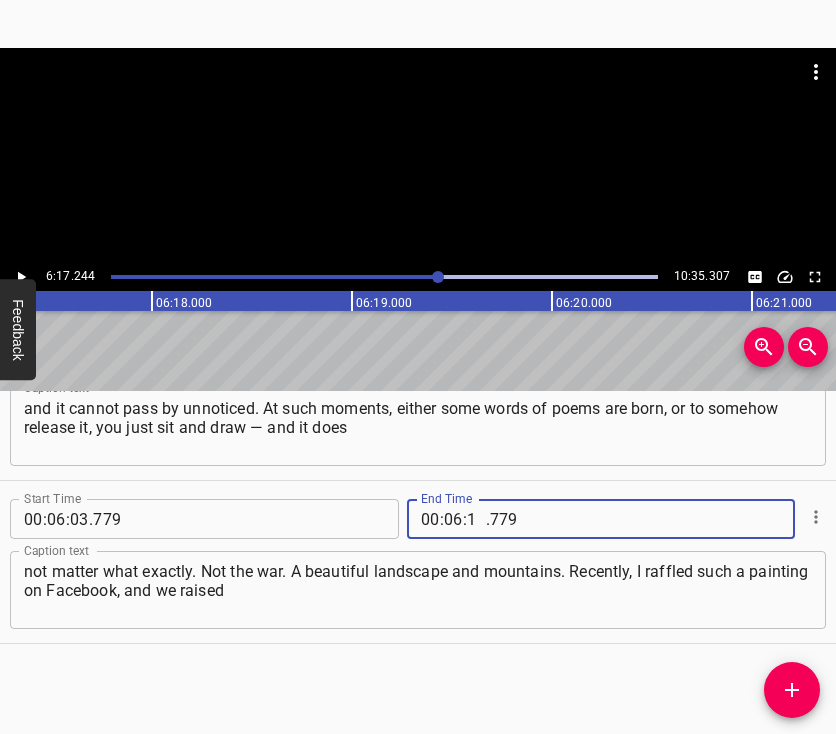 type on "17" 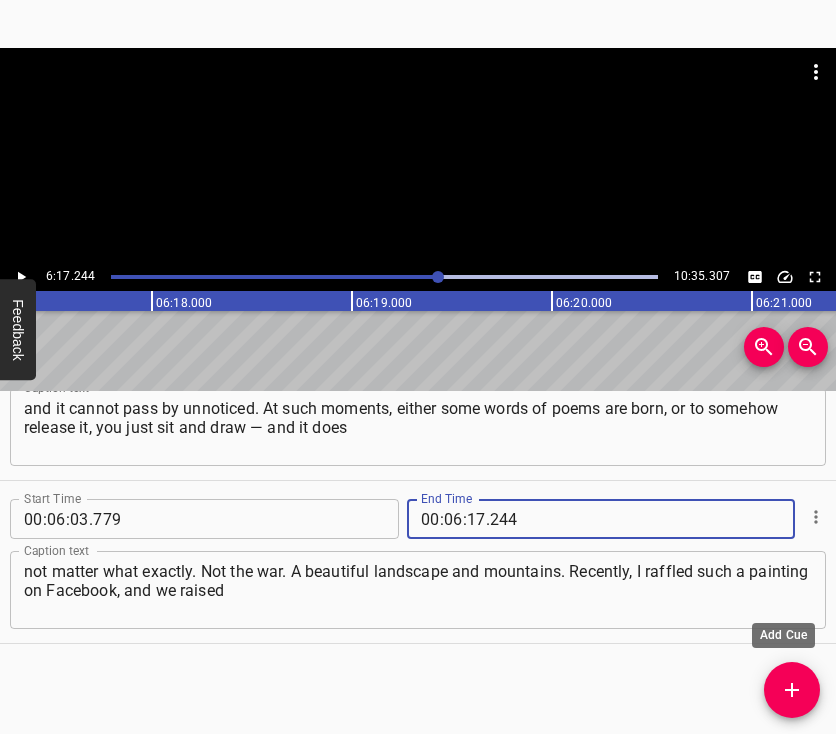 type on "244" 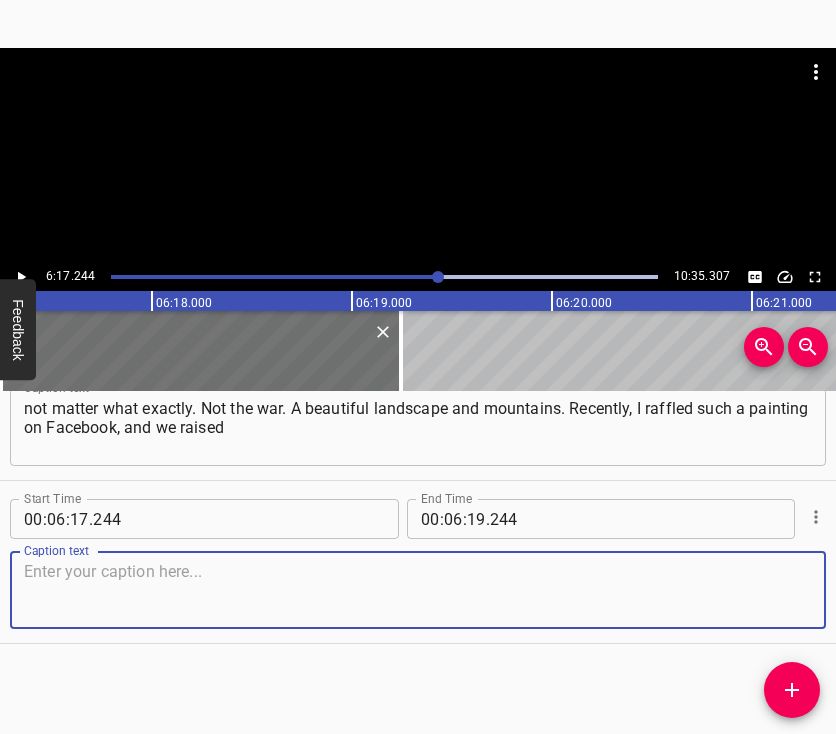 scroll, scrollTop: 4791, scrollLeft: 0, axis: vertical 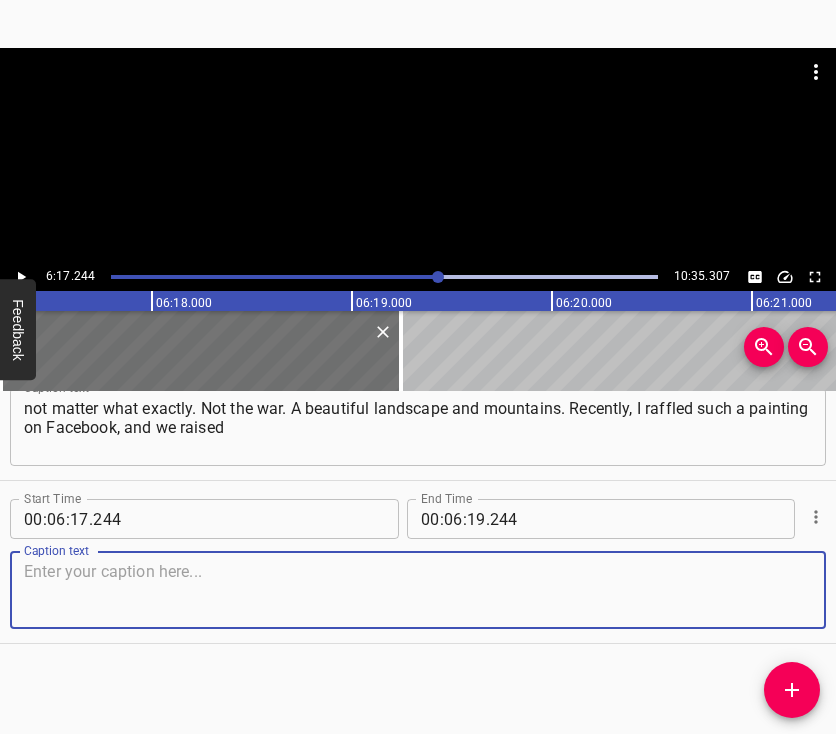 click at bounding box center [418, 590] 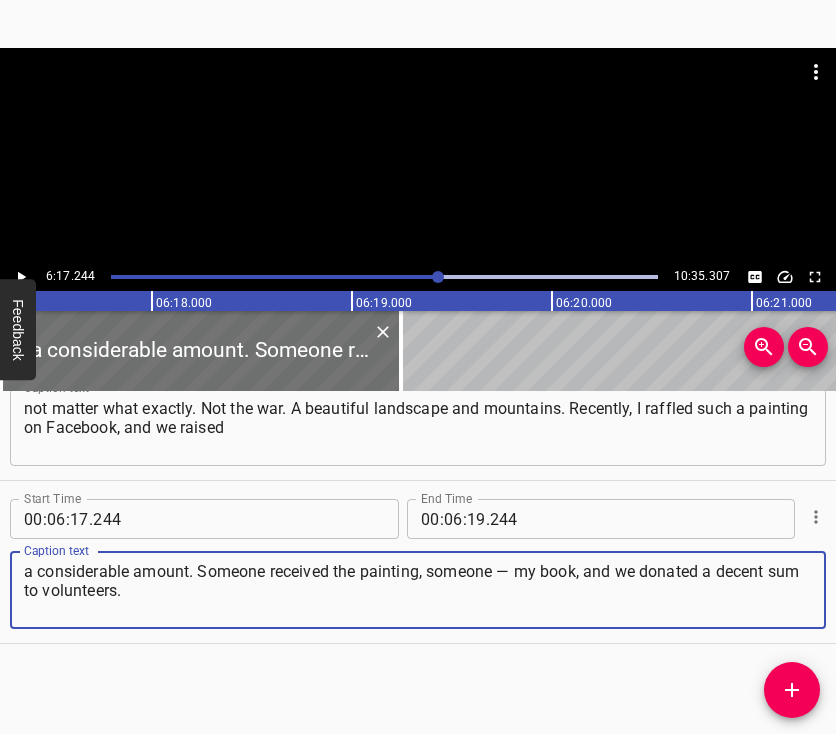 type on "a considerable amount. Someone received the painting, someone — my book, and we donated a decent sum to volunteers." 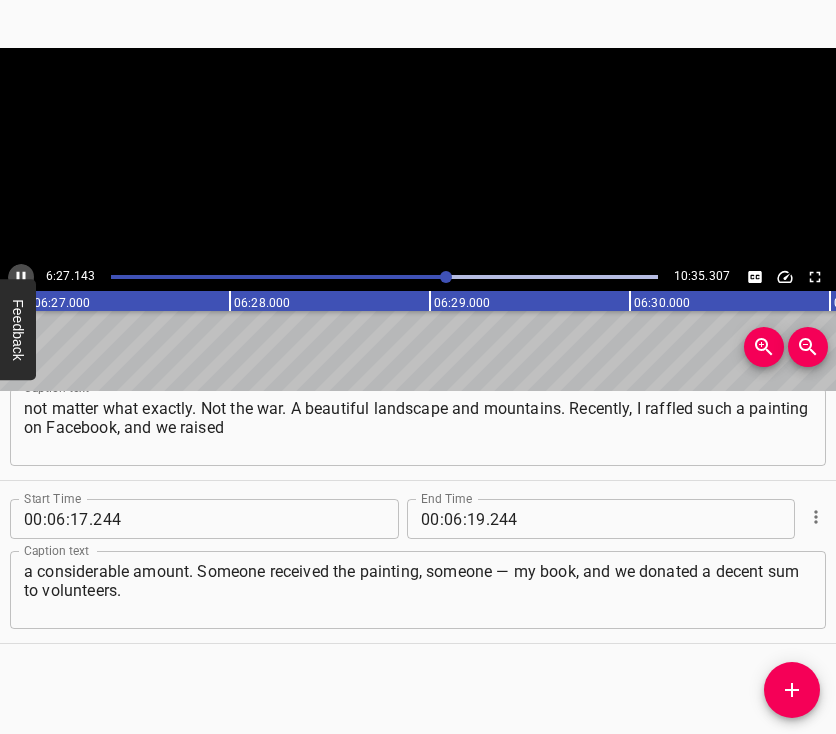 click 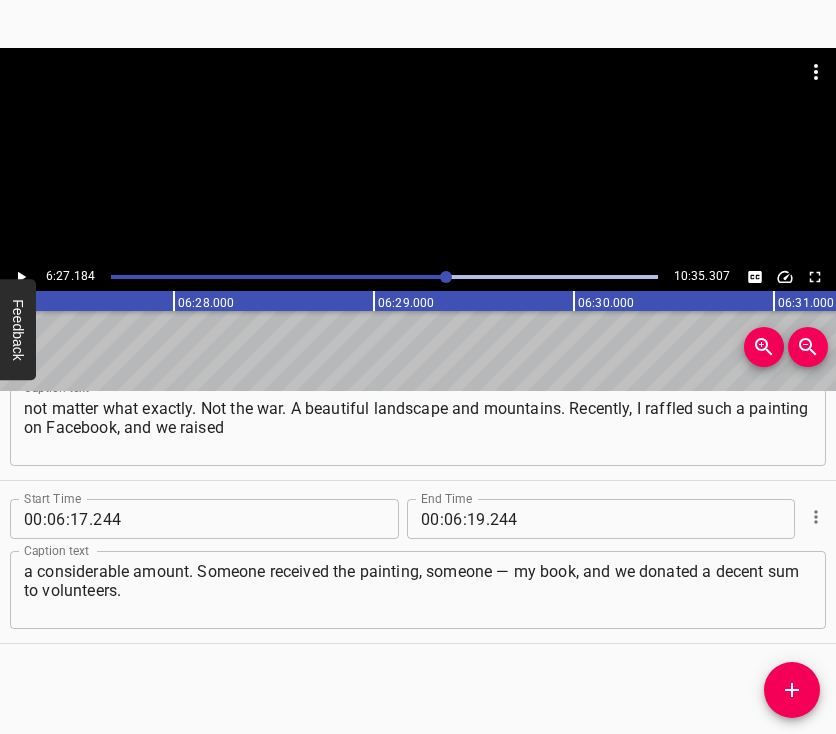 scroll, scrollTop: 0, scrollLeft: 77436, axis: horizontal 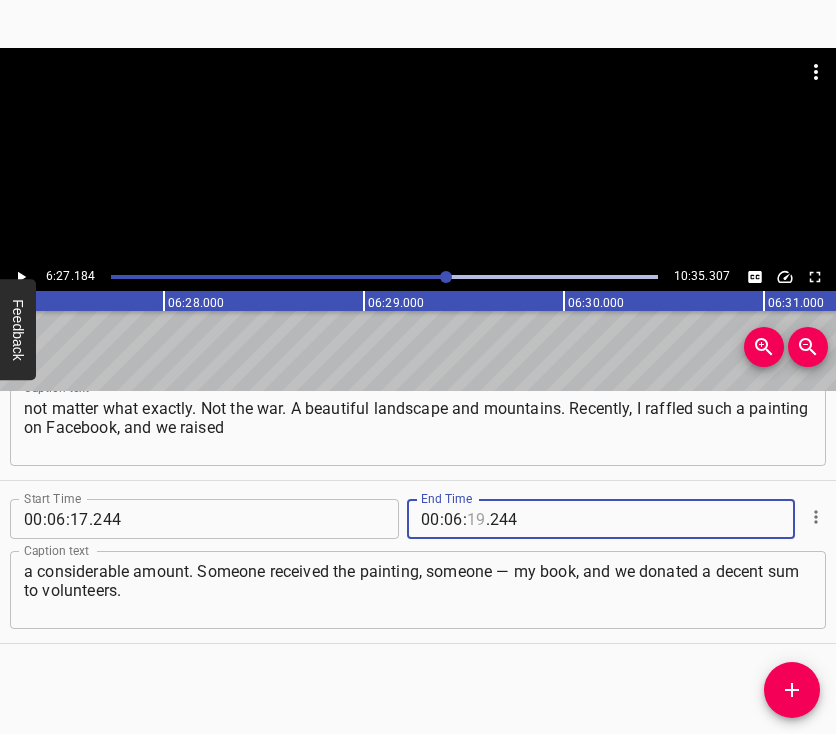 click at bounding box center [476, 519] 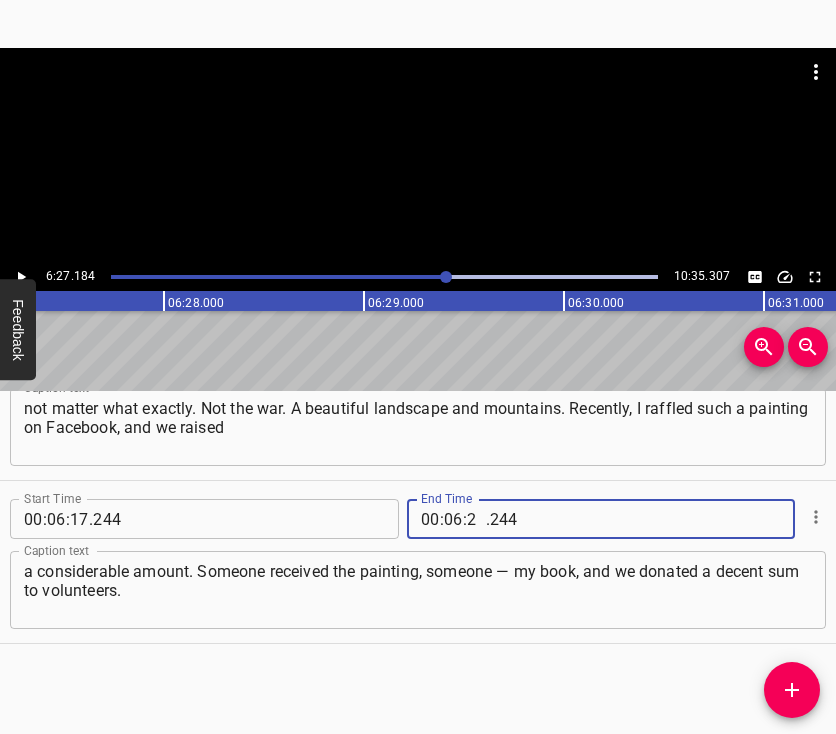 type on "27" 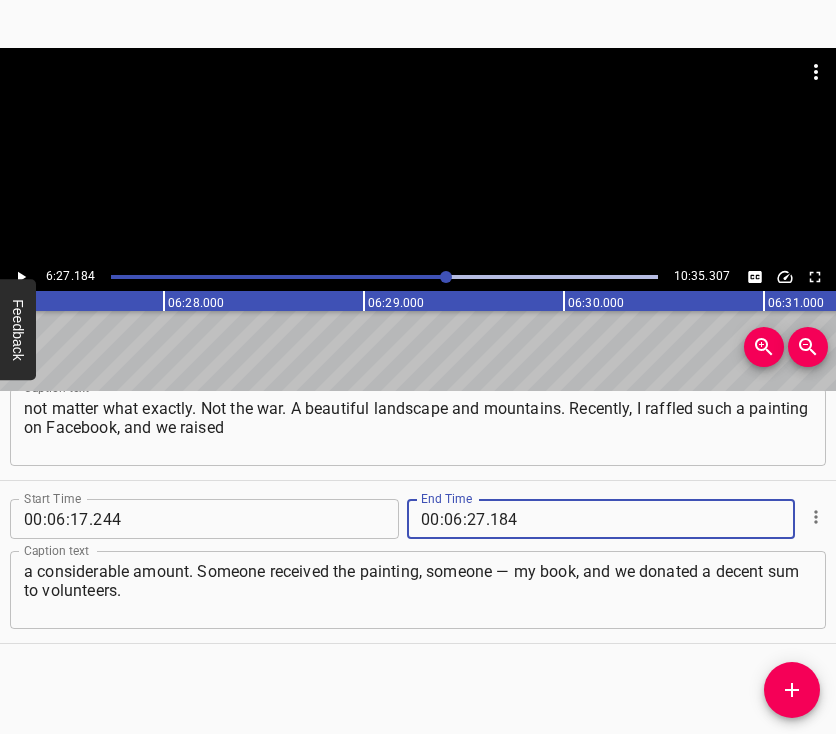 type on "184" 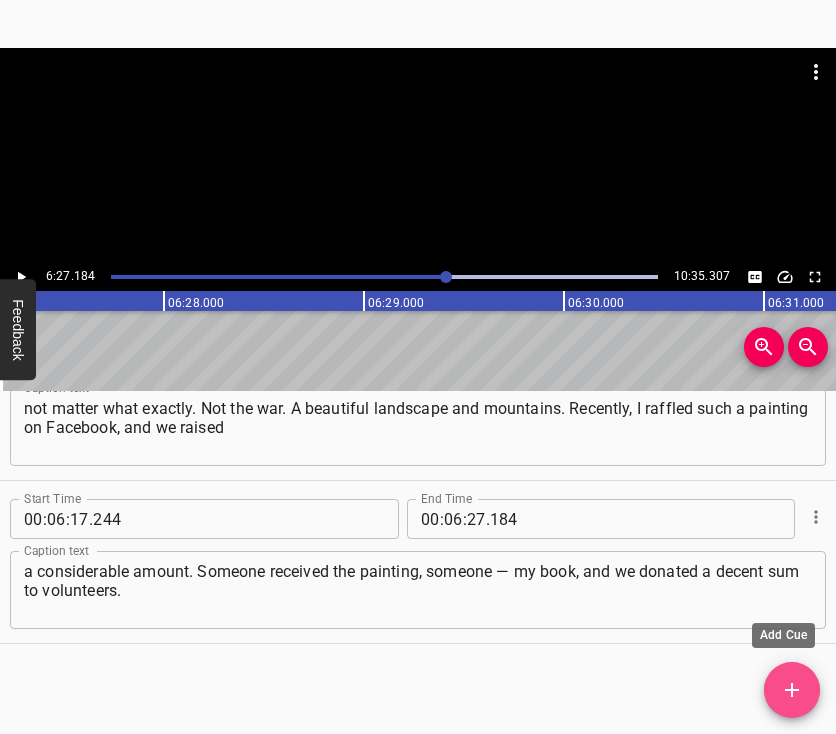 click 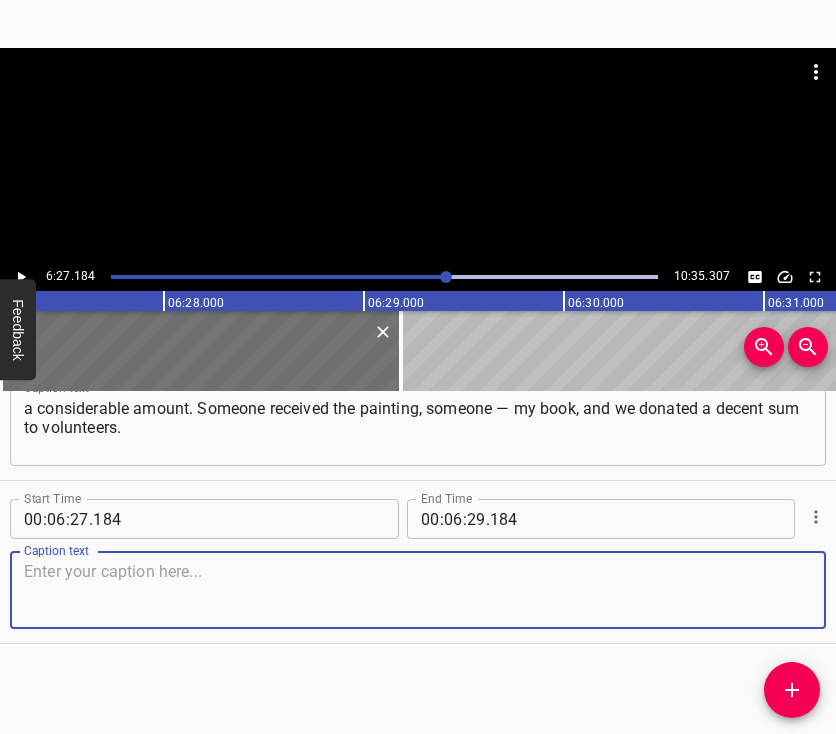 scroll, scrollTop: 4971, scrollLeft: 0, axis: vertical 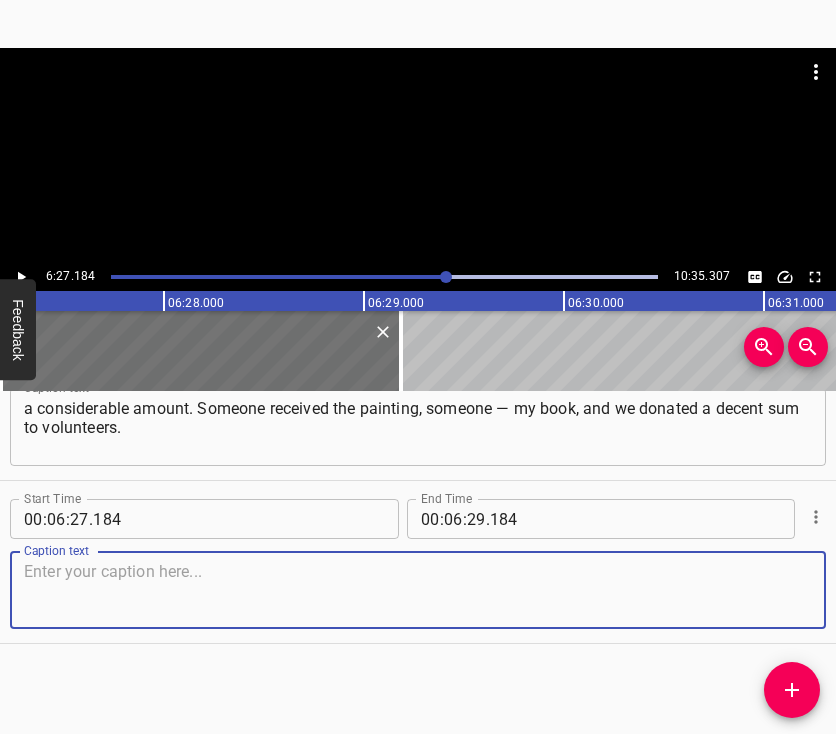 click at bounding box center [418, 590] 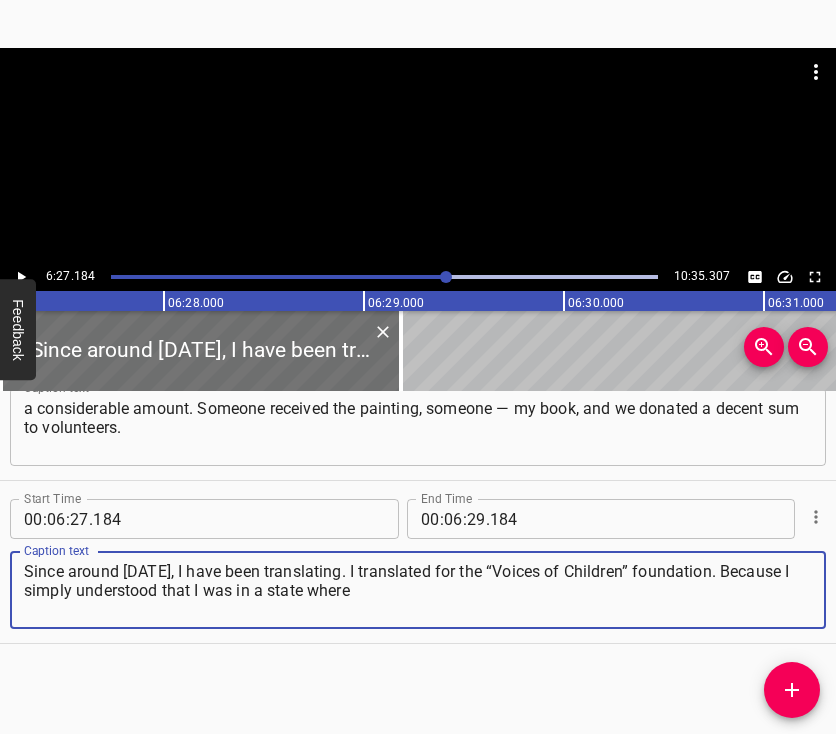 type on "Since around [DATE], I have been translating. I translated for the “Voices of Children” foundation. Because I simply understood that I was in a state where" 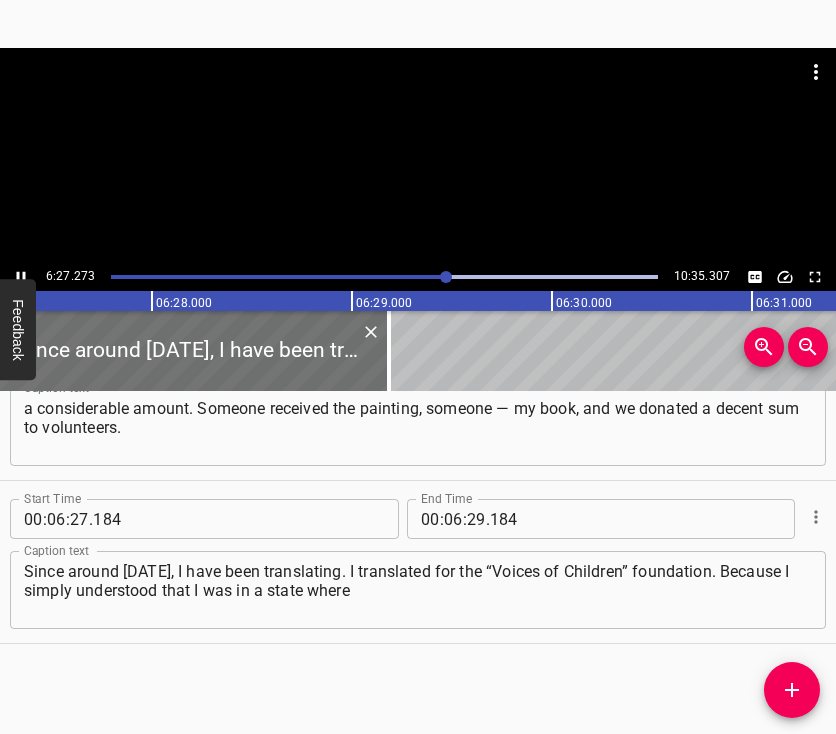scroll, scrollTop: 0, scrollLeft: 77451, axis: horizontal 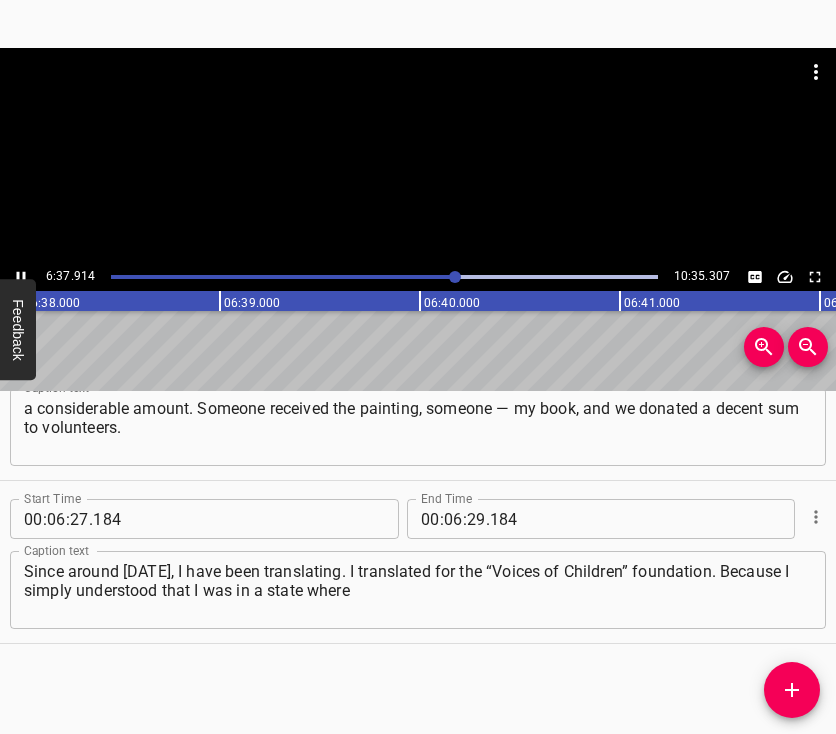 click at bounding box center (21, 277) 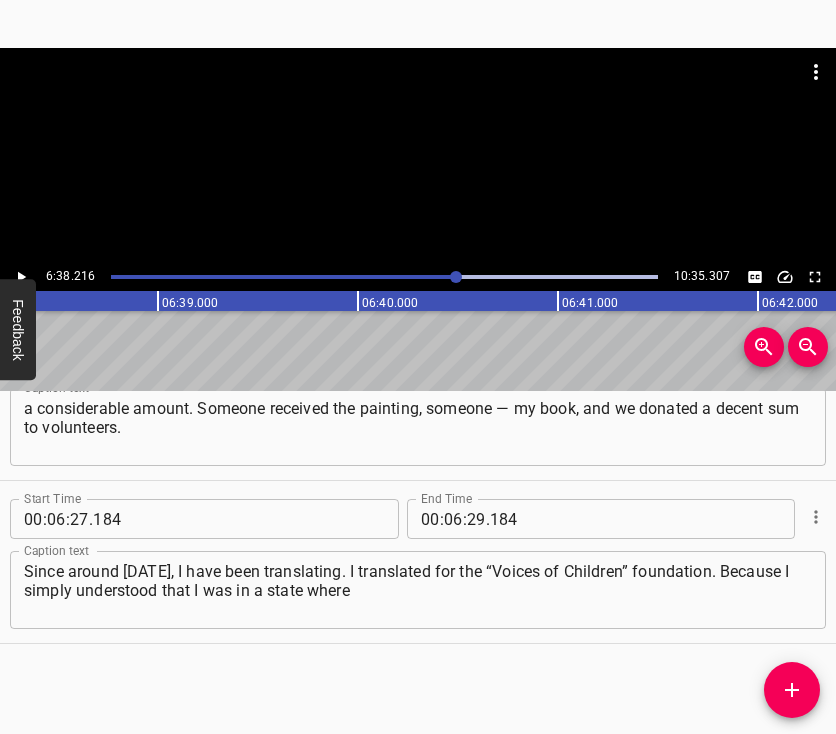 scroll, scrollTop: 0, scrollLeft: 79643, axis: horizontal 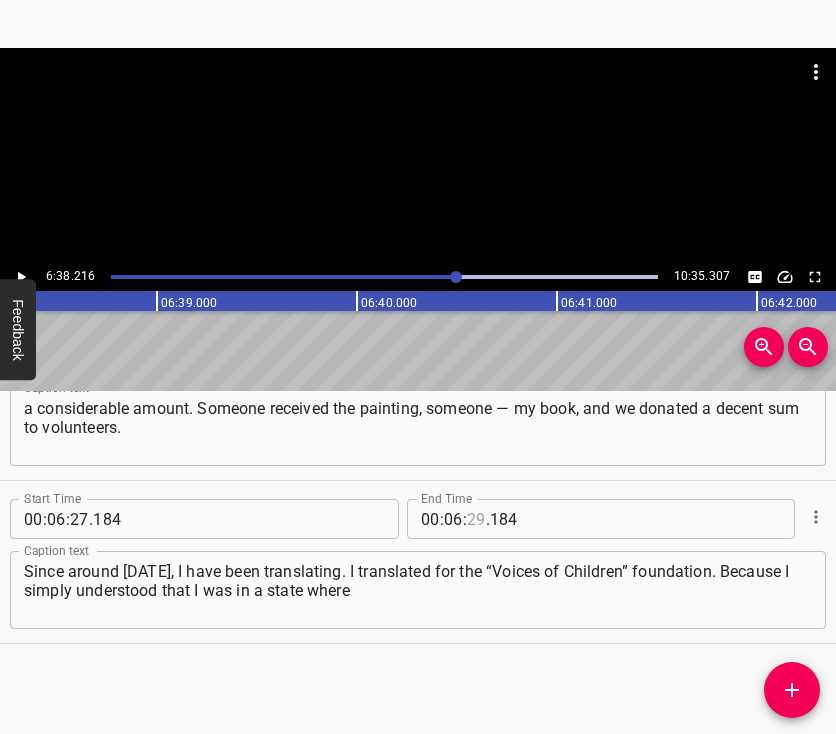click at bounding box center (476, 519) 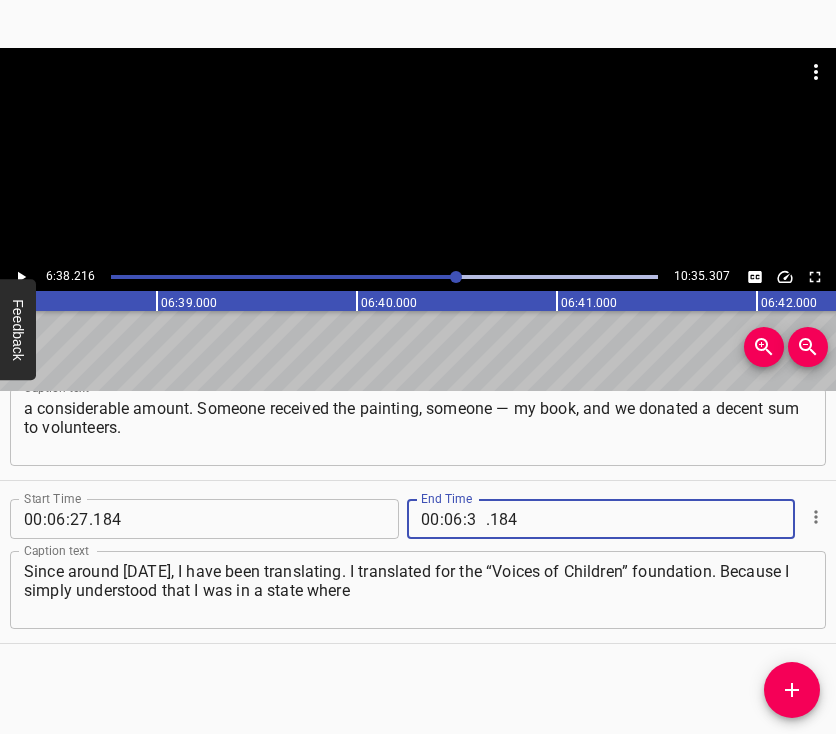 type on "38" 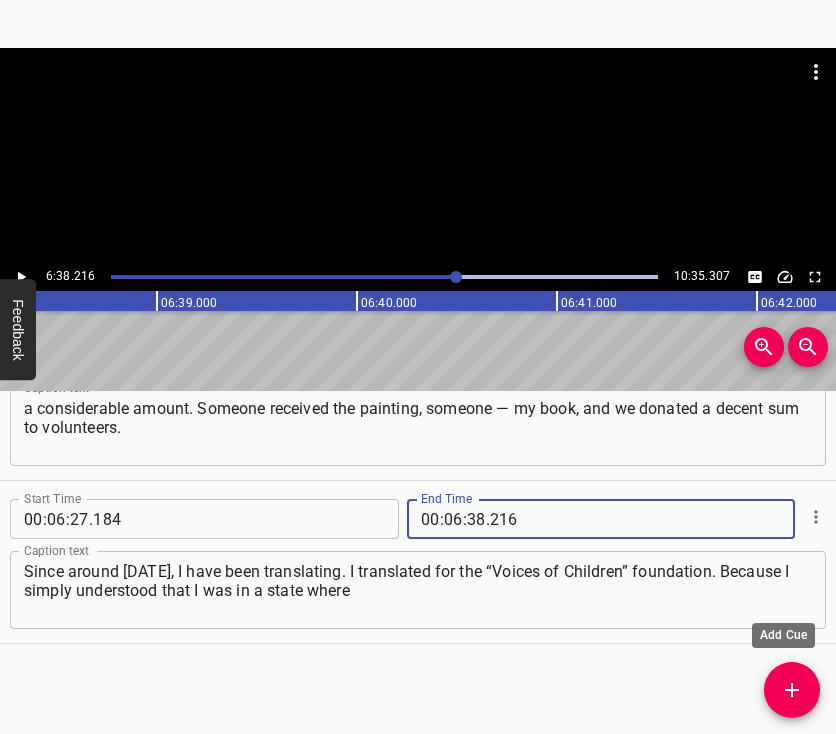 type on "216" 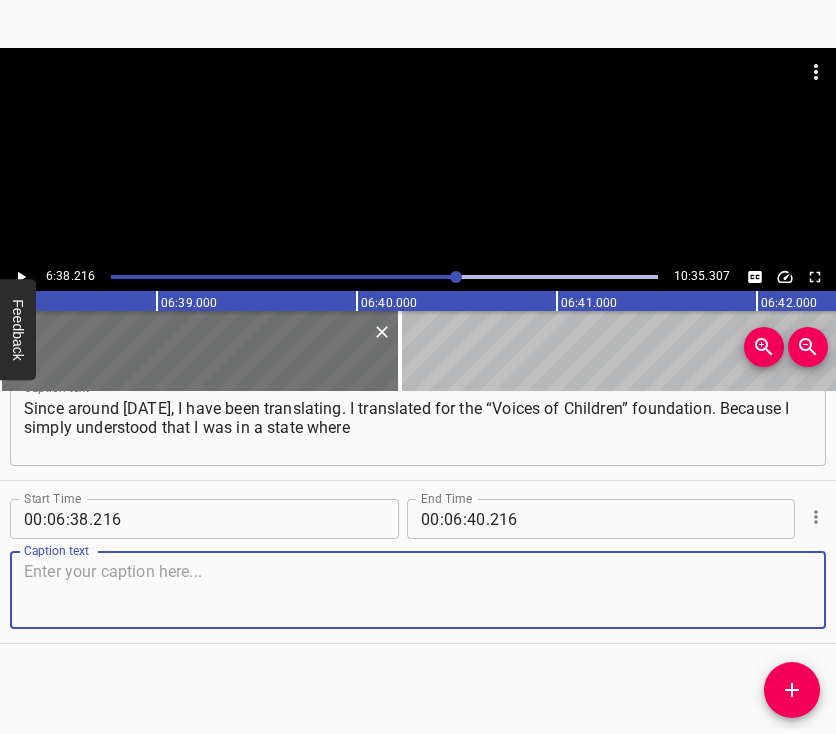 scroll, scrollTop: 5151, scrollLeft: 0, axis: vertical 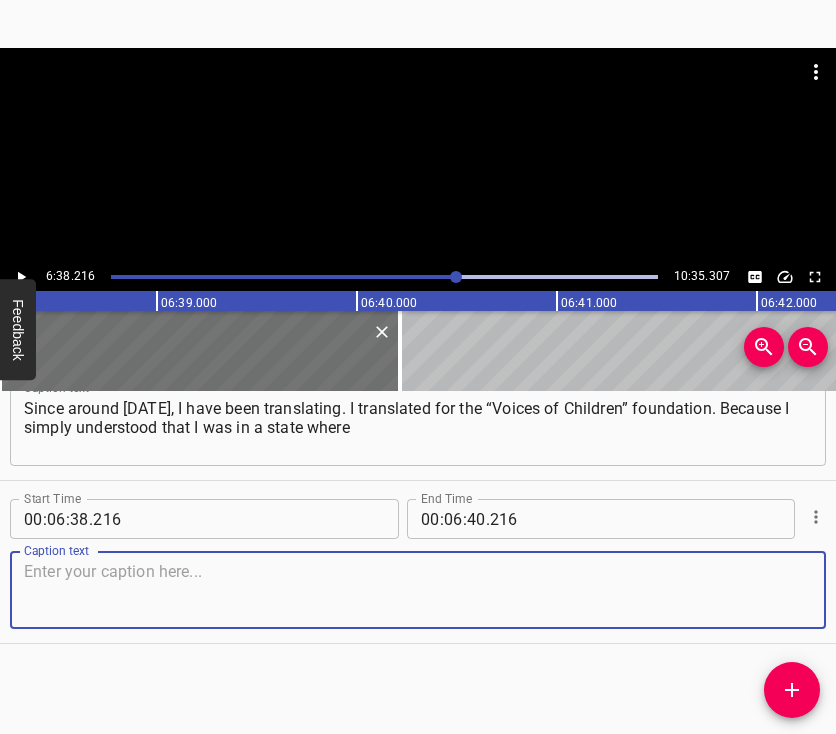 click at bounding box center [418, 590] 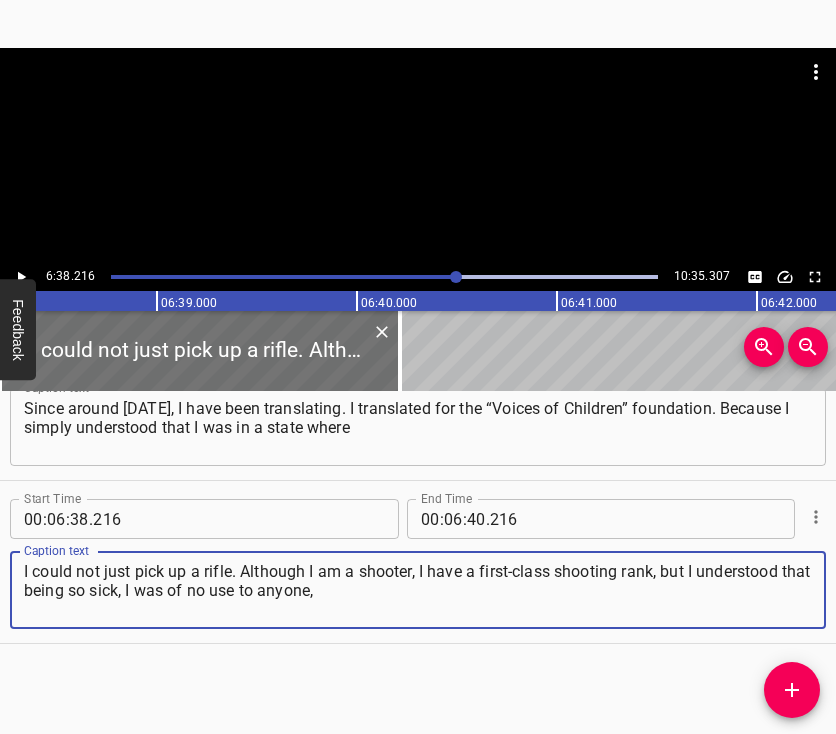 type on "I could not just pick up a rifle. Although I am a shooter, I have a first-class shooting rank, but I understood that being so sick, I was of no use to anyone," 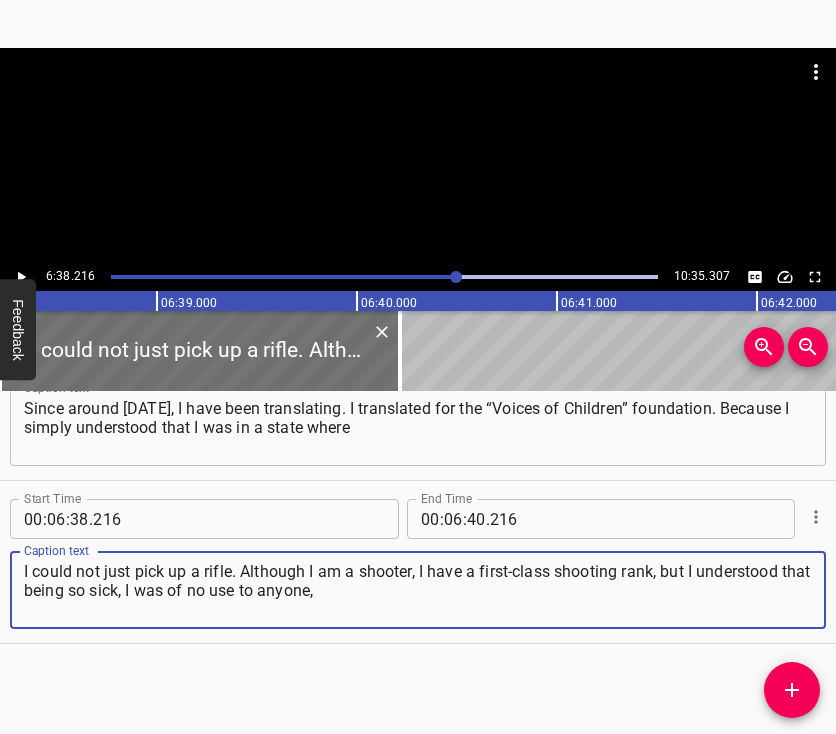 click 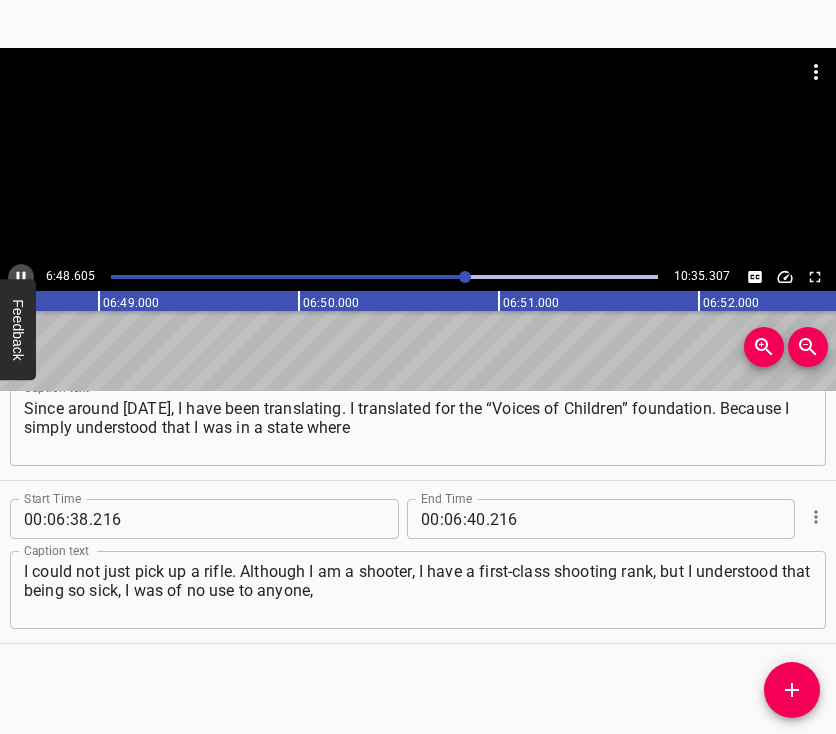 click 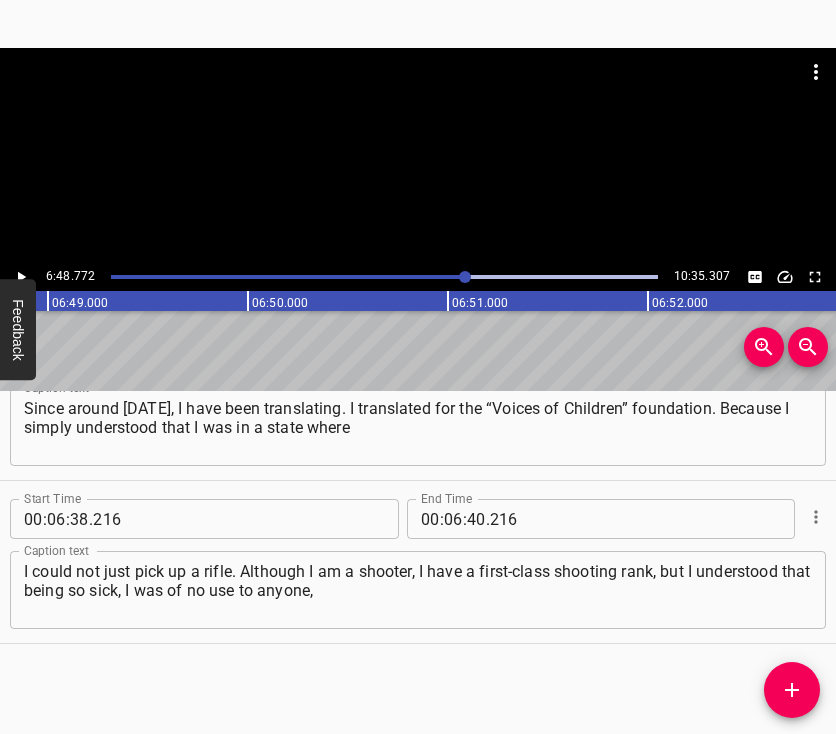 scroll, scrollTop: 0, scrollLeft: 81754, axis: horizontal 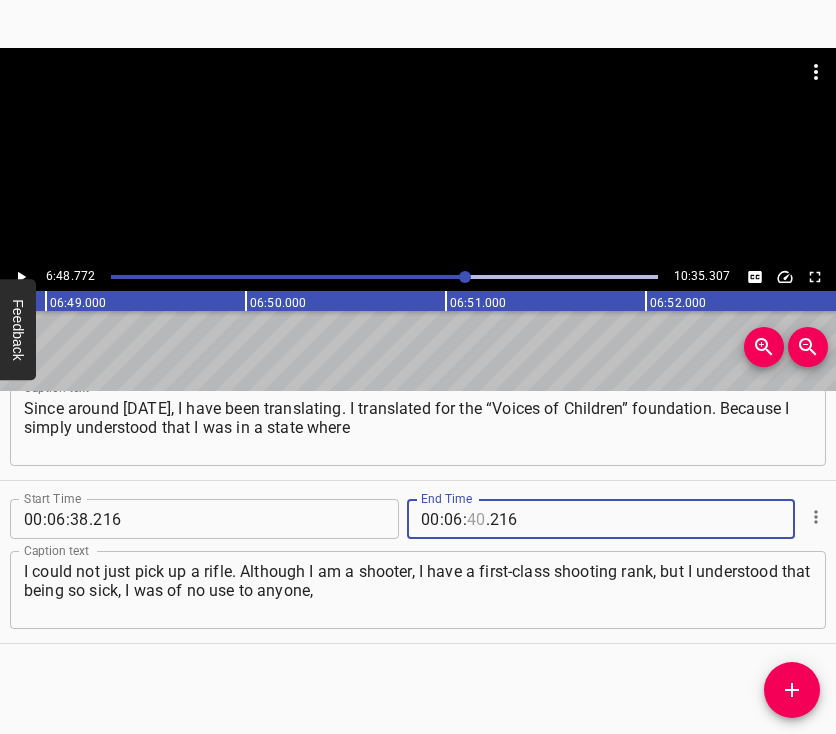 click at bounding box center (476, 519) 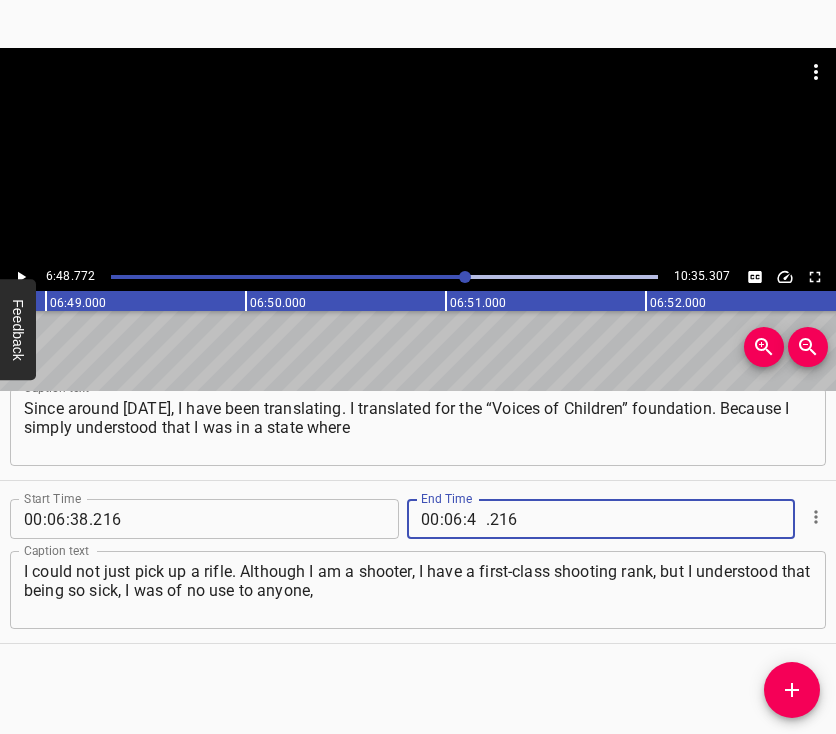 type on "48" 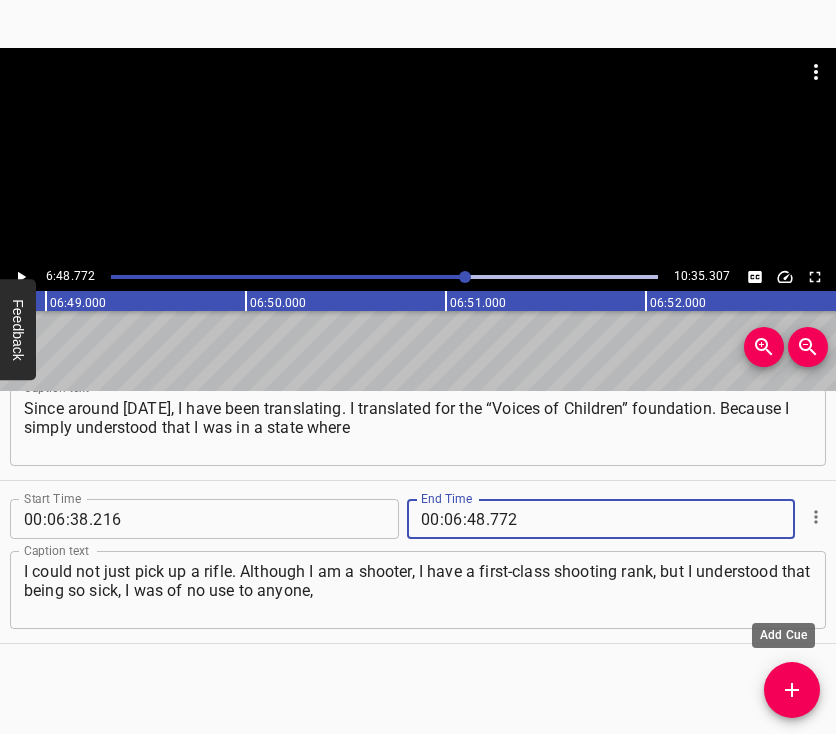 type on "772" 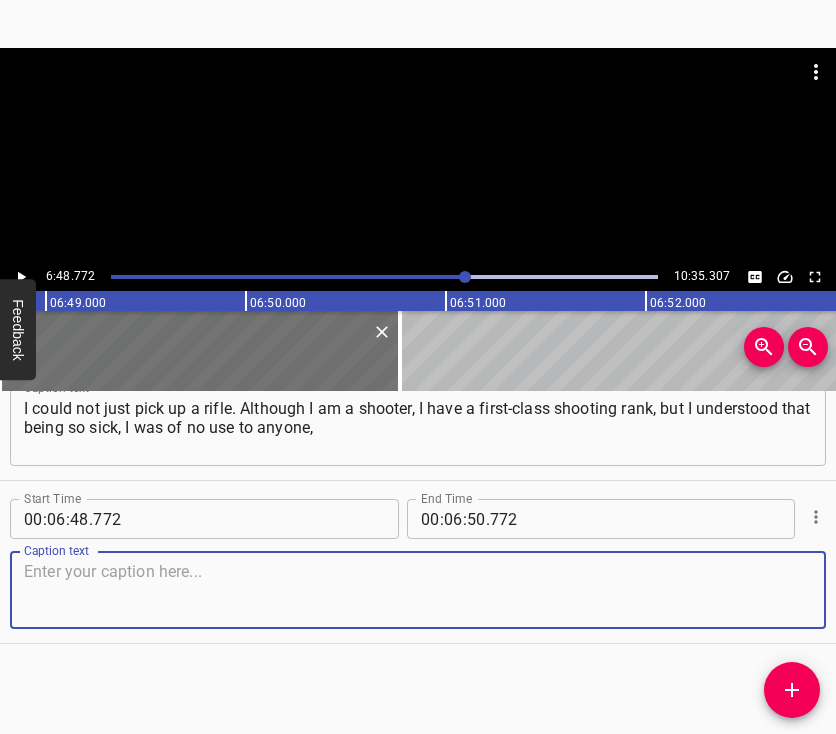 scroll, scrollTop: 5331, scrollLeft: 0, axis: vertical 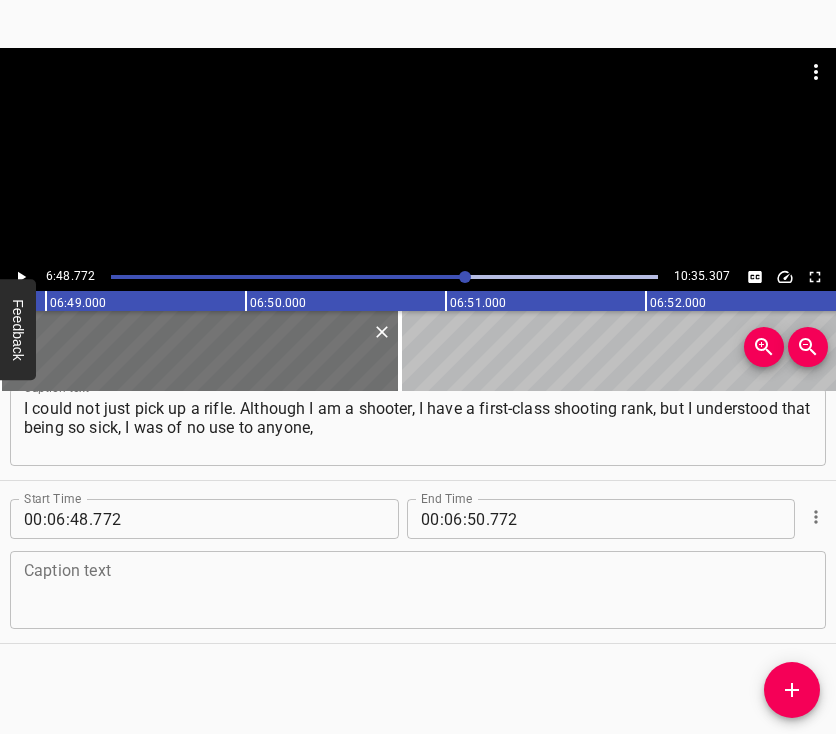 click at bounding box center [418, 590] 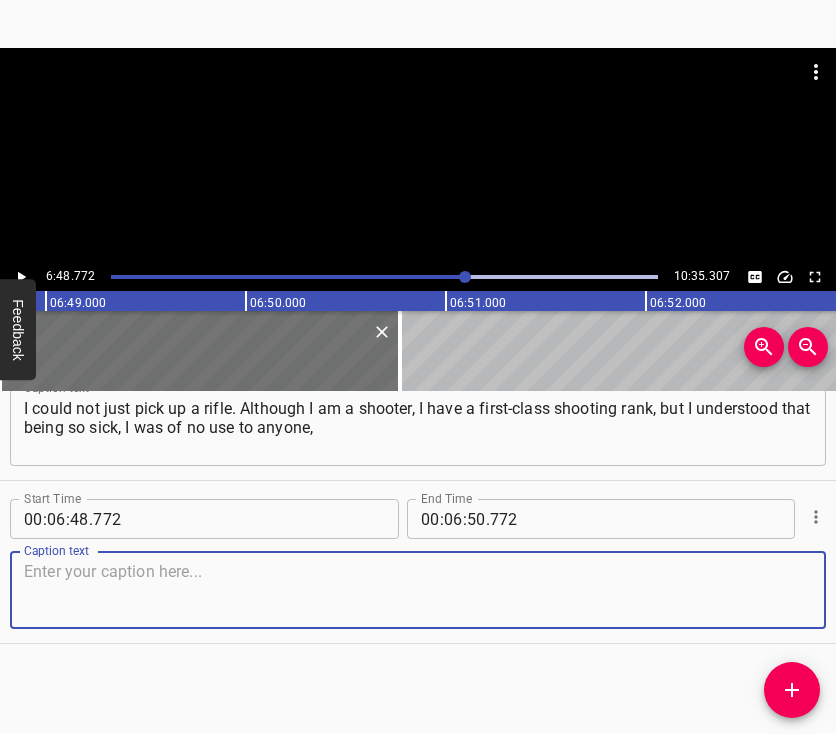 paste on "and I have two children. Volunteer acquaintances from the “Voices of Children” foundation said they needed translators, and many of them." 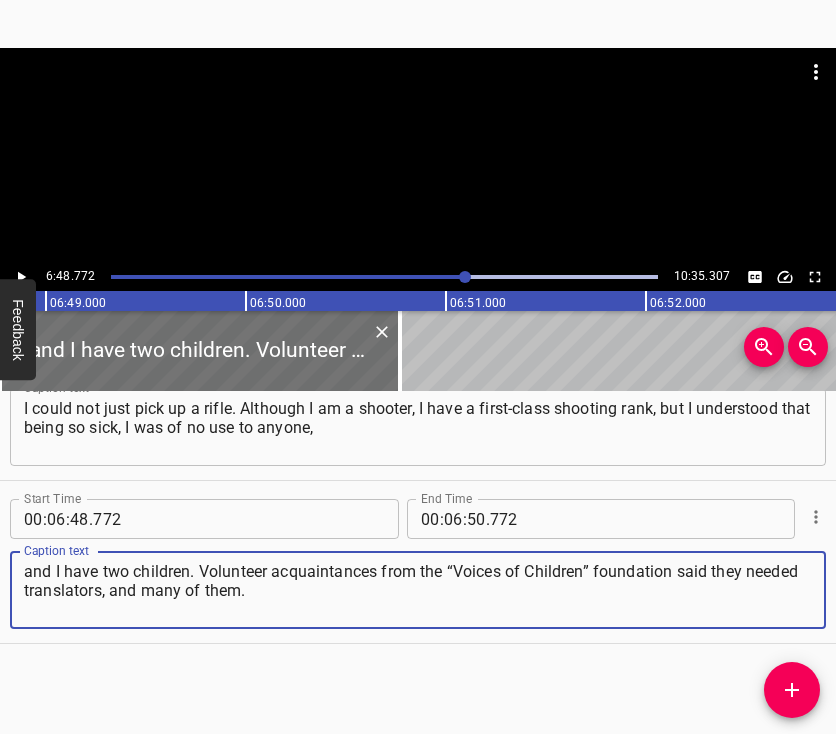 type on "and I have two children. Volunteer acquaintances from the “Voices of Children” foundation said they needed translators, and many of them." 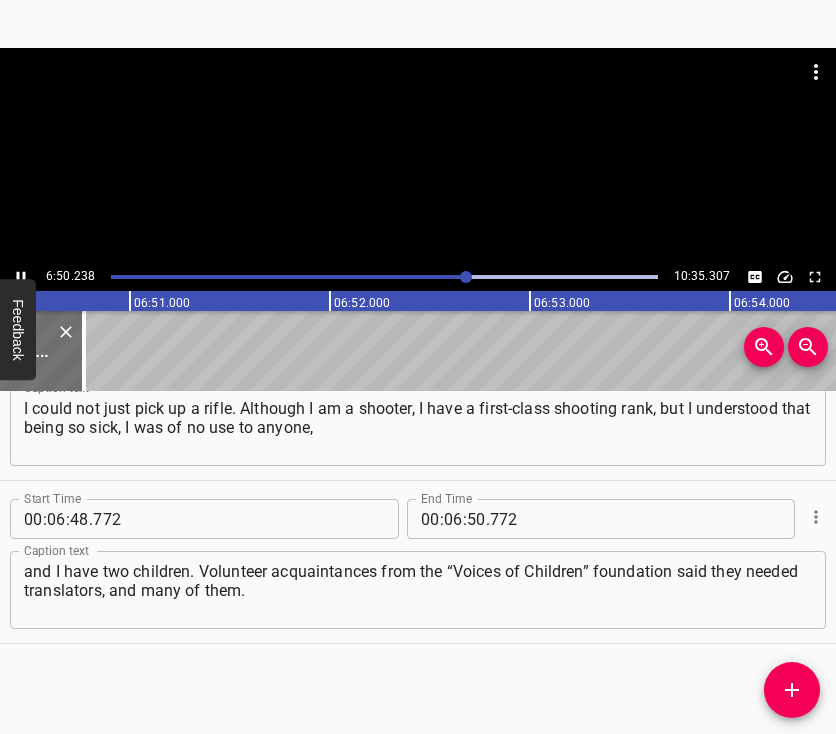 scroll, scrollTop: 0, scrollLeft: 82085, axis: horizontal 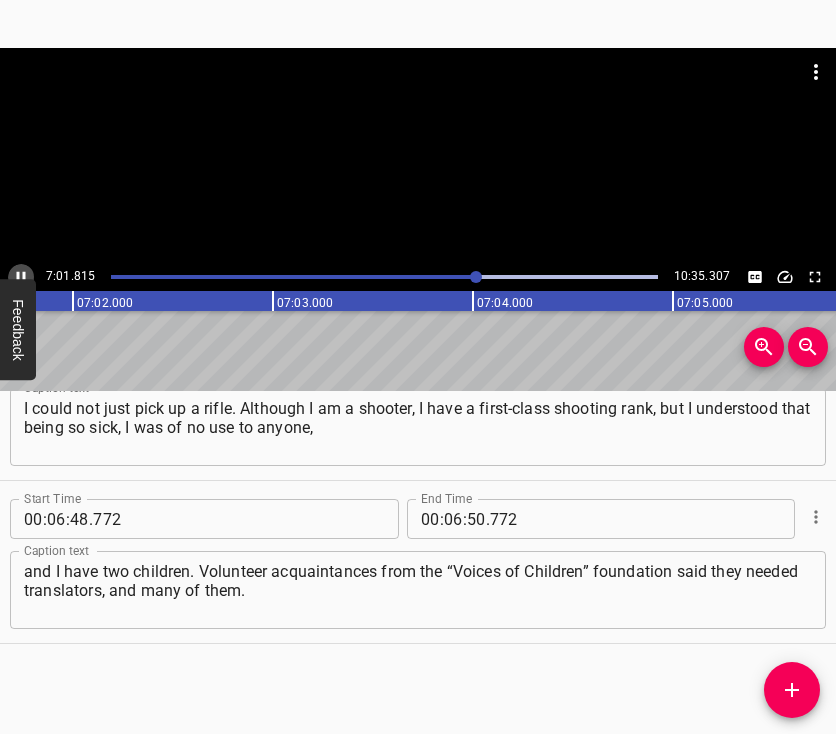 click 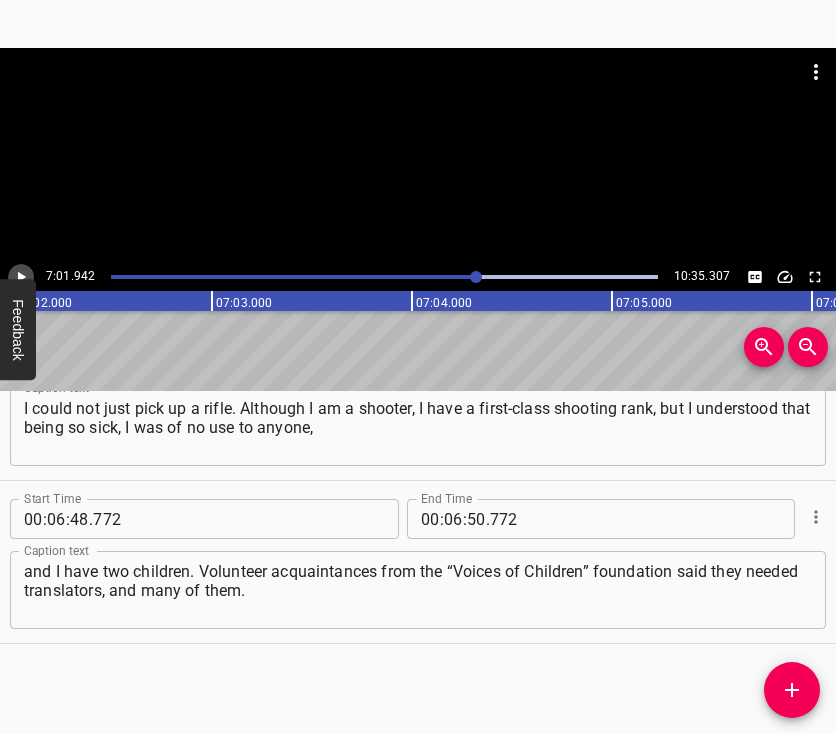 click 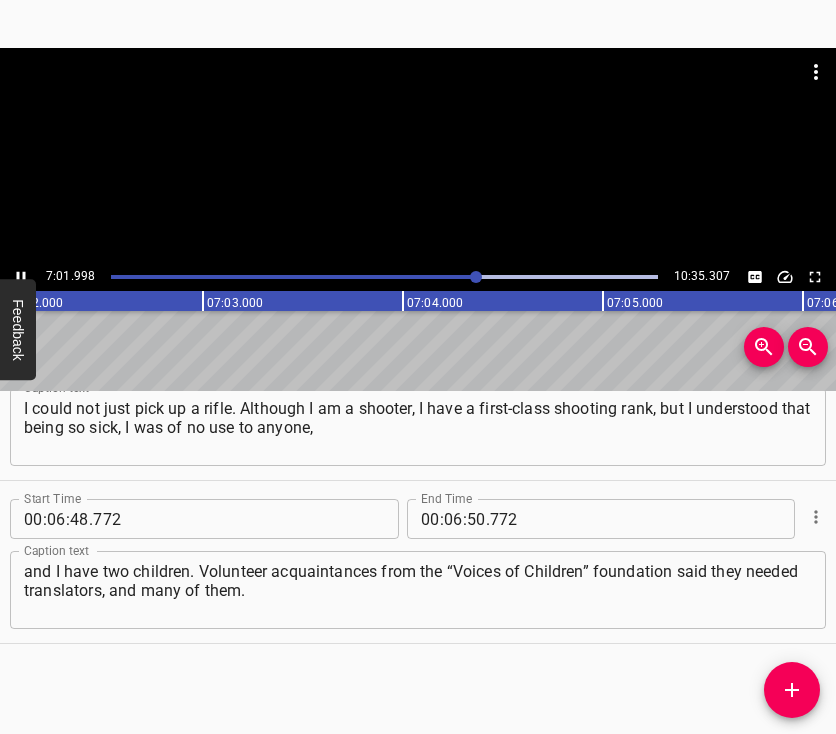 click 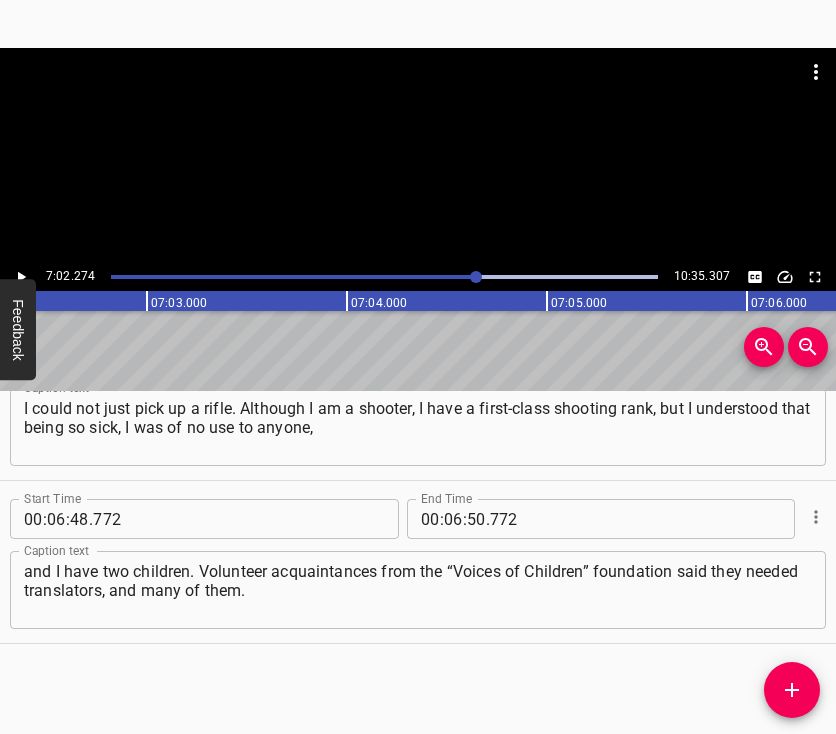 scroll, scrollTop: 0, scrollLeft: 84454, axis: horizontal 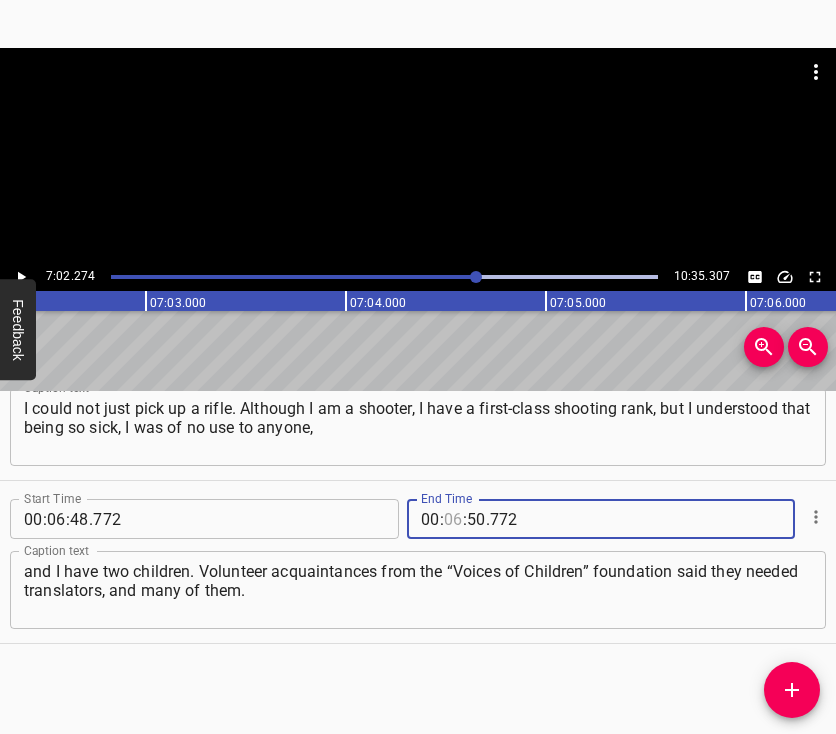 click at bounding box center [453, 519] 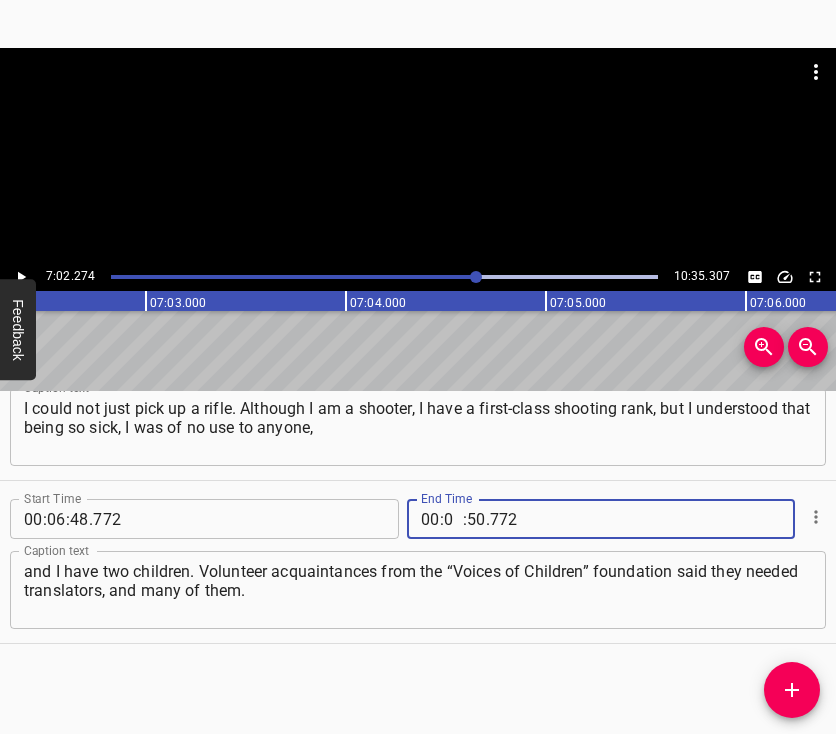 type on "07" 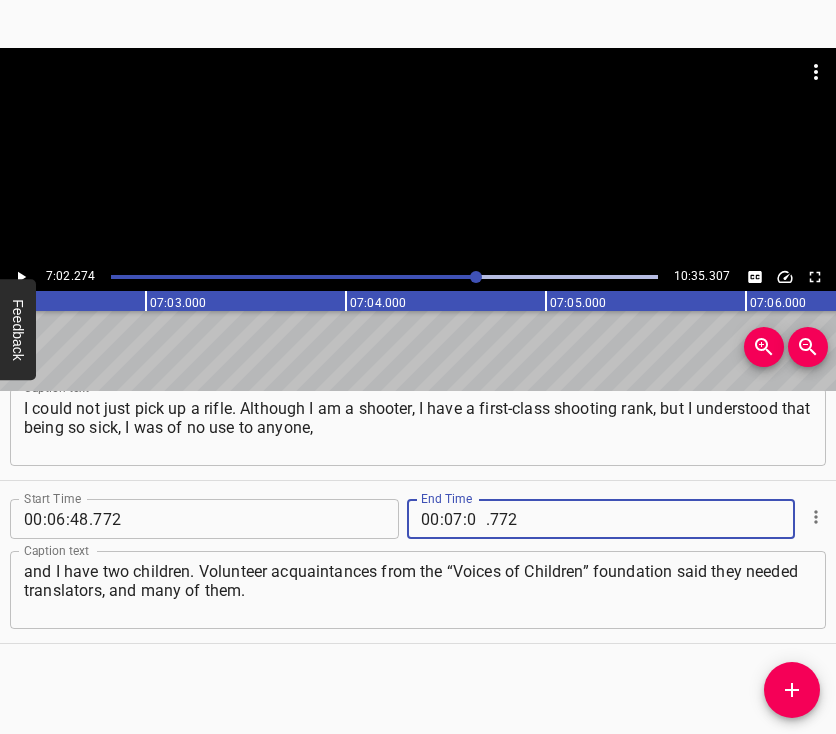 type on "02" 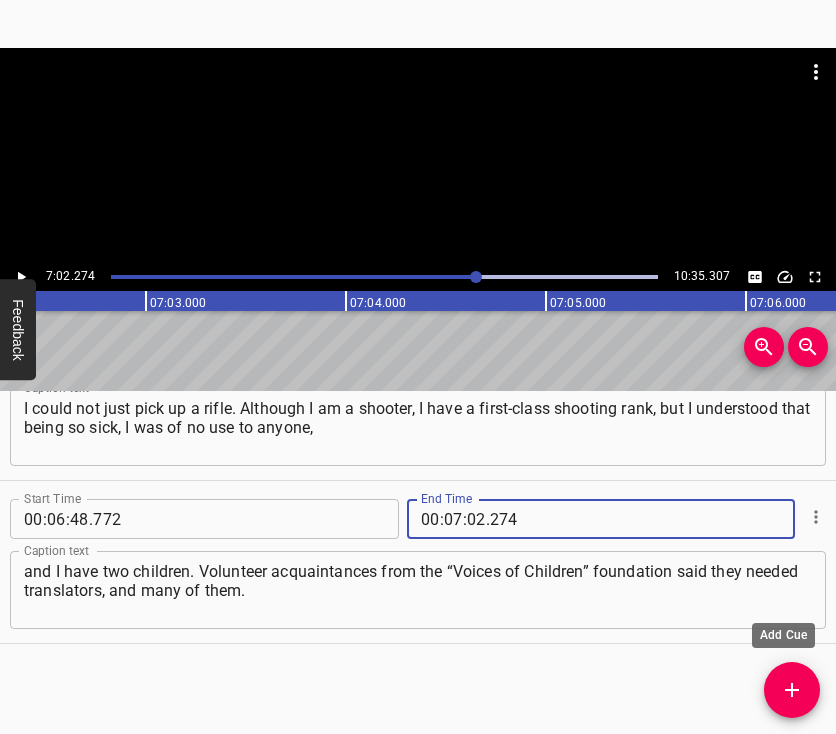 type on "274" 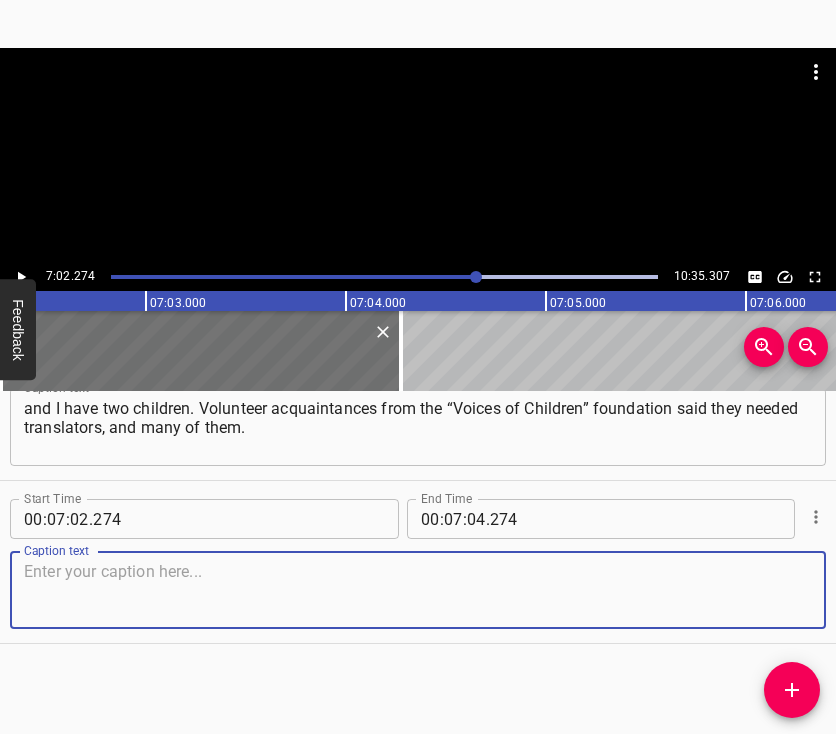 scroll, scrollTop: 5511, scrollLeft: 0, axis: vertical 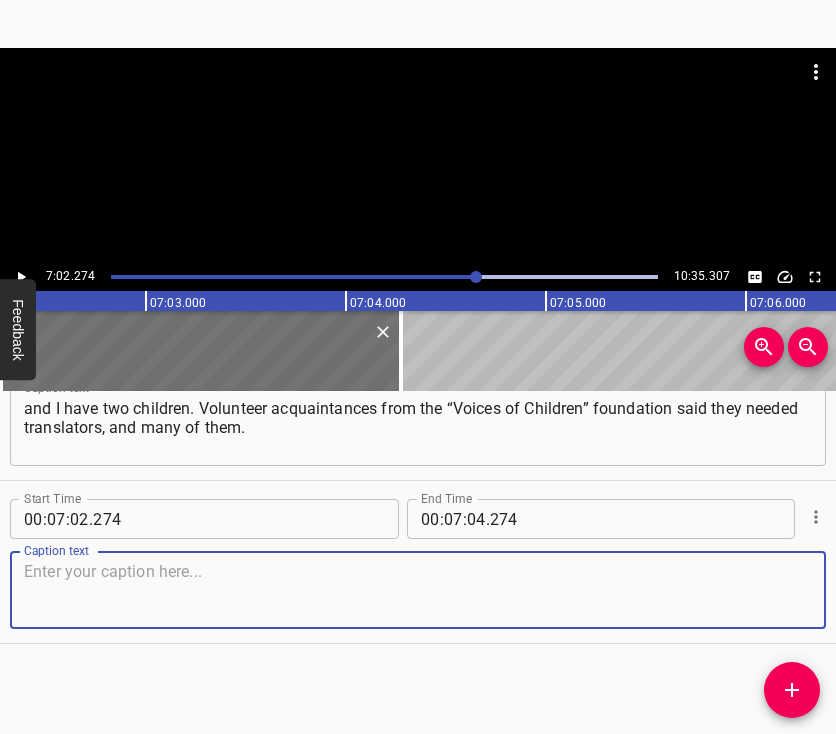 click at bounding box center [418, 590] 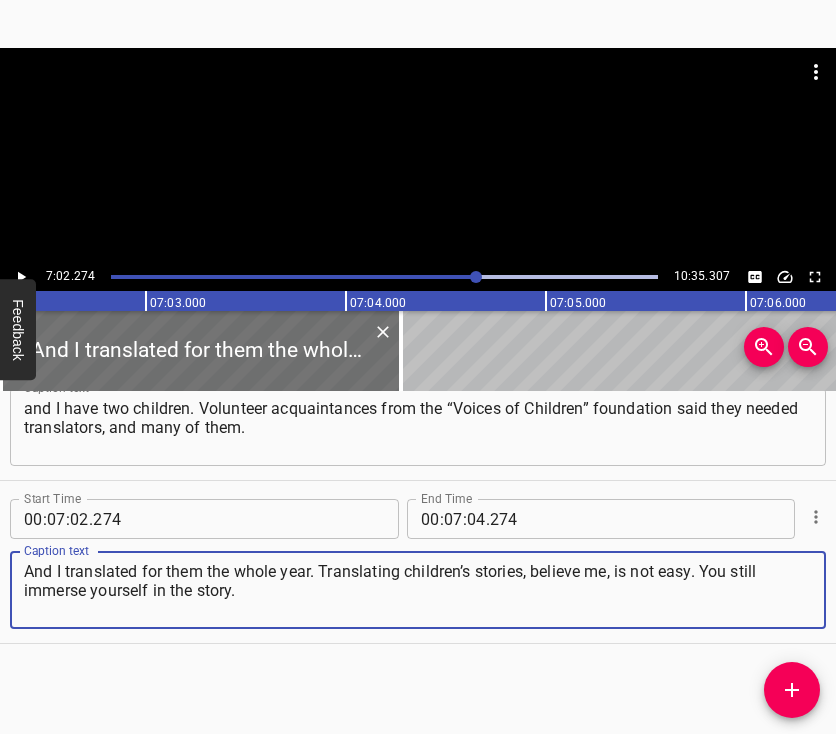 type on "And I translated for them the whole year. Translating children’s stories, believe me, is not easy. You still immerse yourself in the story." 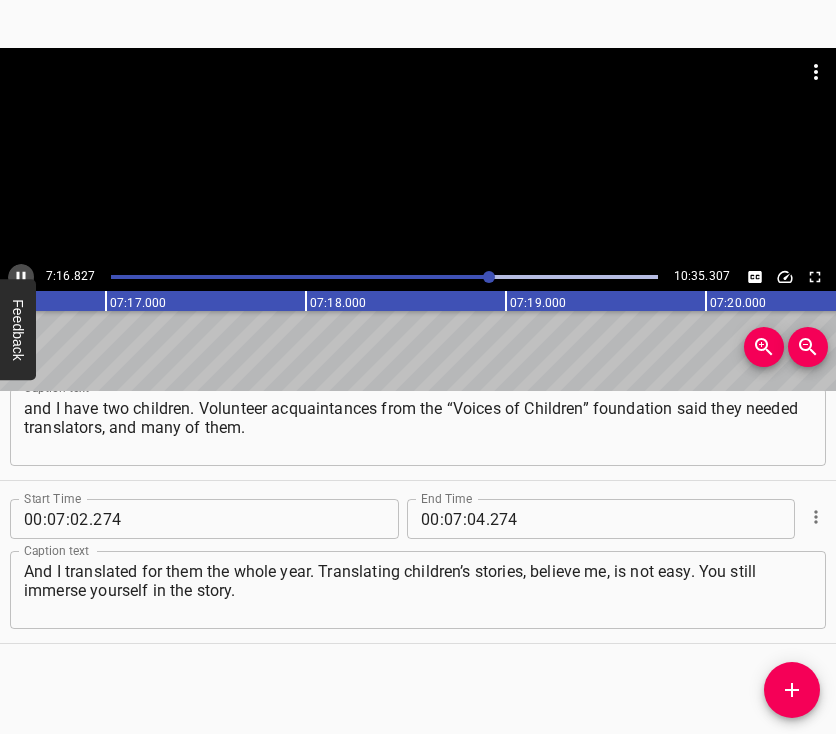 click 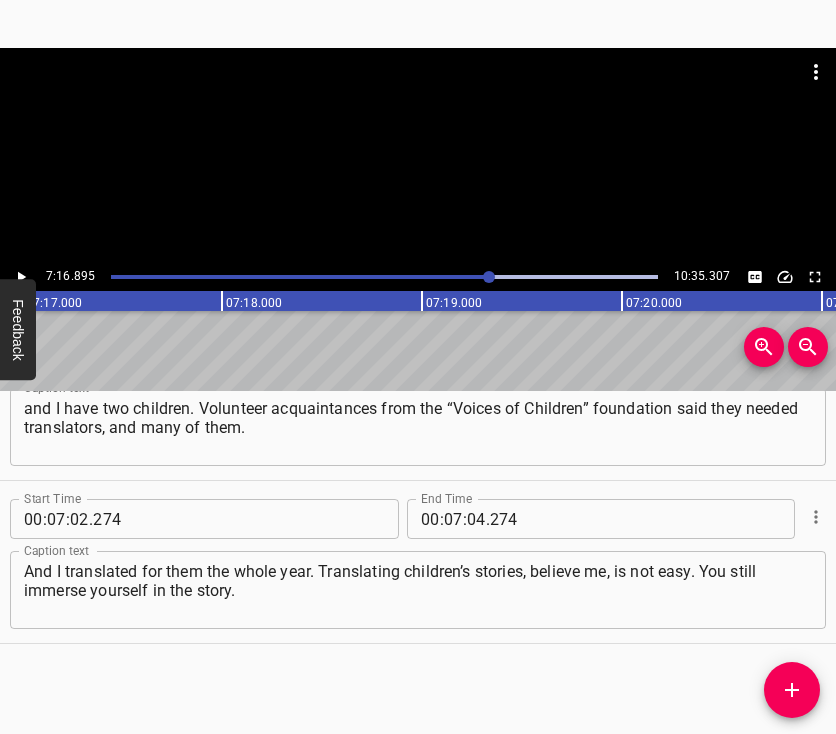 scroll, scrollTop: 0, scrollLeft: 87379, axis: horizontal 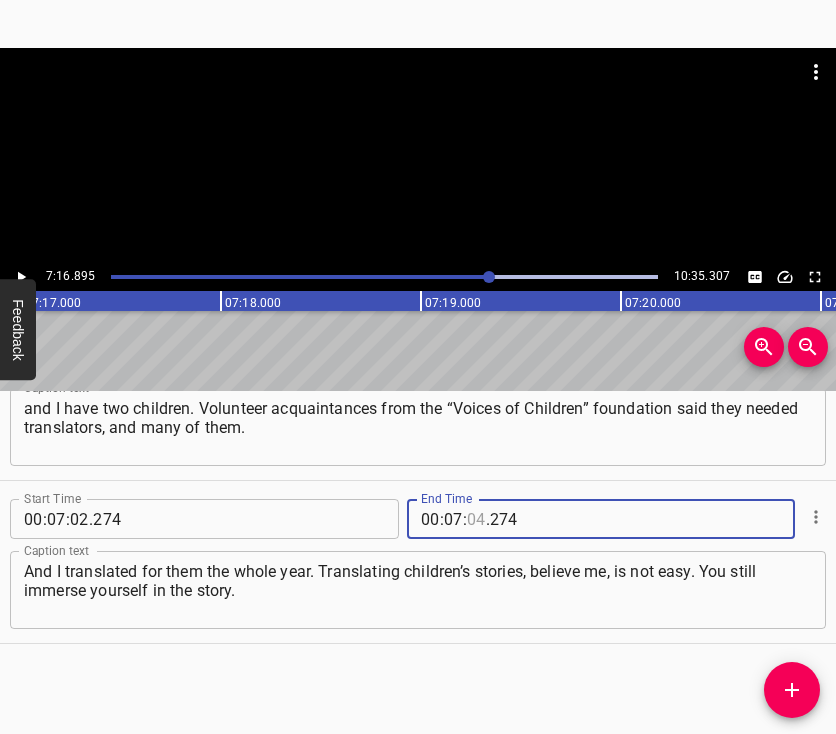 click at bounding box center [476, 519] 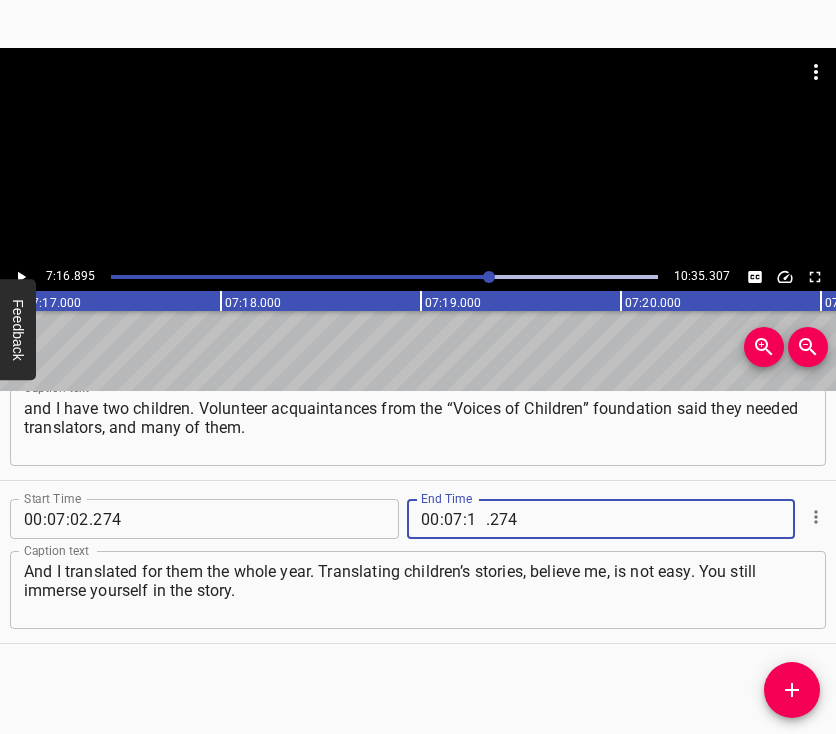 type on "16" 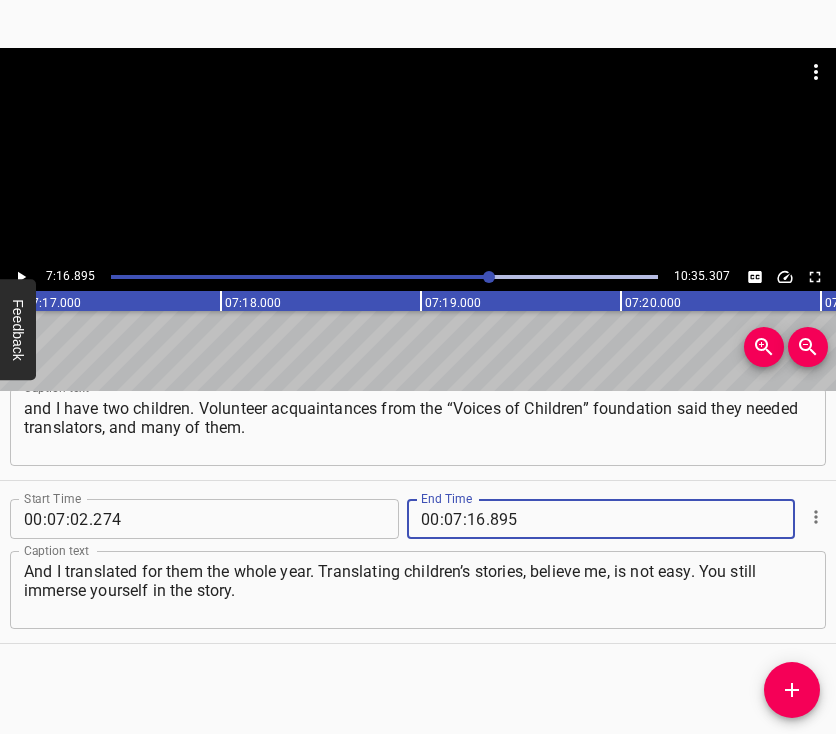 type on "895" 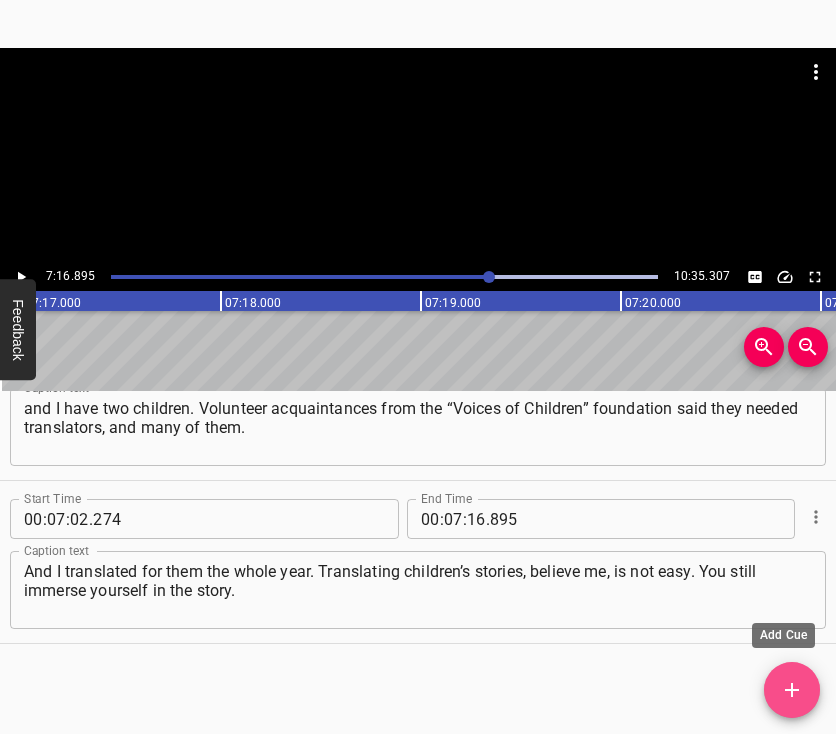 click 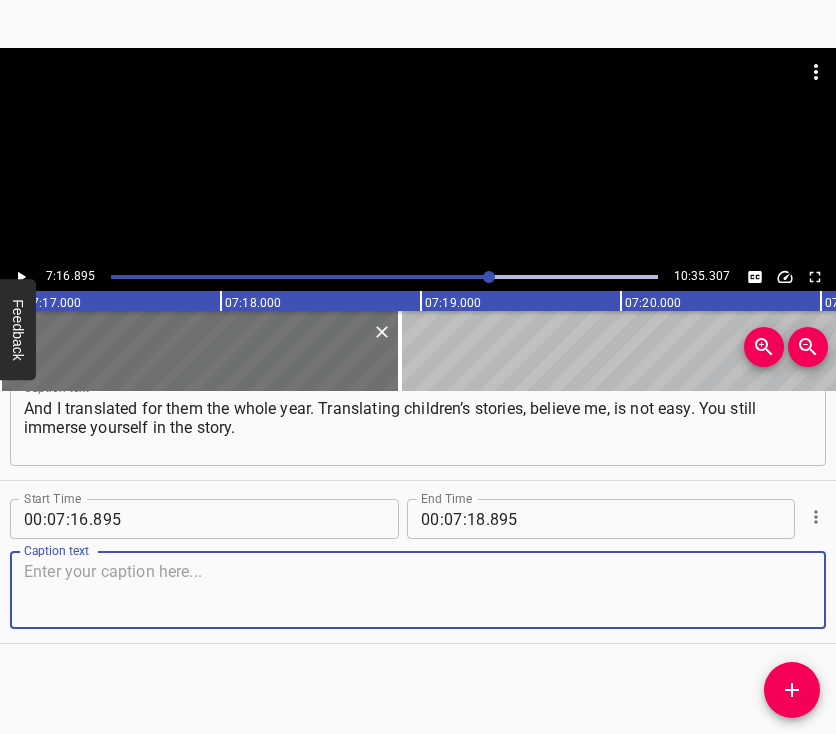 scroll, scrollTop: 5691, scrollLeft: 0, axis: vertical 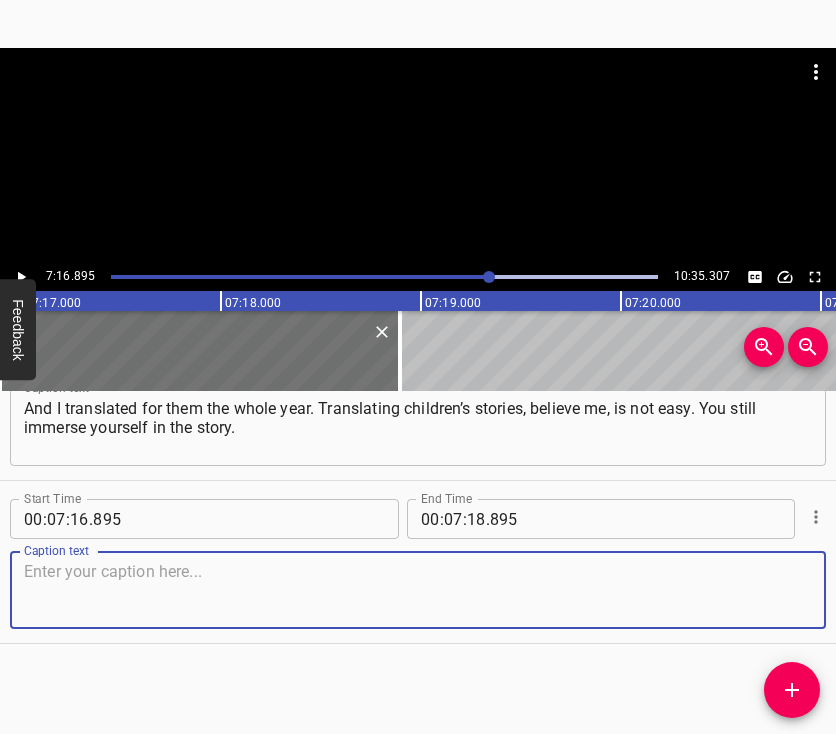 click at bounding box center (418, 590) 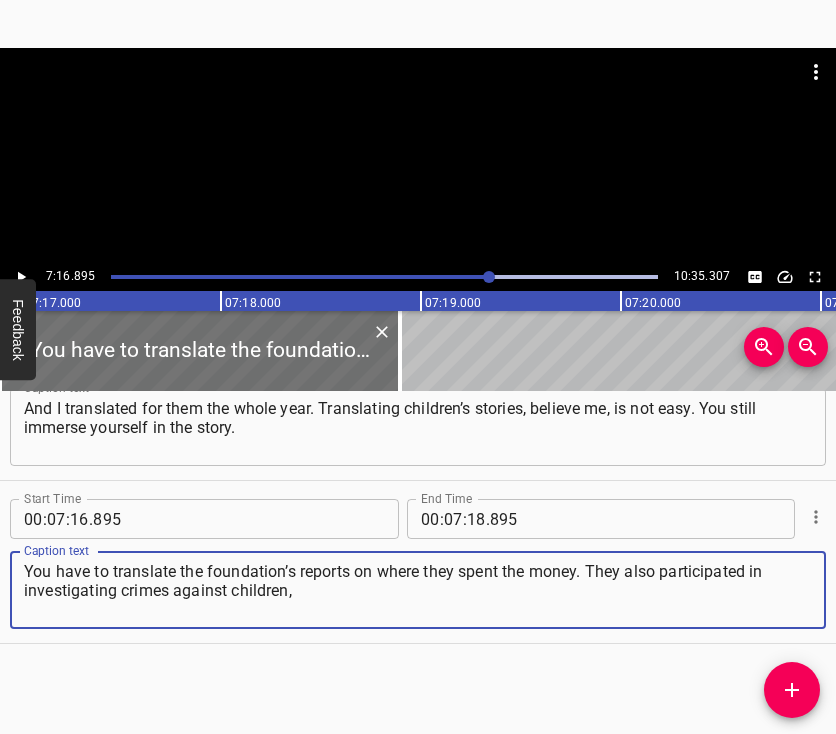 type on "You have to translate the foundation’s reports on where they spent the money. They also participated in investigating crimes against children," 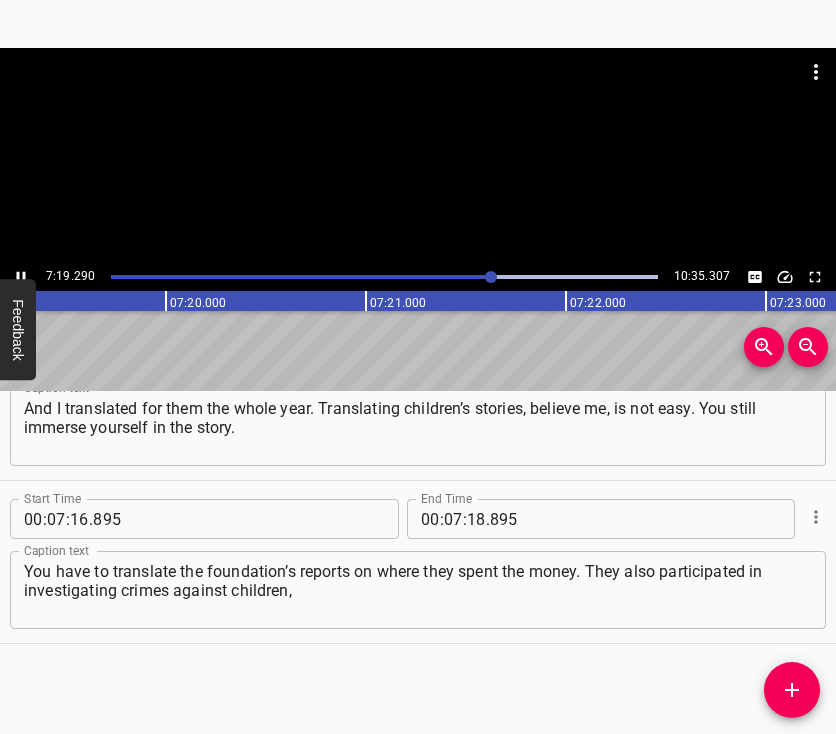 scroll, scrollTop: 0, scrollLeft: 87846, axis: horizontal 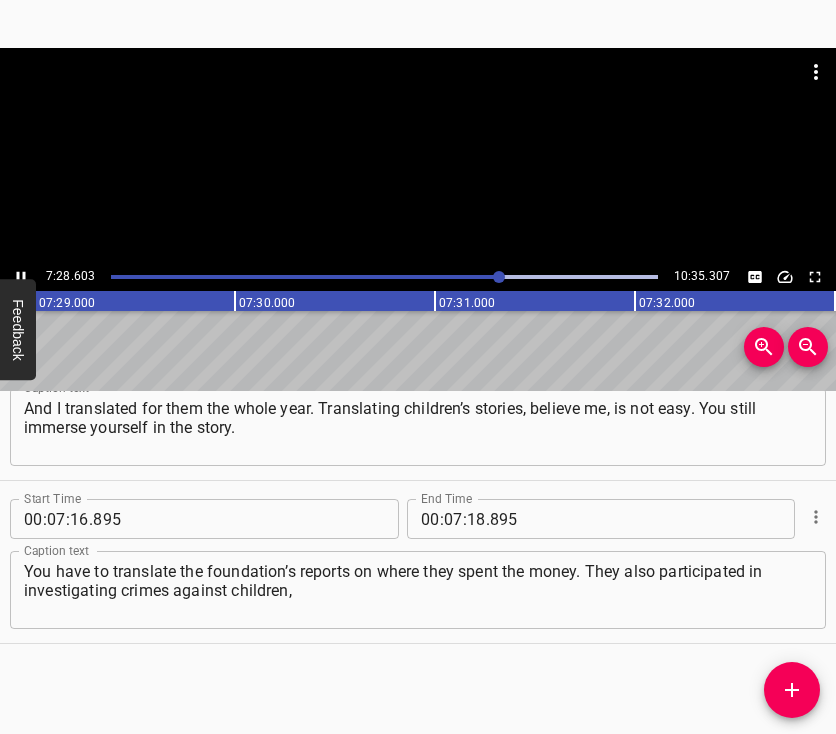 click 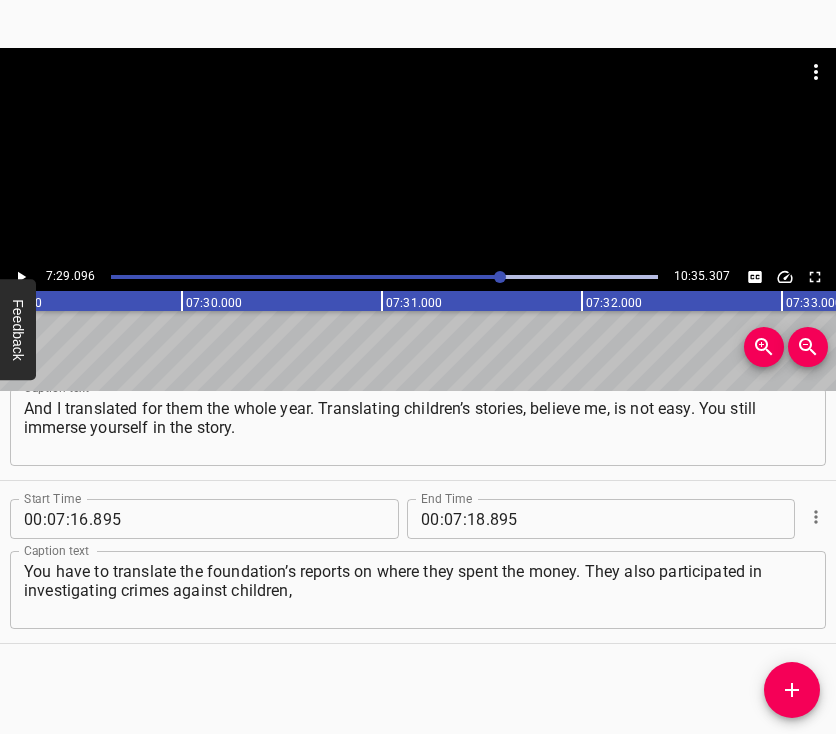 scroll, scrollTop: 0, scrollLeft: 89819, axis: horizontal 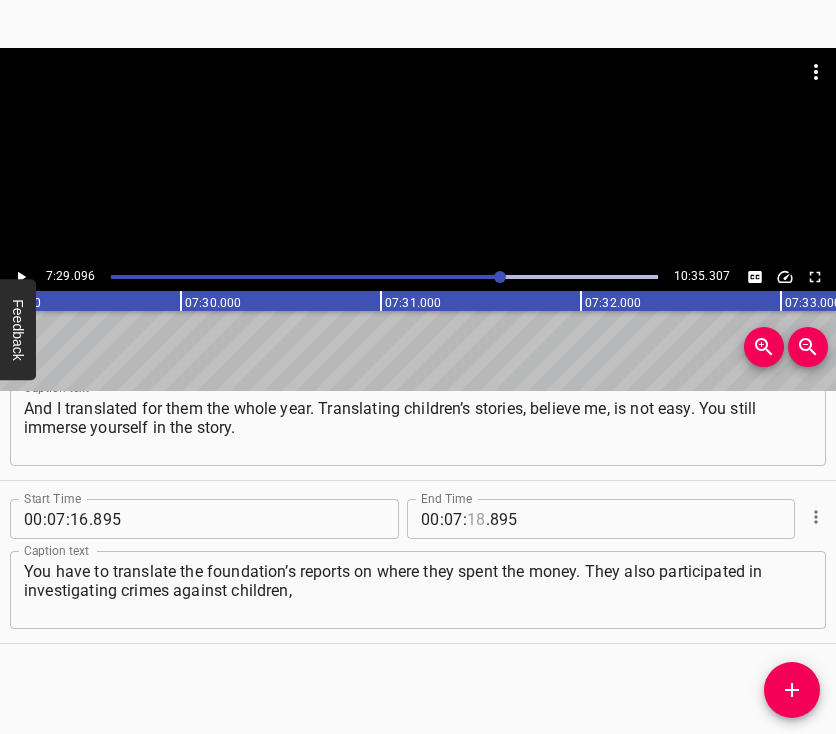 click at bounding box center (476, 519) 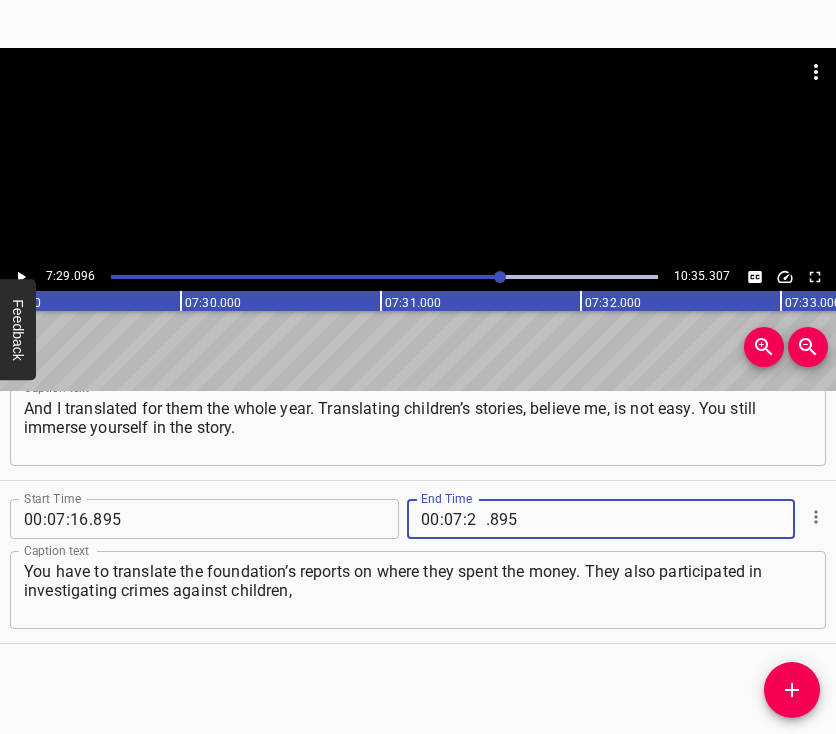 type on "29" 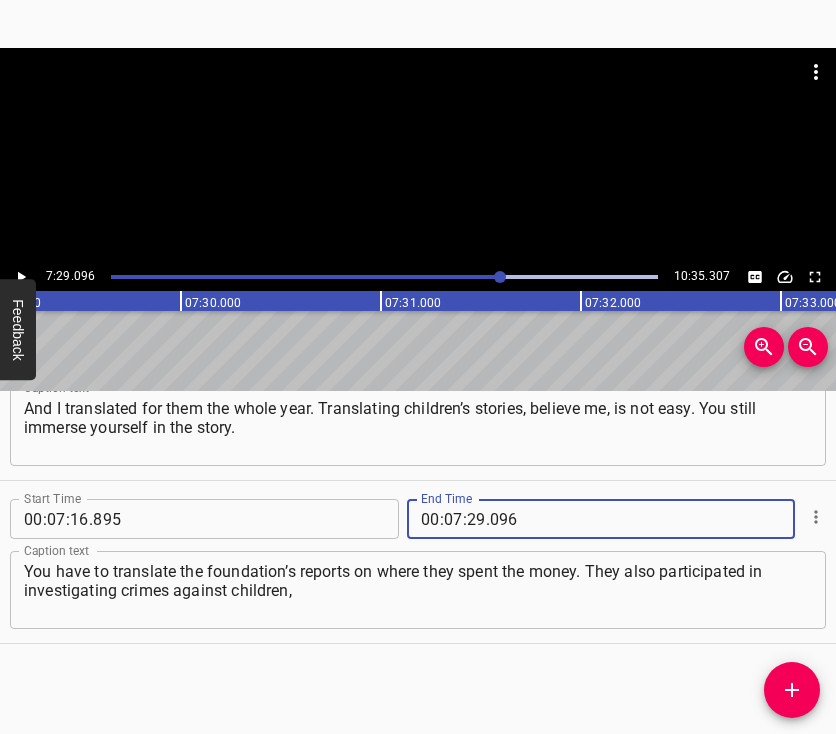 type on "096" 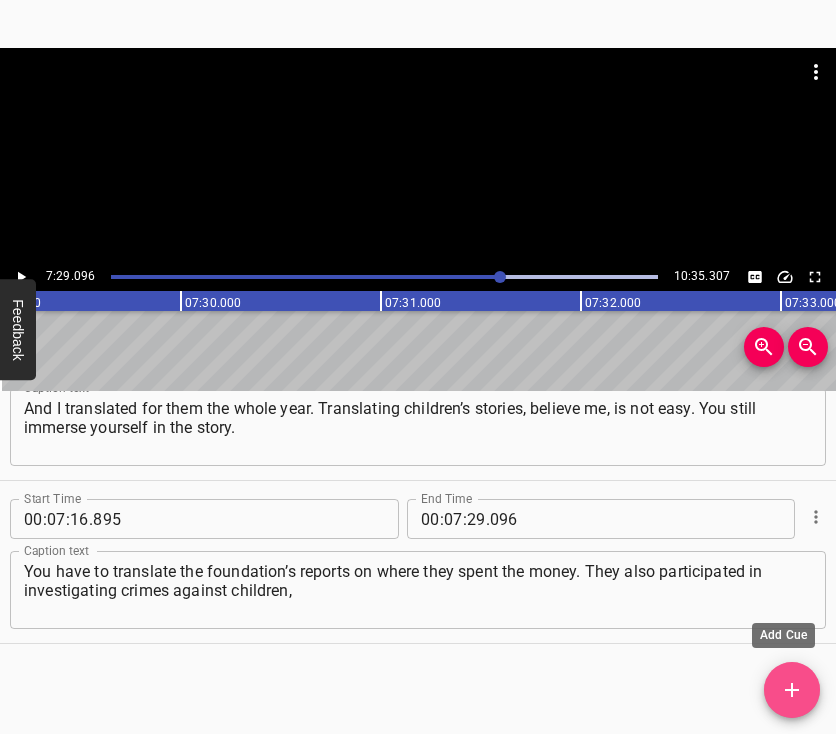 click 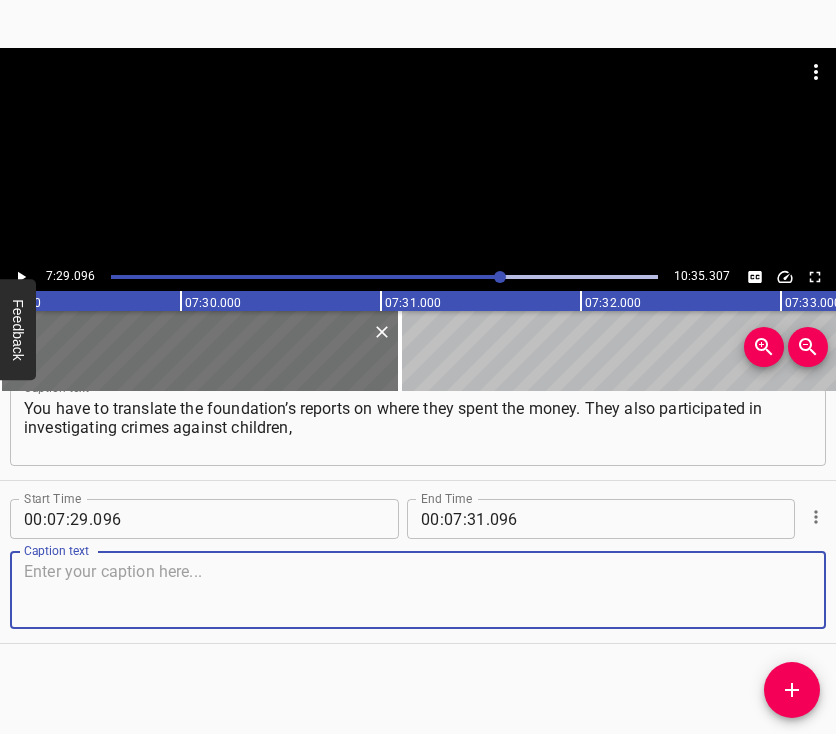 scroll, scrollTop: 5871, scrollLeft: 0, axis: vertical 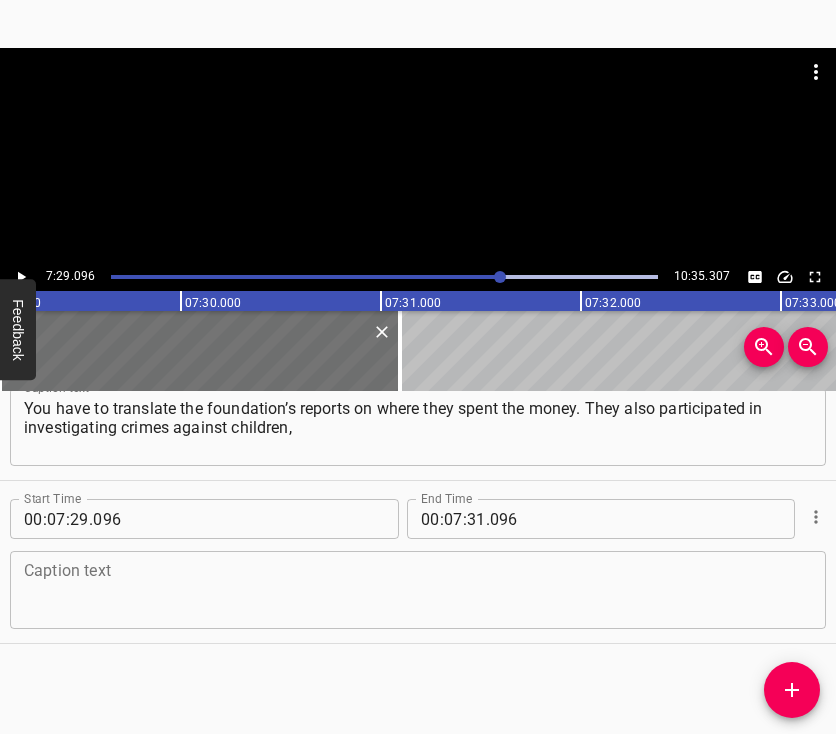 click at bounding box center (418, 590) 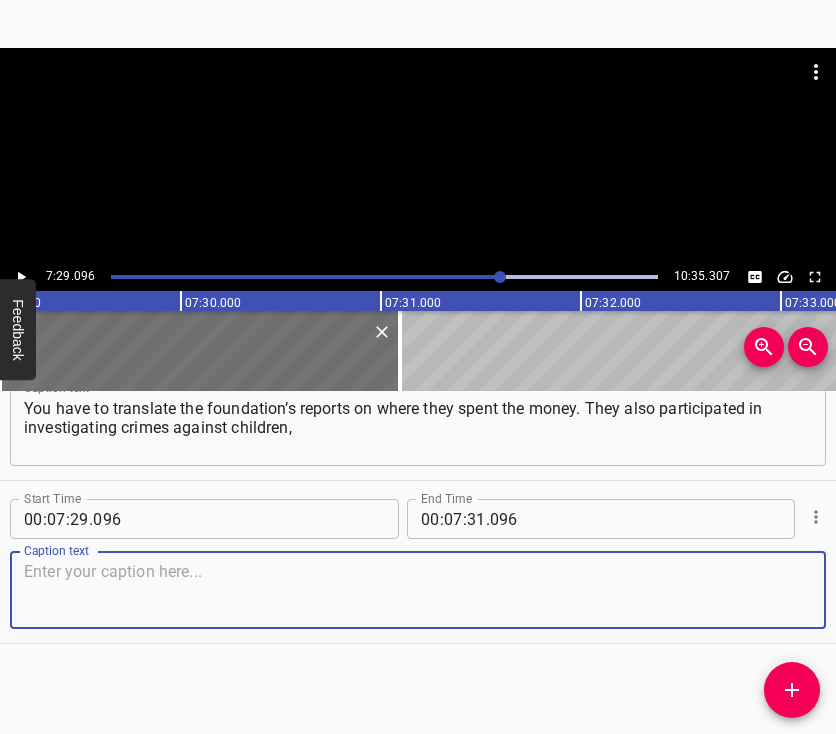 paste on "war crimes against children. Believe me, it was very hard to endure. This is how I found some kind of my own front. “Voices of Children” collected quotes," 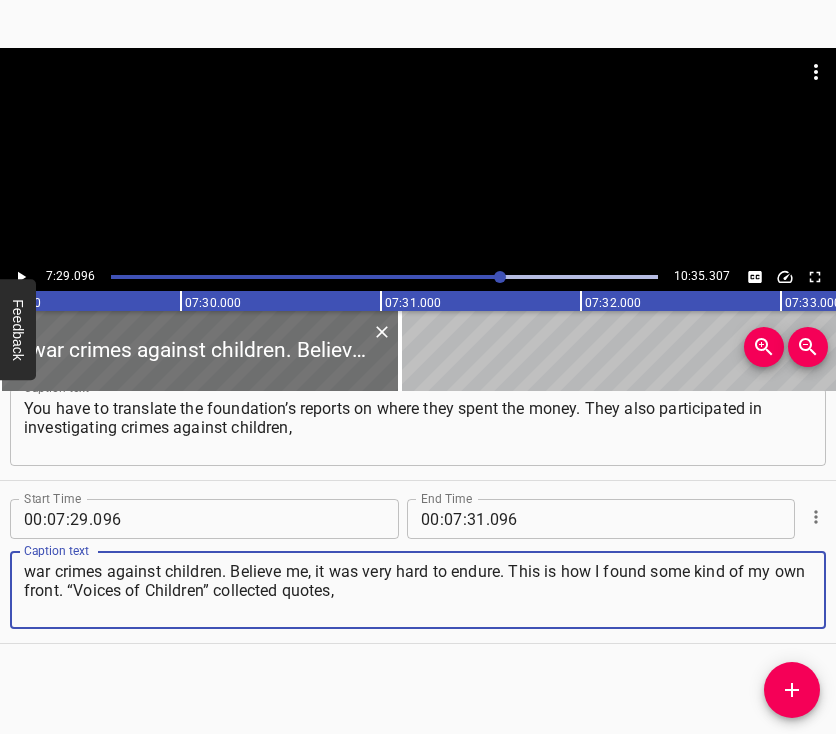 type on "war crimes against children. Believe me, it was very hard to endure. This is how I found some kind of my own front. “Voices of Children” collected quotes," 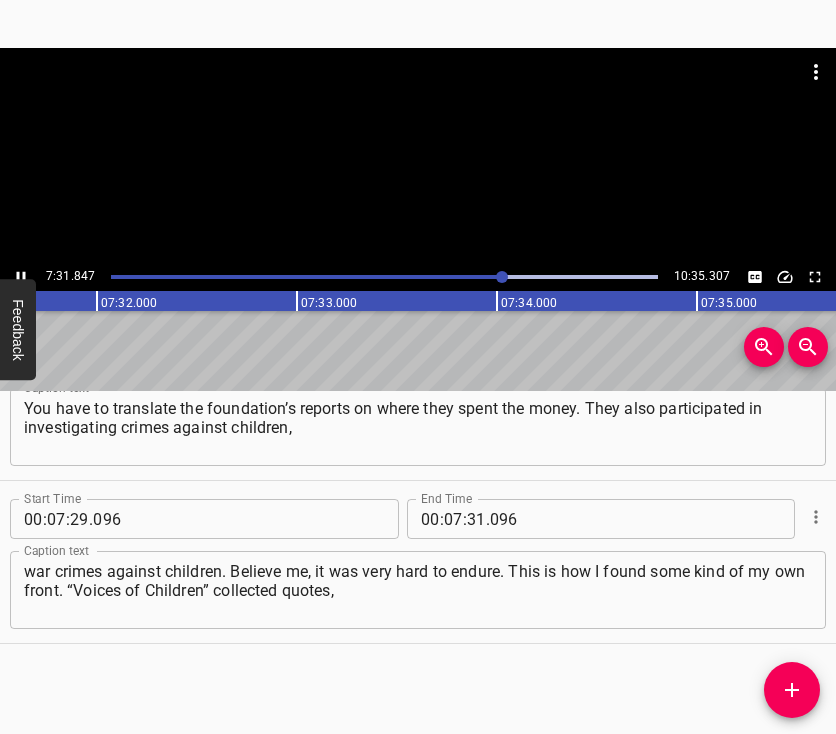 scroll, scrollTop: 0, scrollLeft: 90350, axis: horizontal 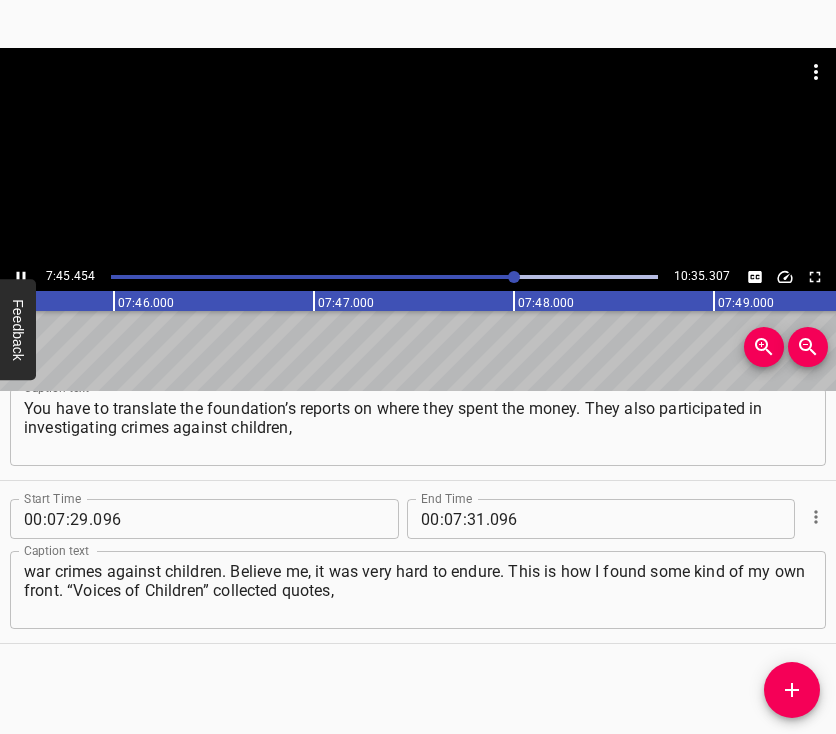 click 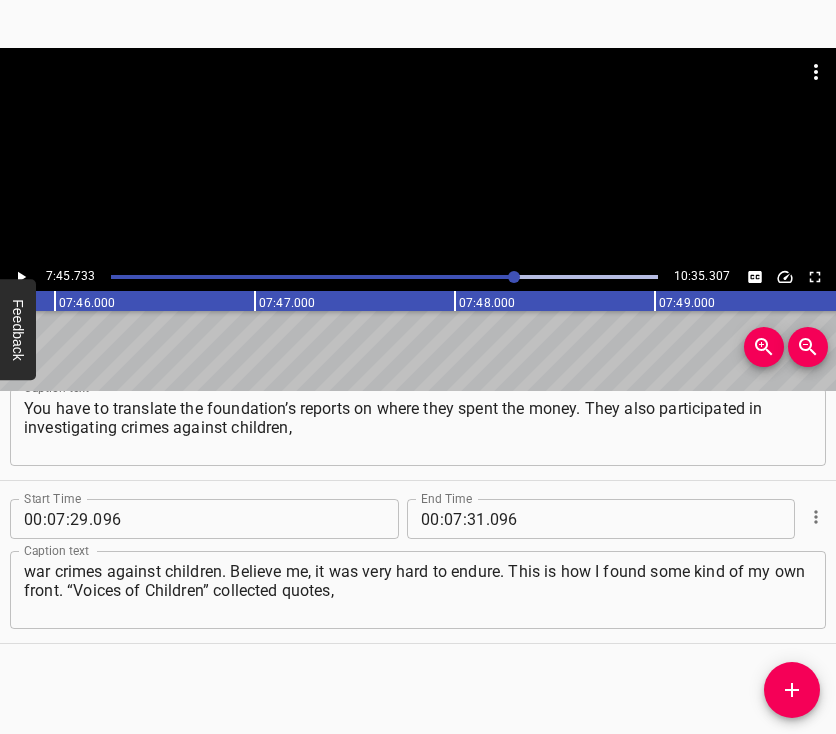 scroll, scrollTop: 0, scrollLeft: 93146, axis: horizontal 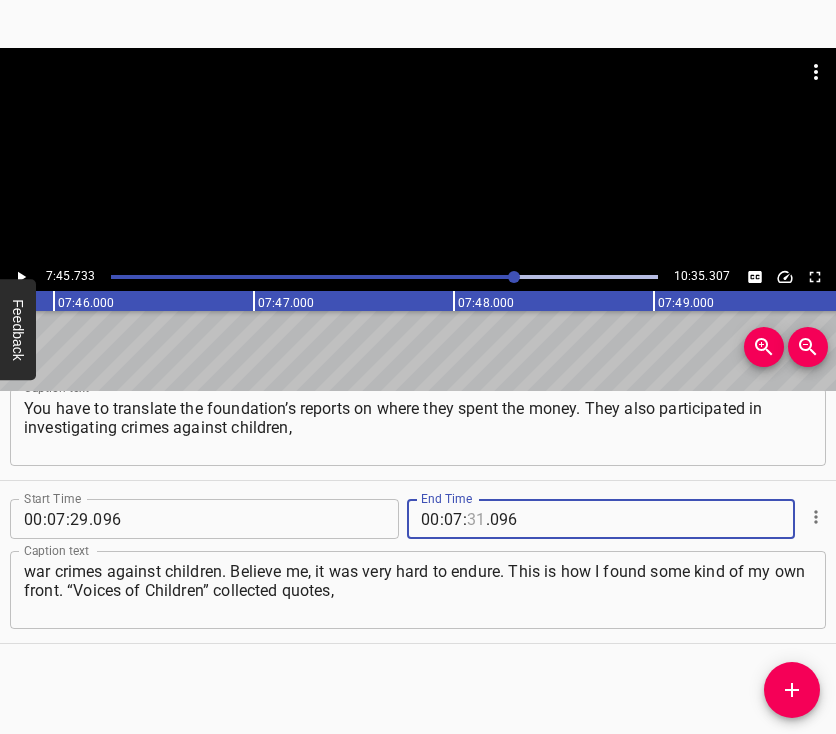 click at bounding box center (476, 519) 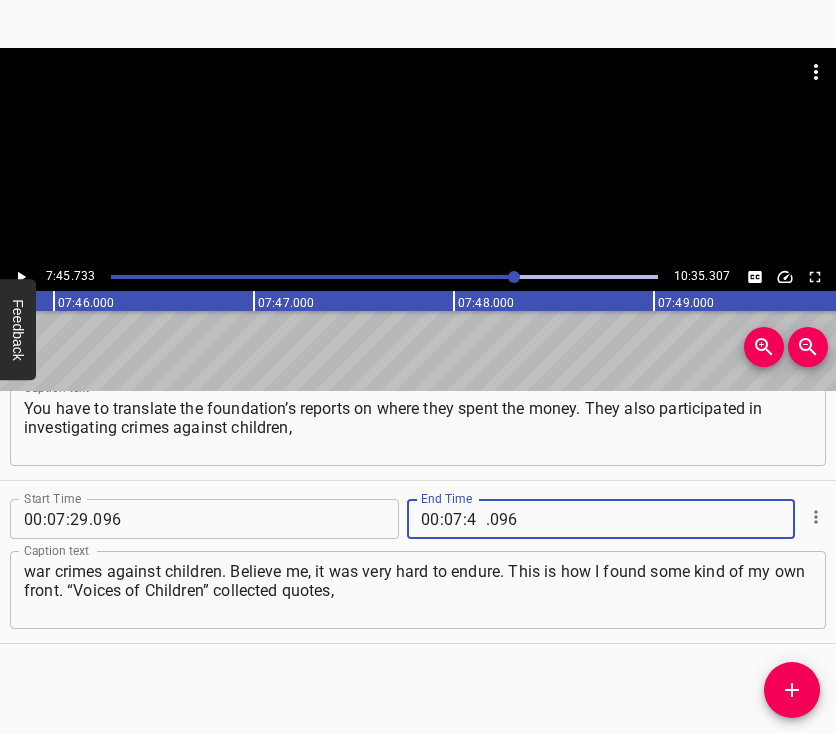 type on "45" 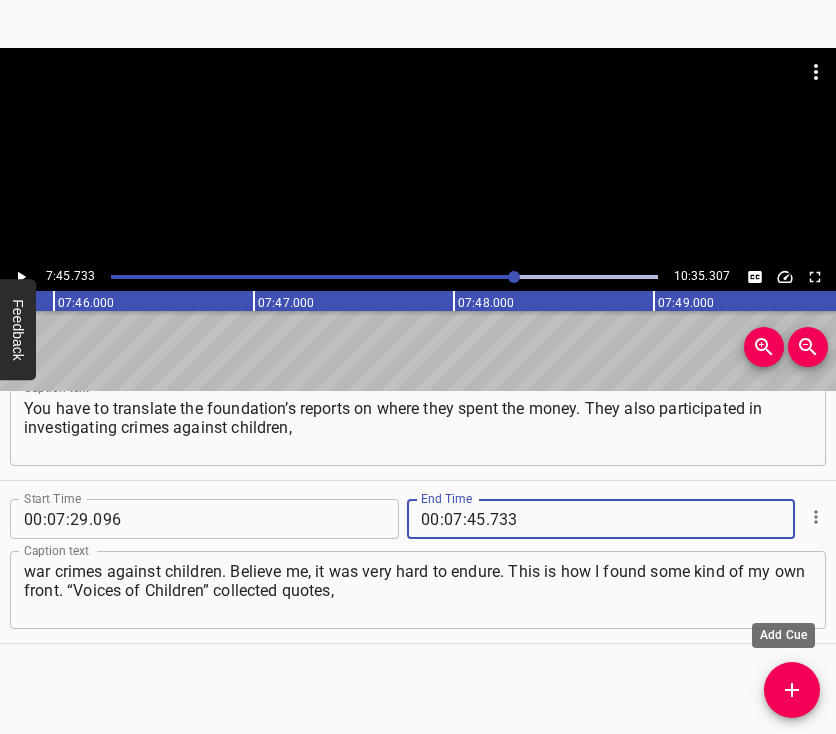 type on "733" 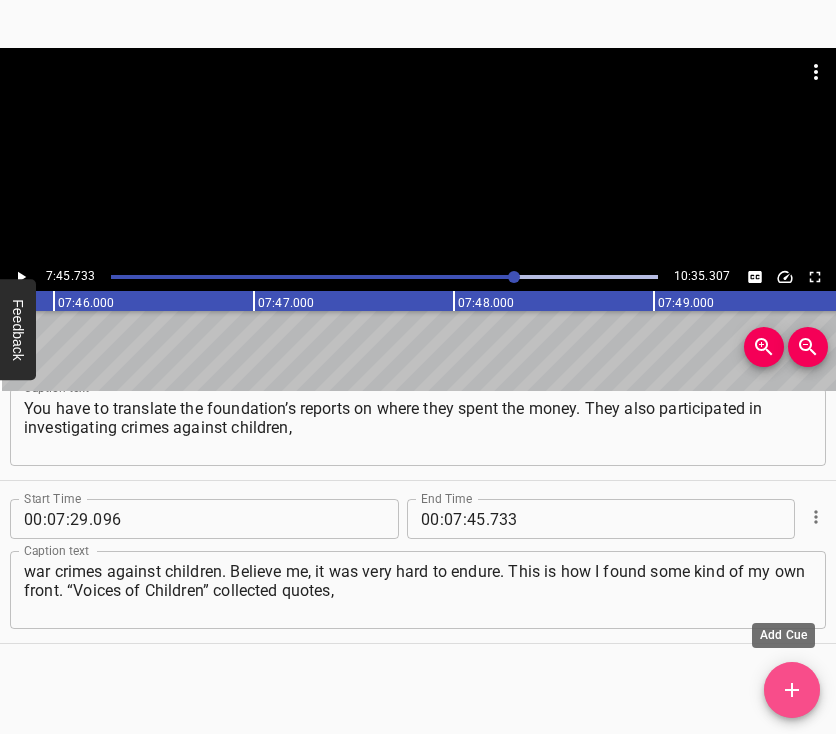 click 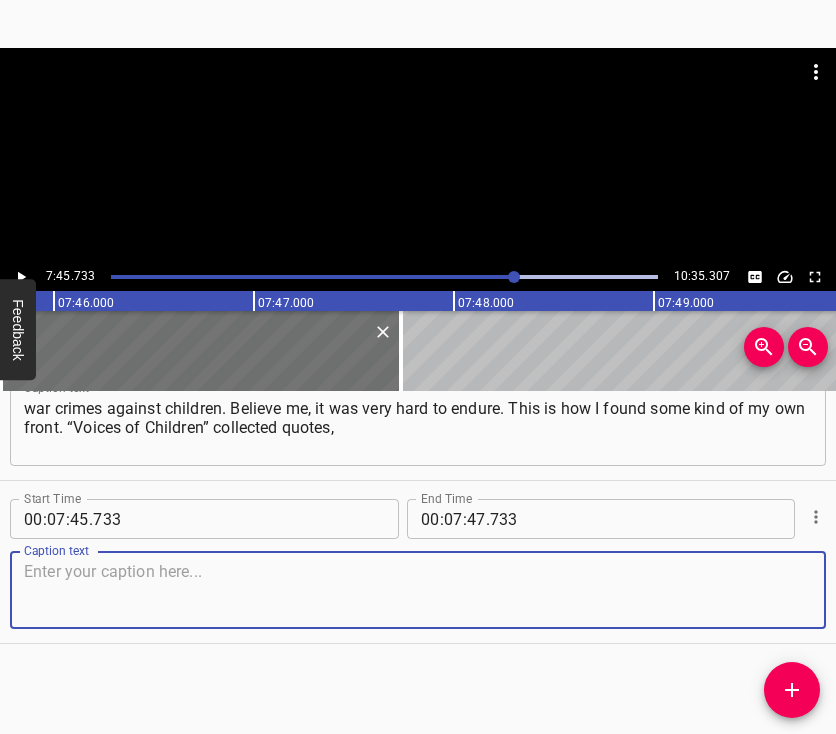 scroll, scrollTop: 5936, scrollLeft: 0, axis: vertical 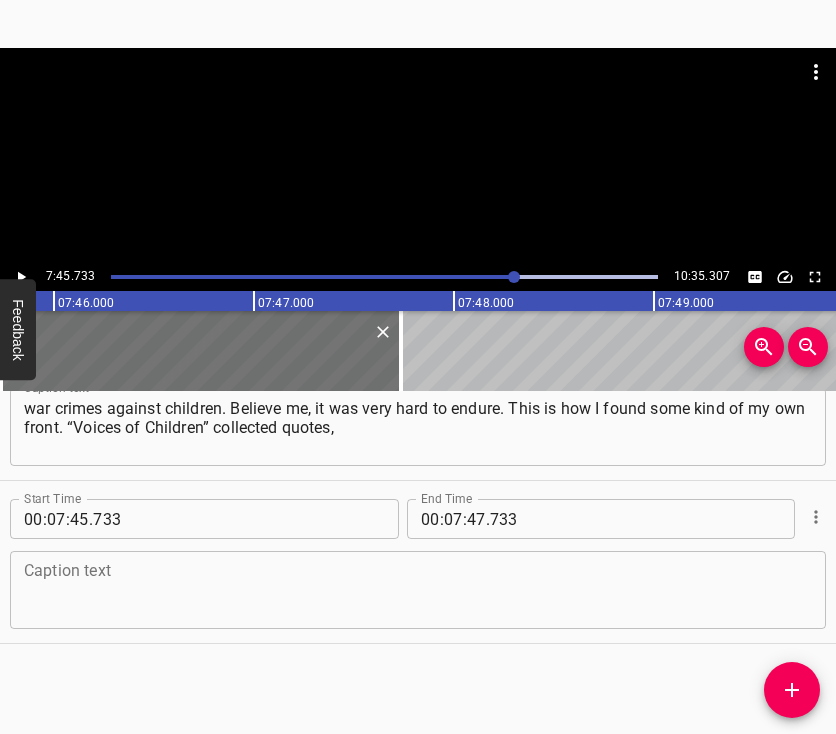 click at bounding box center [418, 590] 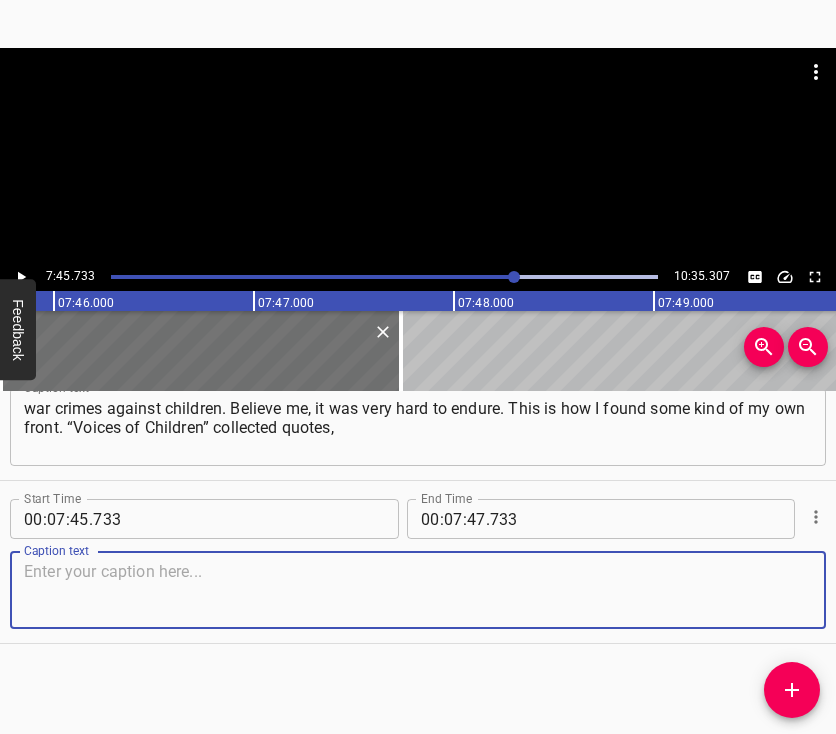 paste on "children’s statements. They, of course, primarily went through psychologists, and those recorded some moments — with permission, of course." 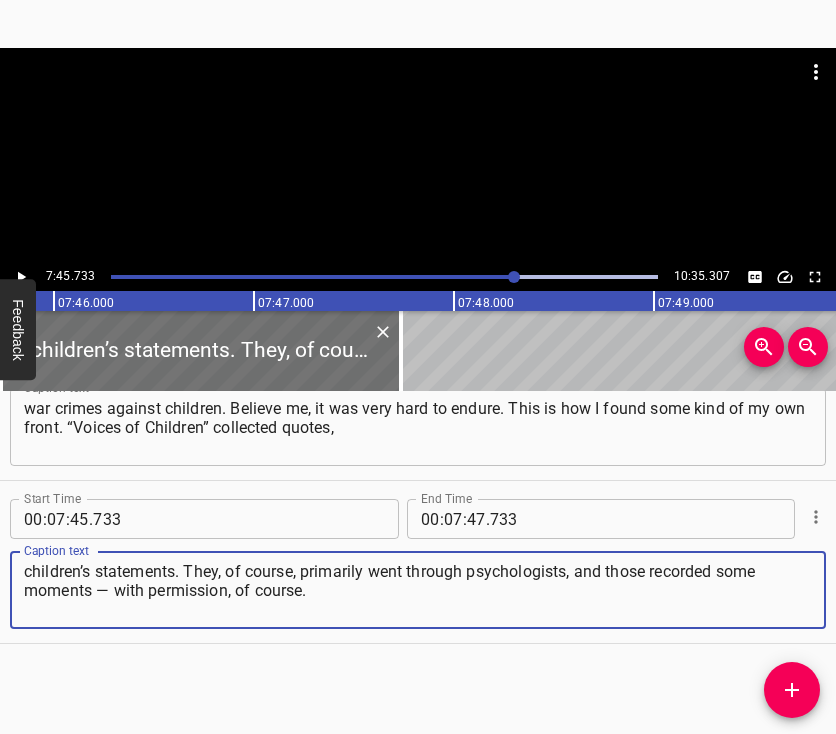 type on "children’s statements. They, of course, primarily went through psychologists, and those recorded some moments — with permission, of course." 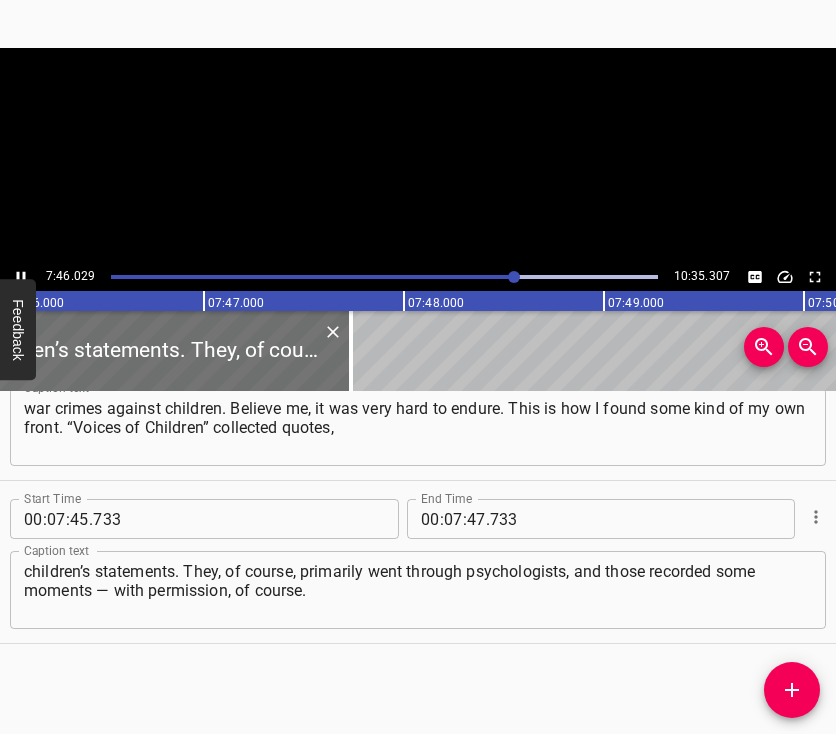 scroll, scrollTop: 0, scrollLeft: 93214, axis: horizontal 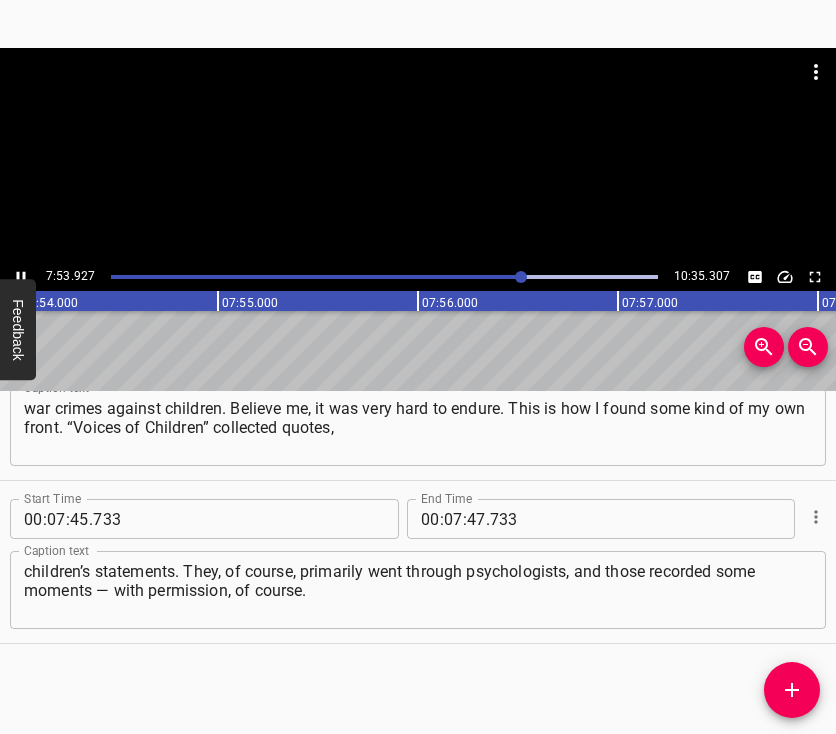 click 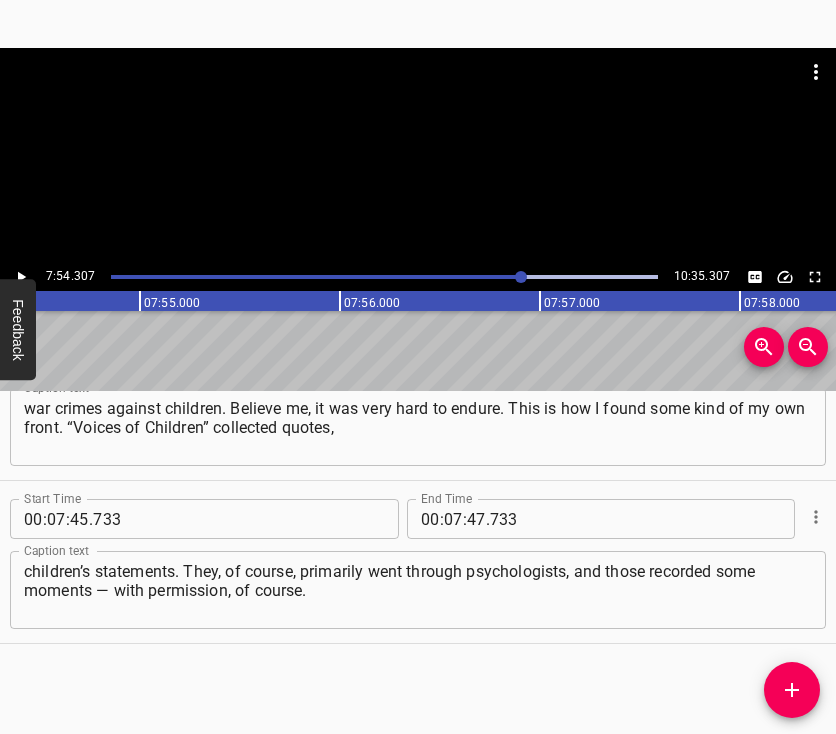 scroll, scrollTop: 0, scrollLeft: 94861, axis: horizontal 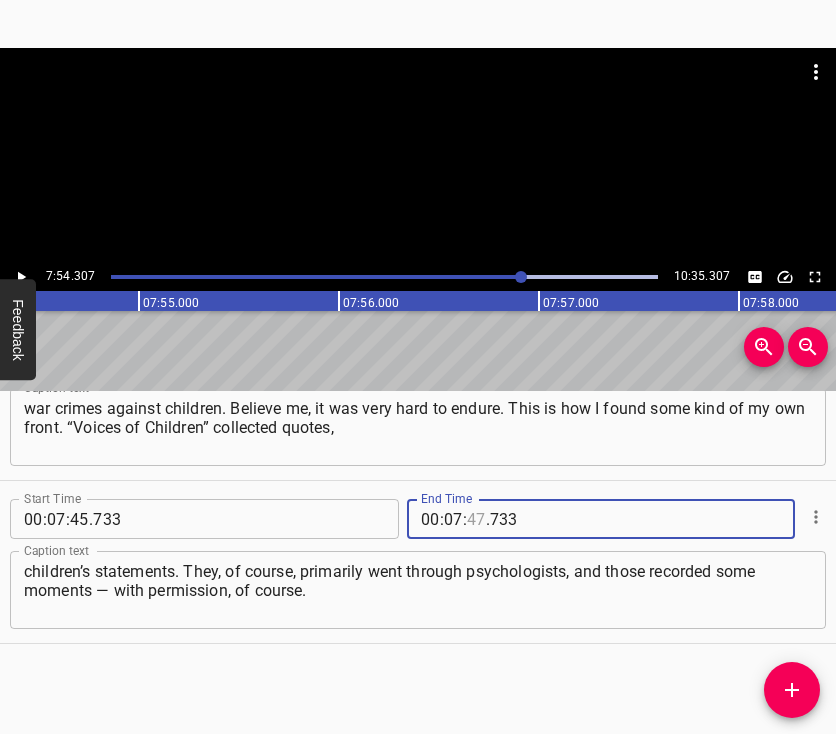 click at bounding box center (476, 519) 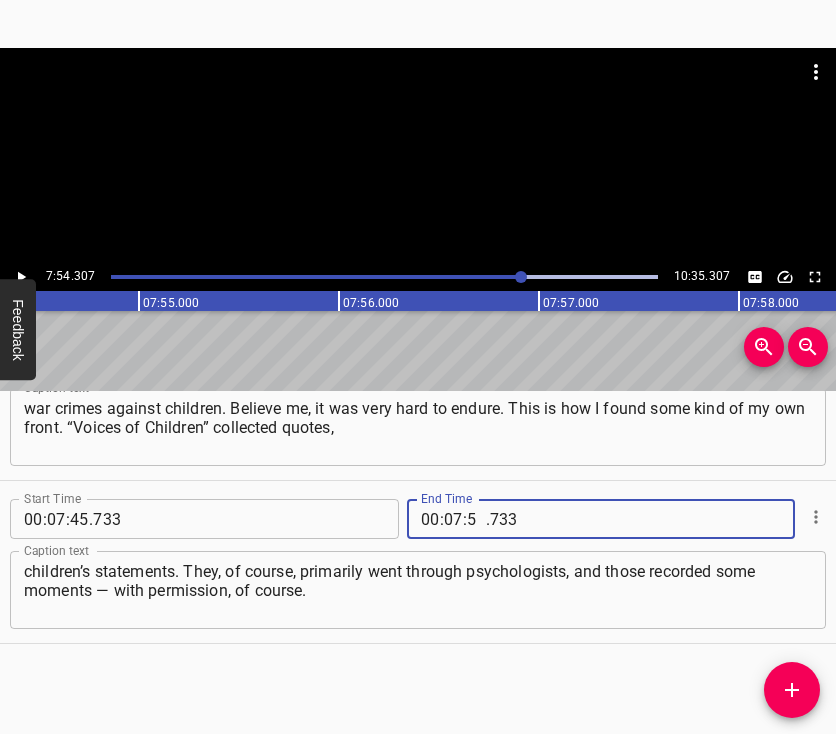 type on "54" 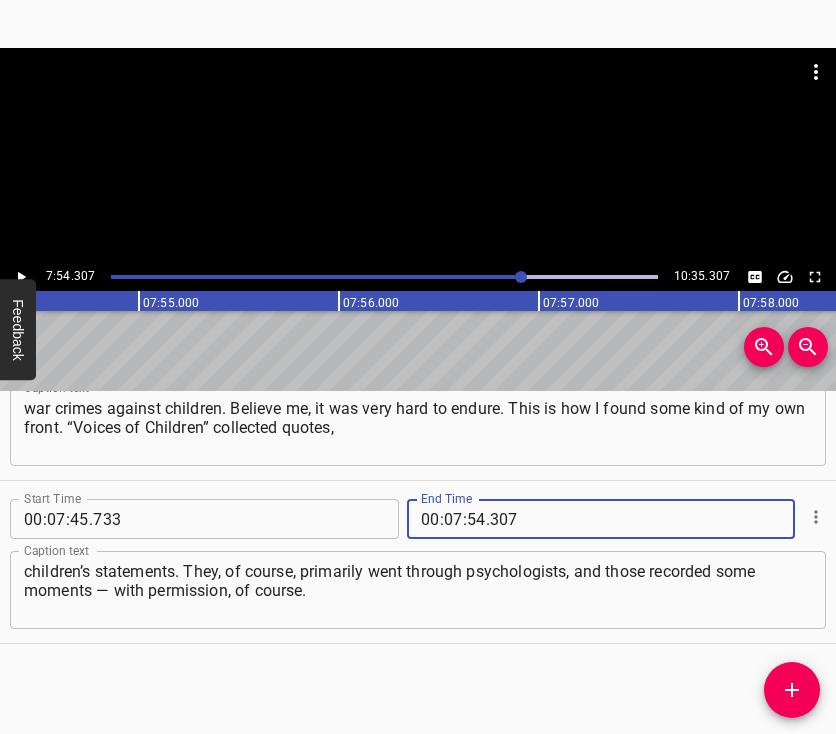 type on "307" 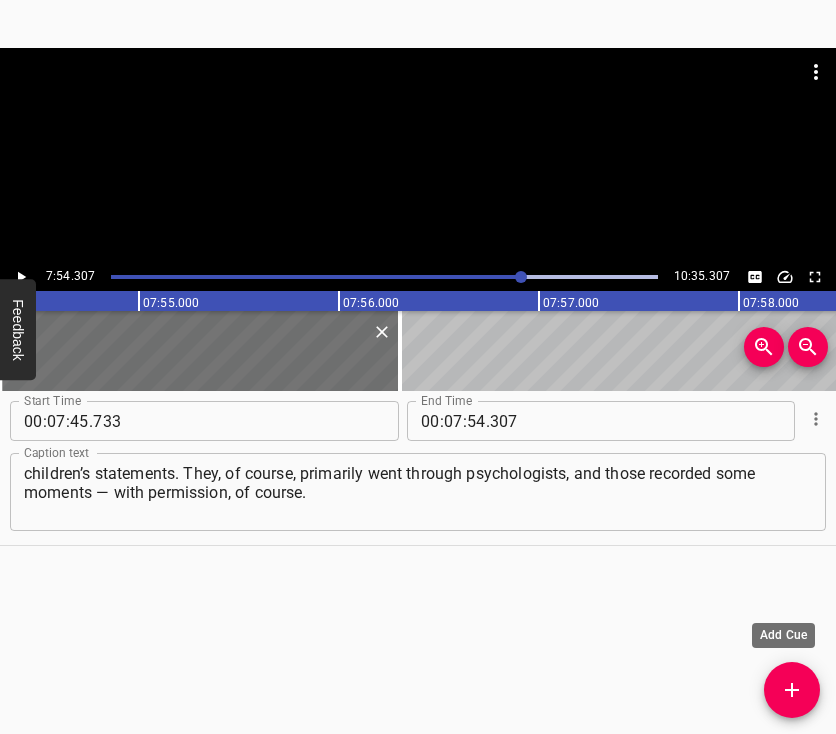 scroll, scrollTop: 6116, scrollLeft: 0, axis: vertical 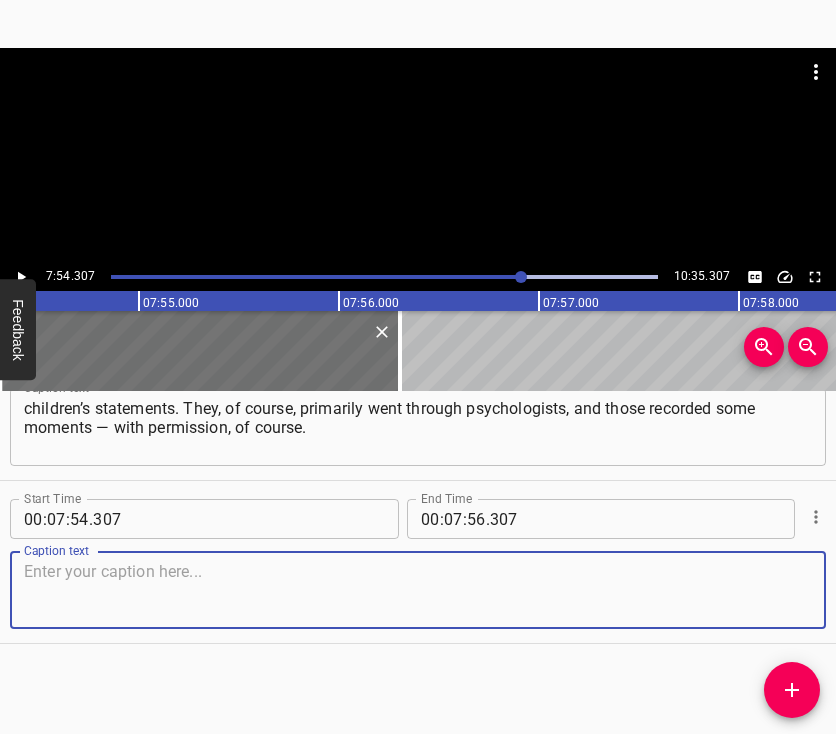 click at bounding box center [418, 590] 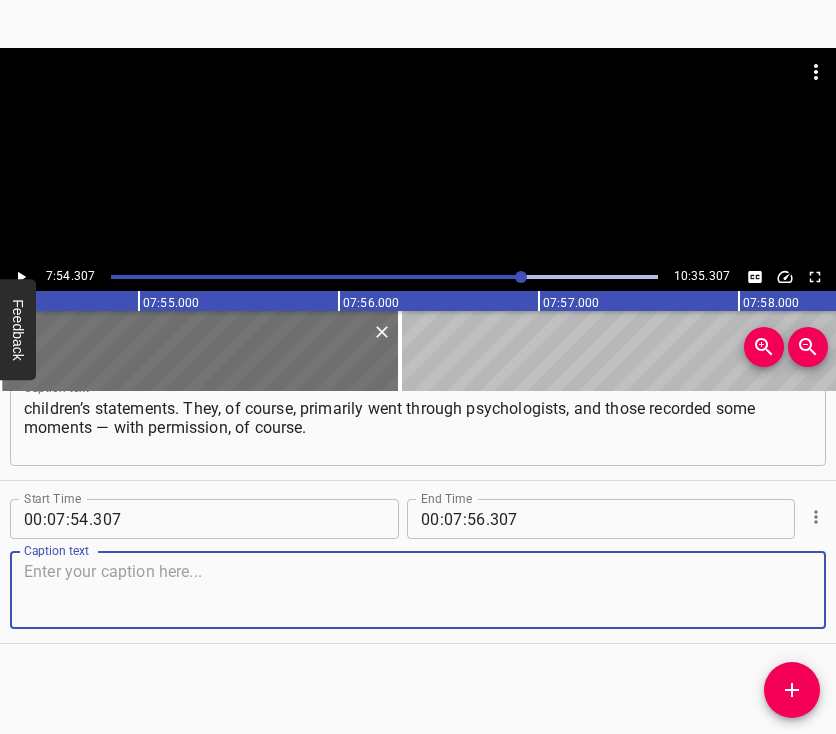 click at bounding box center (418, 590) 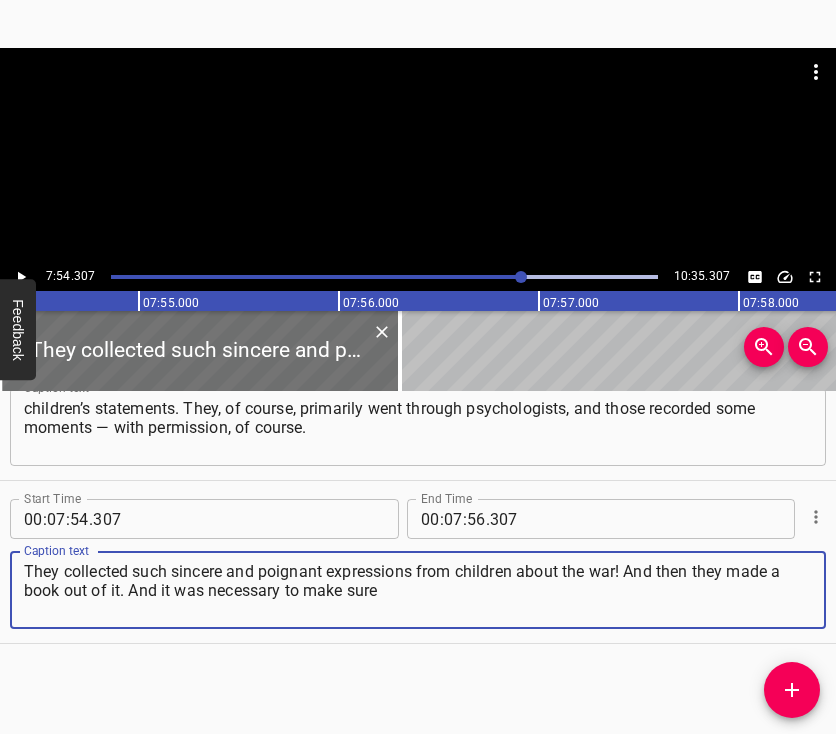 type on "They collected such sincere and poignant expressions from children about the war! And then they made a book out of it. And it was necessary to make sure" 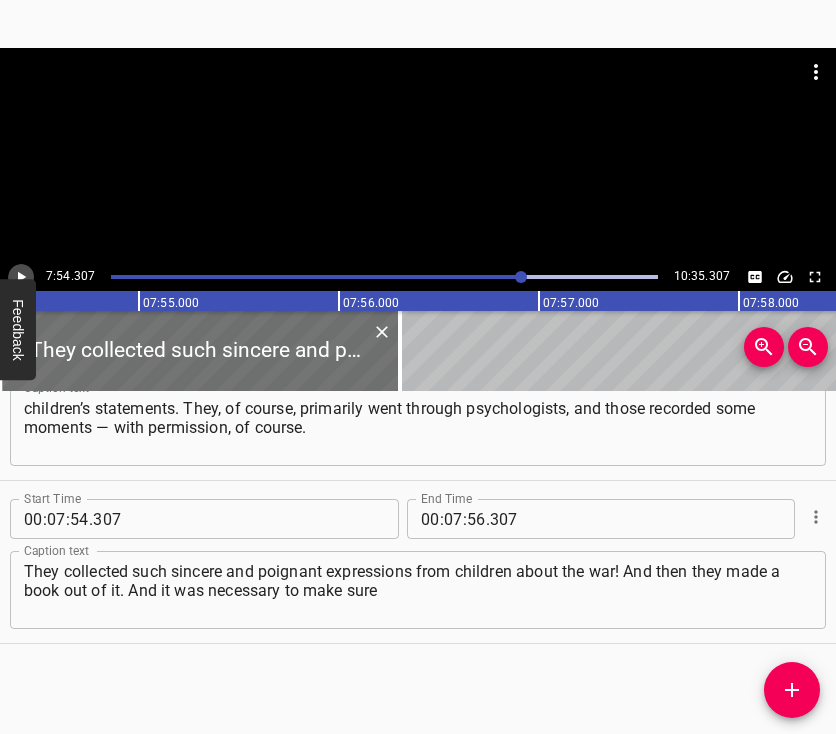 click 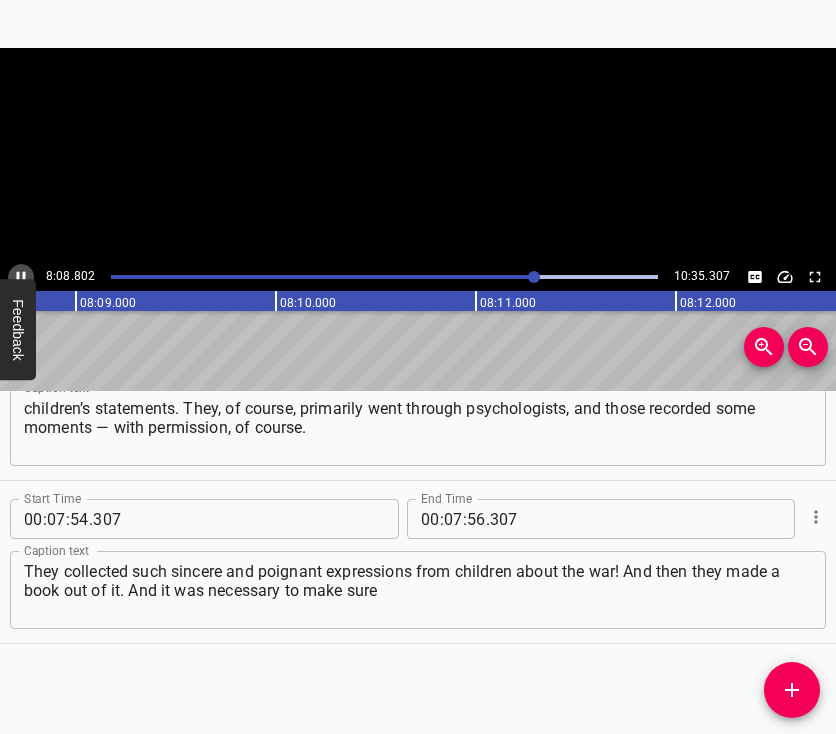 click 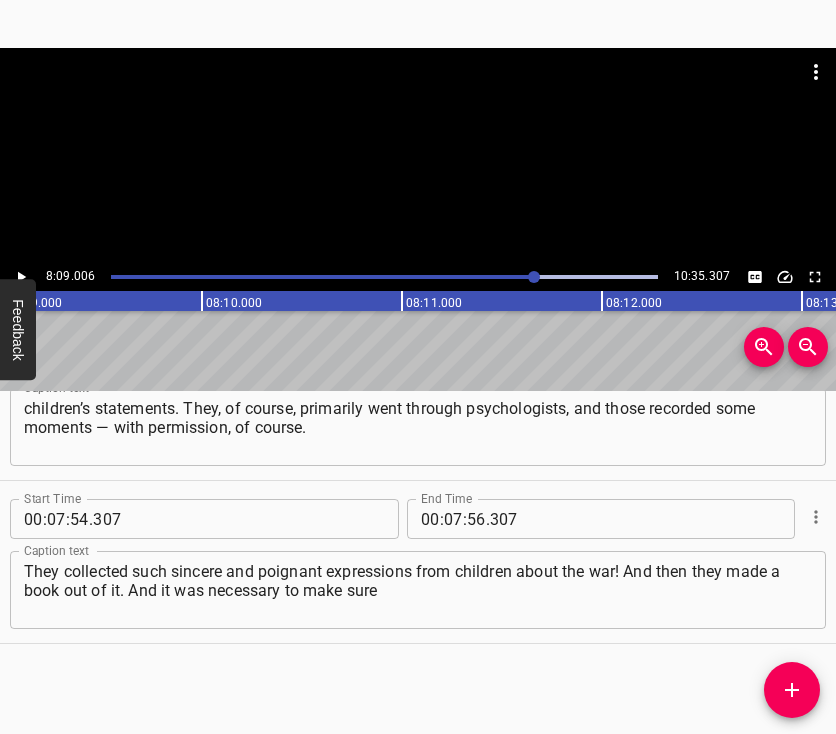 scroll, scrollTop: 0, scrollLeft: 97801, axis: horizontal 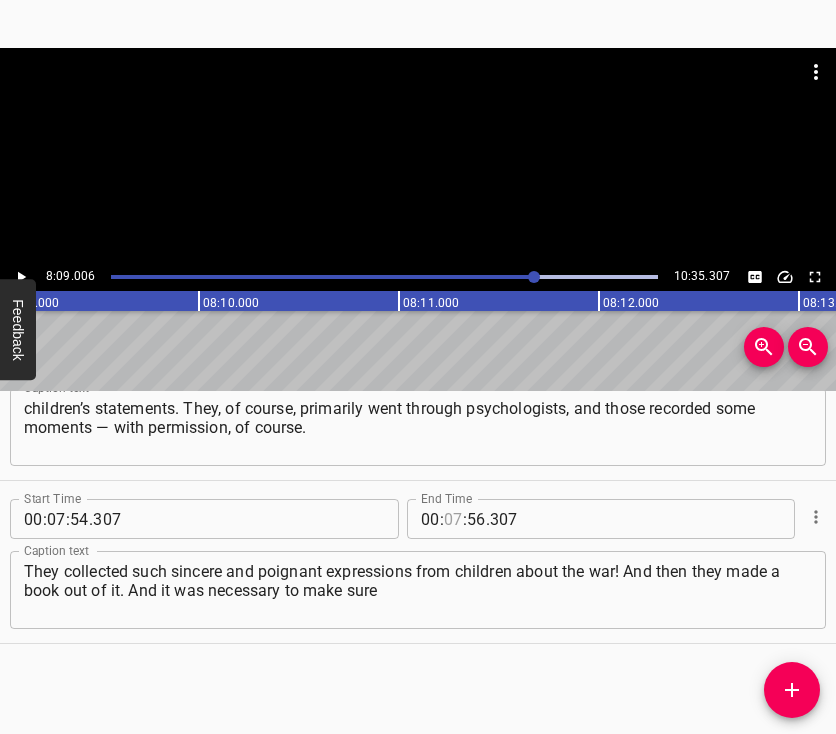 click at bounding box center (453, 519) 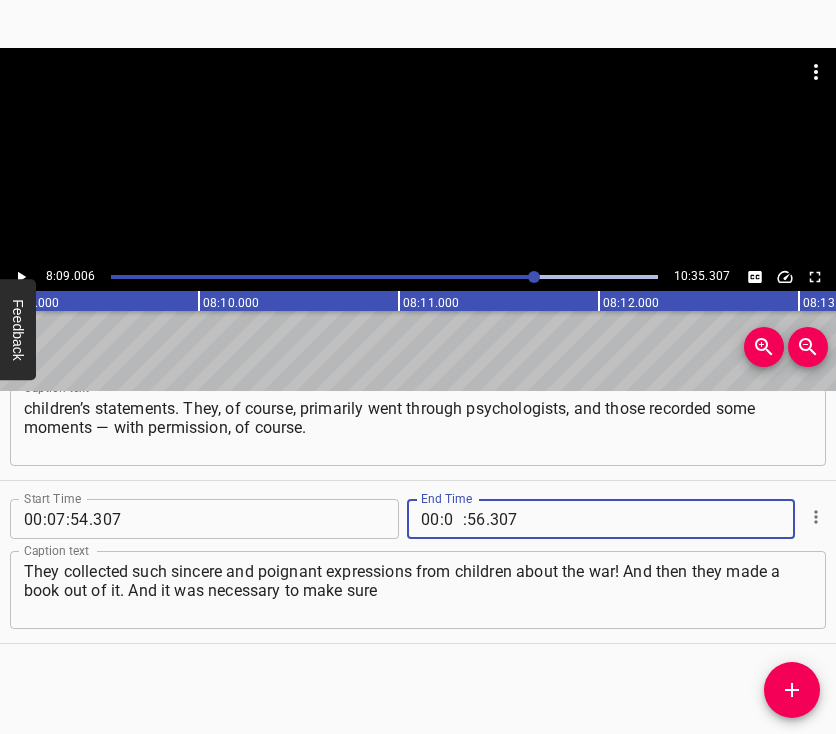 type on "08" 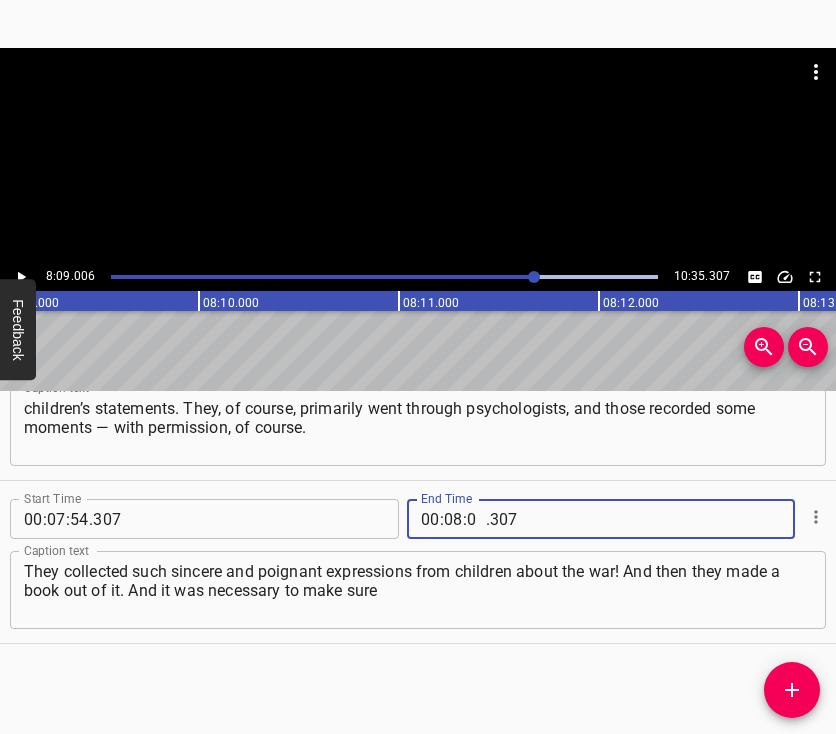 type on "09" 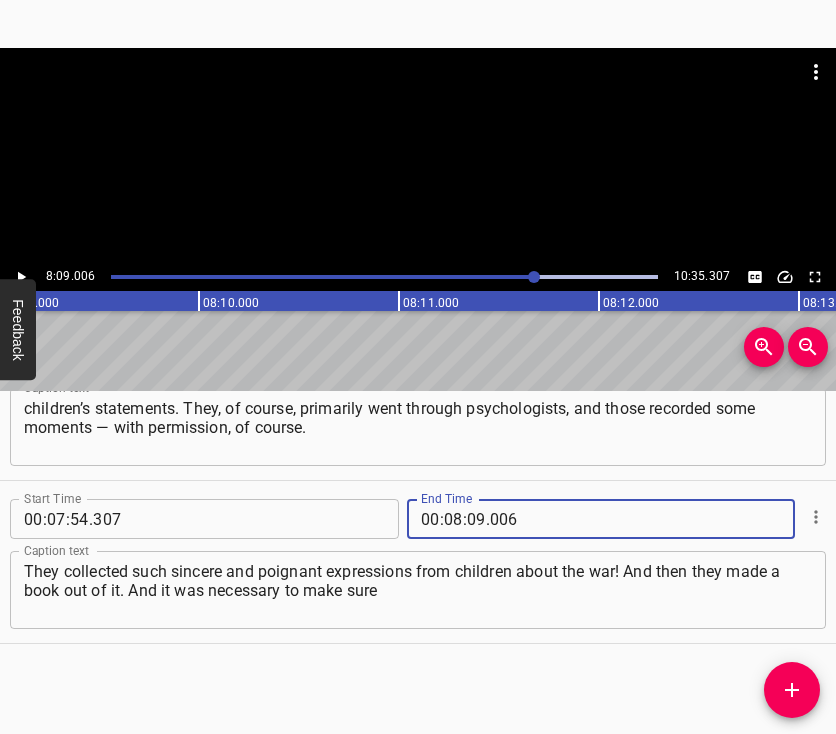 type on "006" 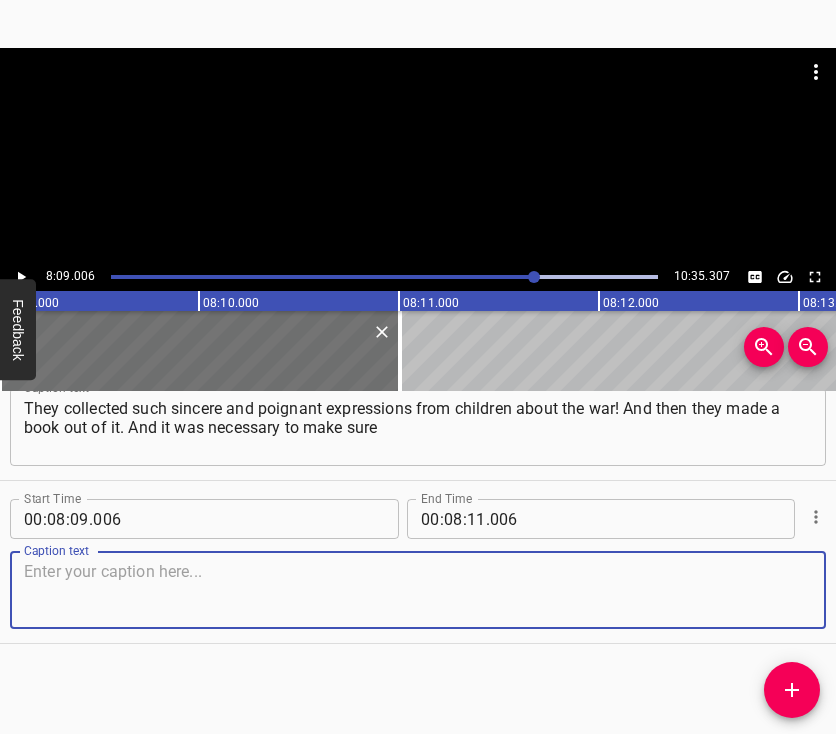 scroll, scrollTop: 6411, scrollLeft: 0, axis: vertical 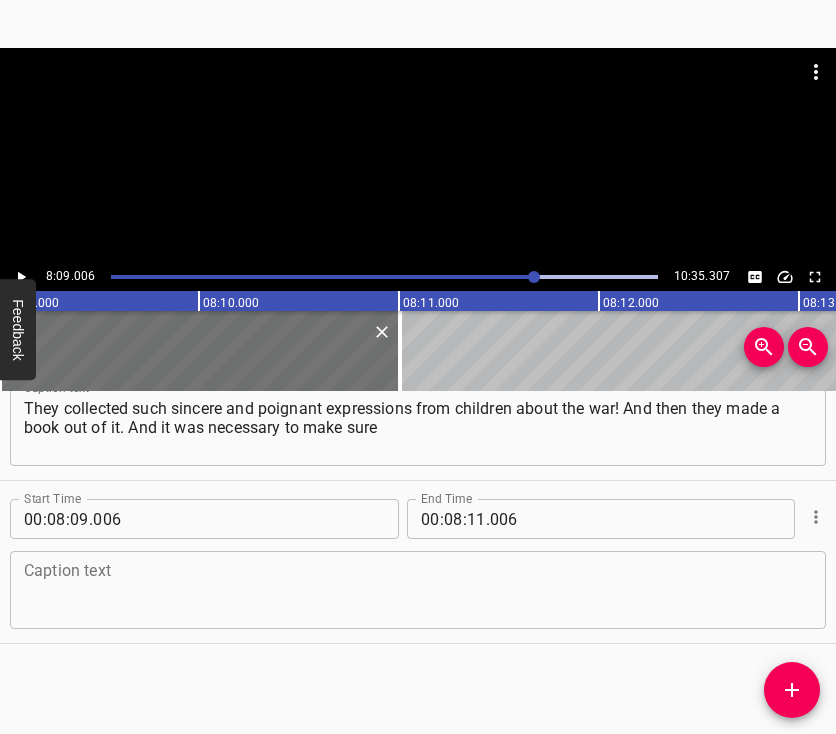 click at bounding box center (418, 590) 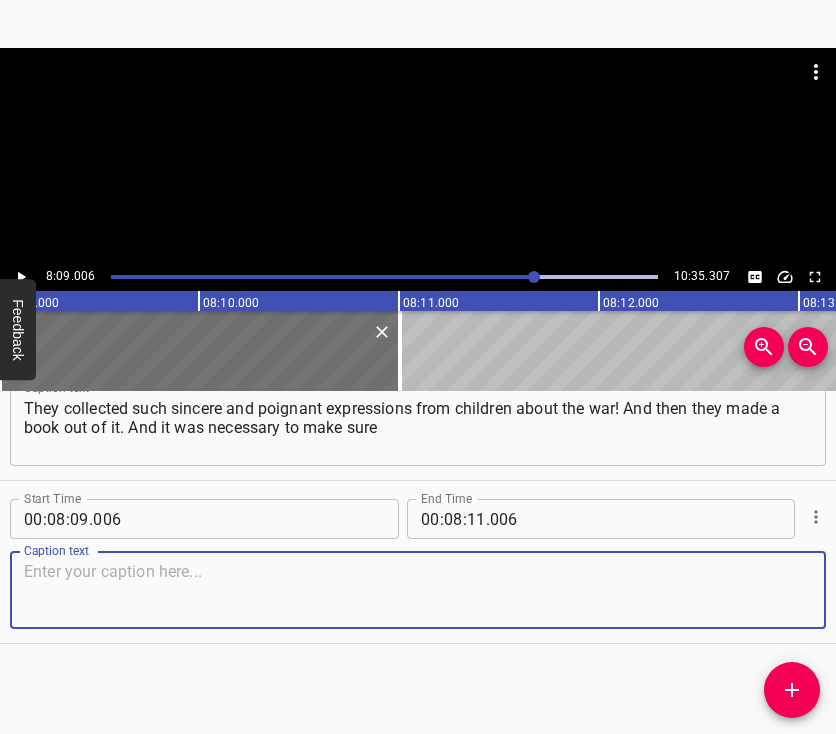 paste on "that it was not just a translation, but a certain adaptation to convey the children’s language. There was an expression: “Good rockets fly into space," 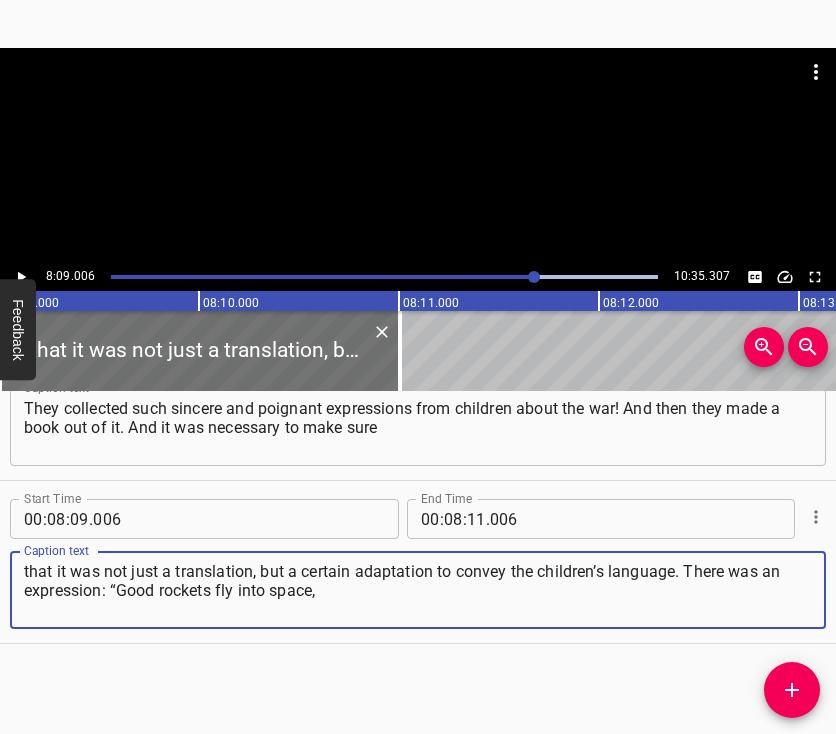 type on "that it was not just a translation, but a certain adaptation to convey the children’s language. There was an expression: “Good rockets fly into space," 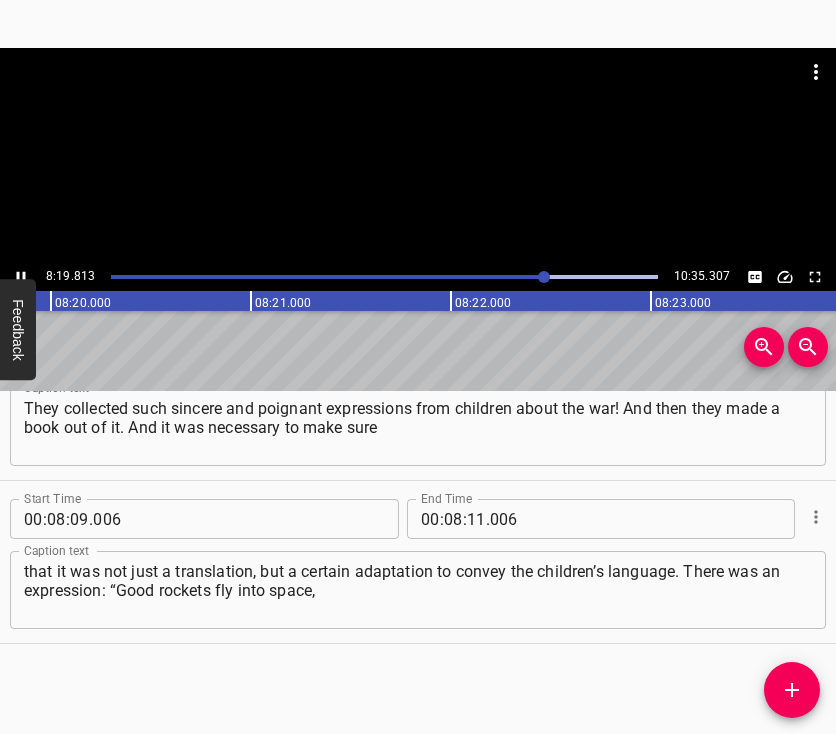 click 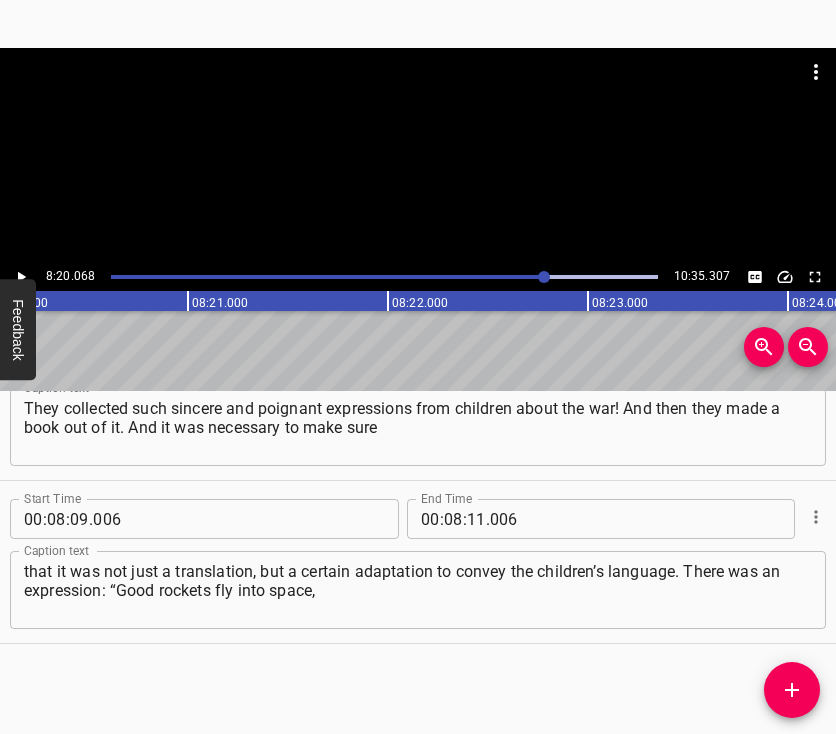 scroll, scrollTop: 0, scrollLeft: 100013, axis: horizontal 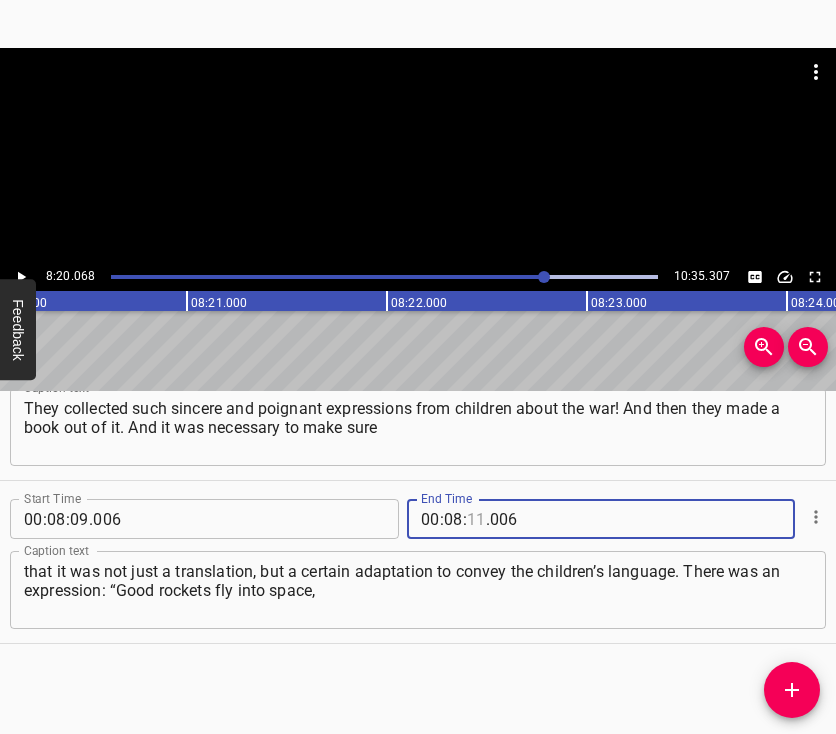 click at bounding box center [476, 519] 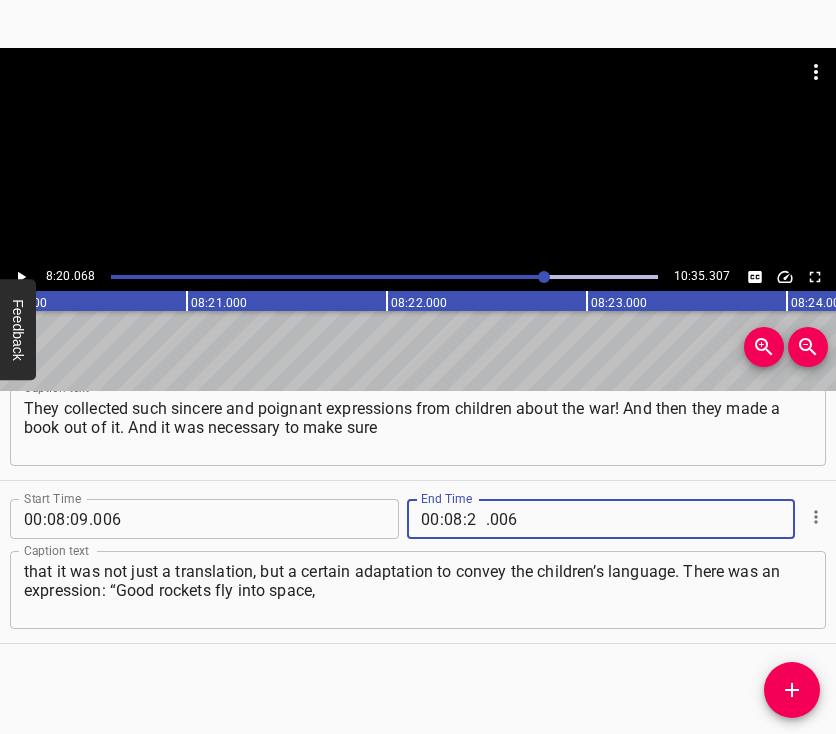type on "20" 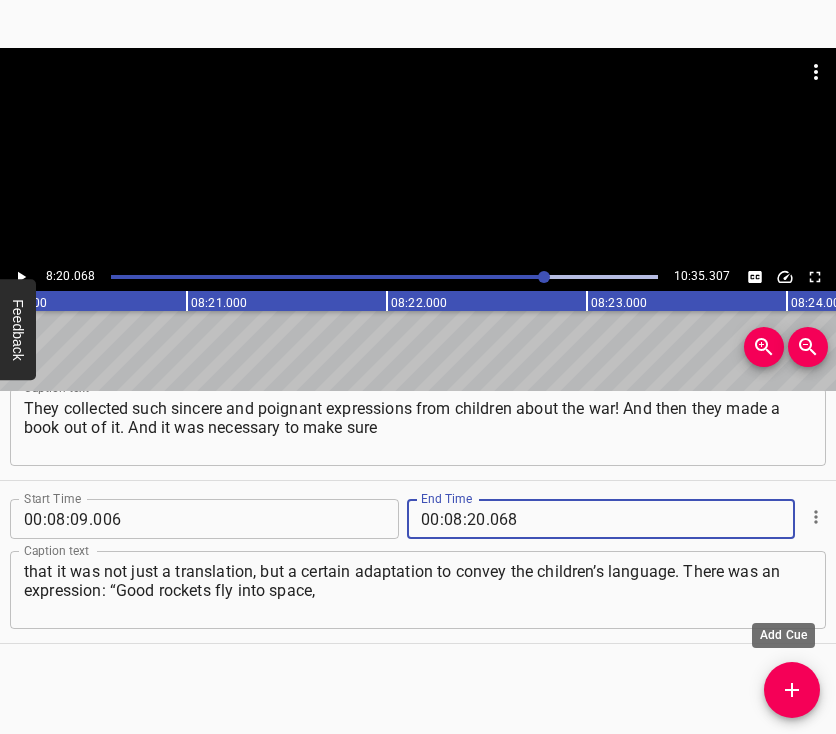 type on "068" 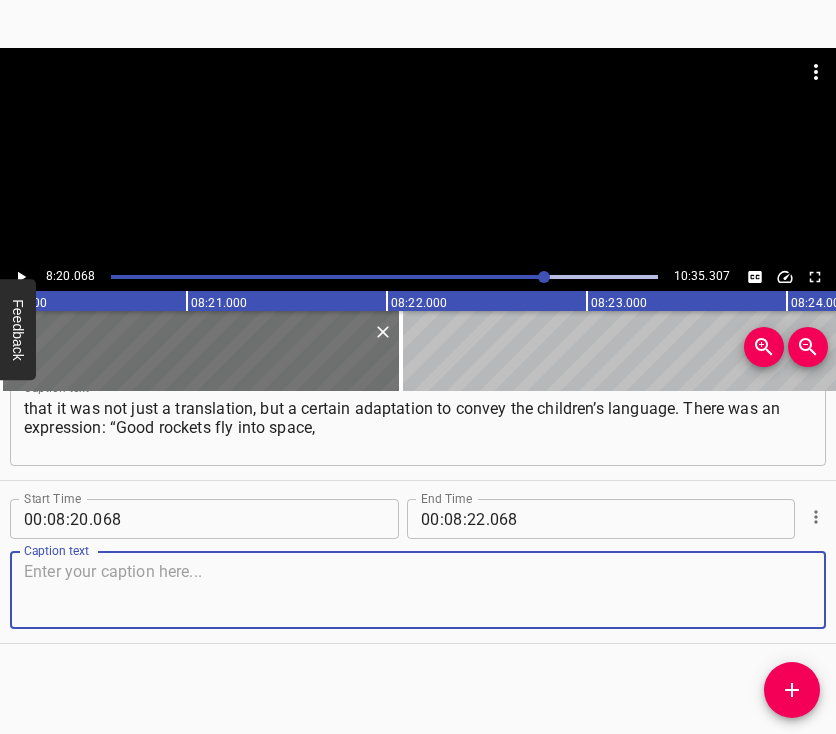 scroll, scrollTop: 6591, scrollLeft: 0, axis: vertical 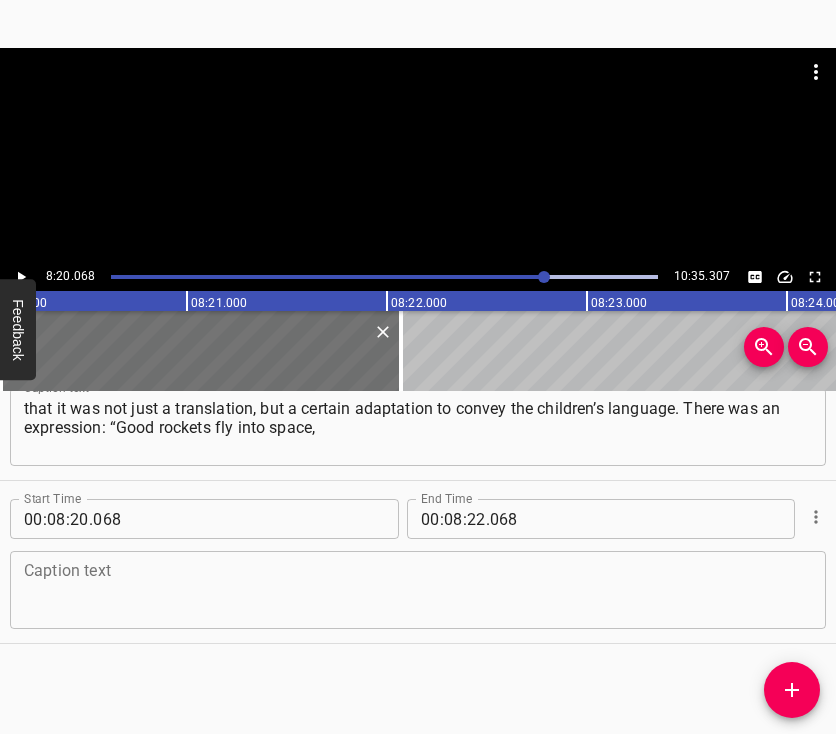 click at bounding box center [418, 590] 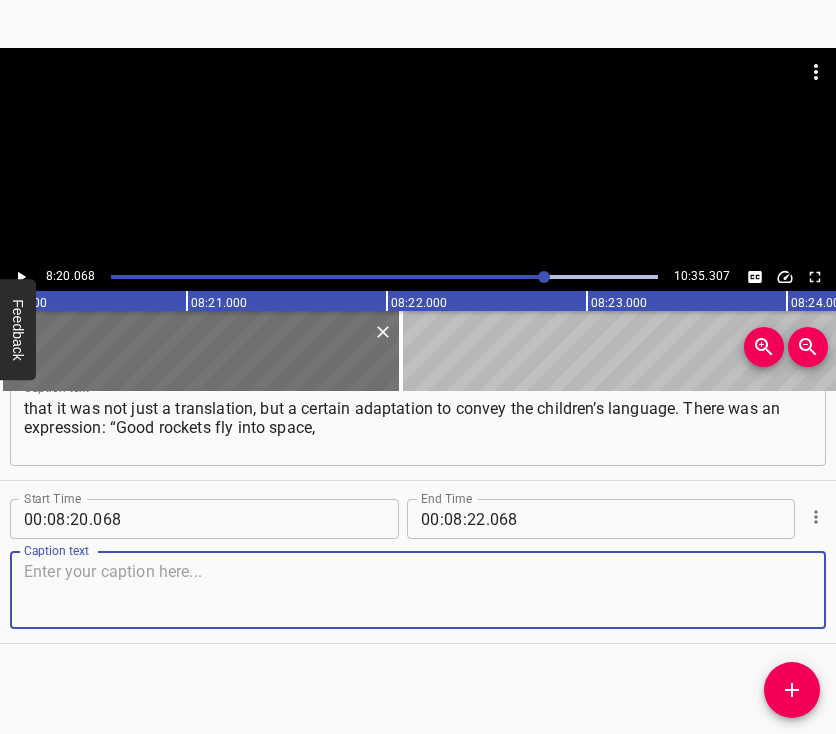 paste on "and bad ones — into the little house,” and you have to translate it so that it remains “little house.” I had to translate video interviews where a young man" 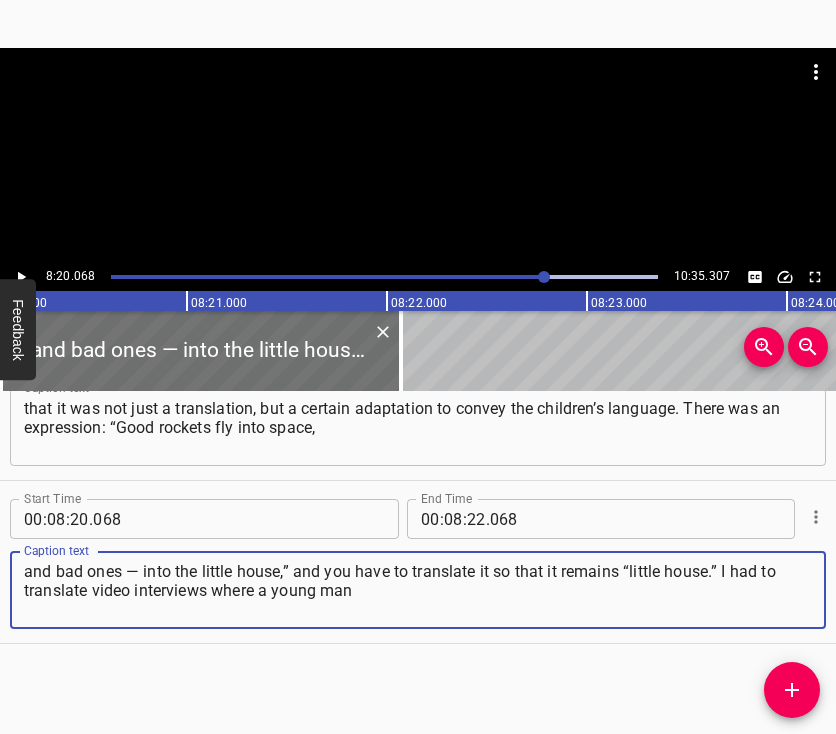 type on "and bad ones — into the little house,” and you have to translate it so that it remains “little house.” I had to translate video interviews where a young man" 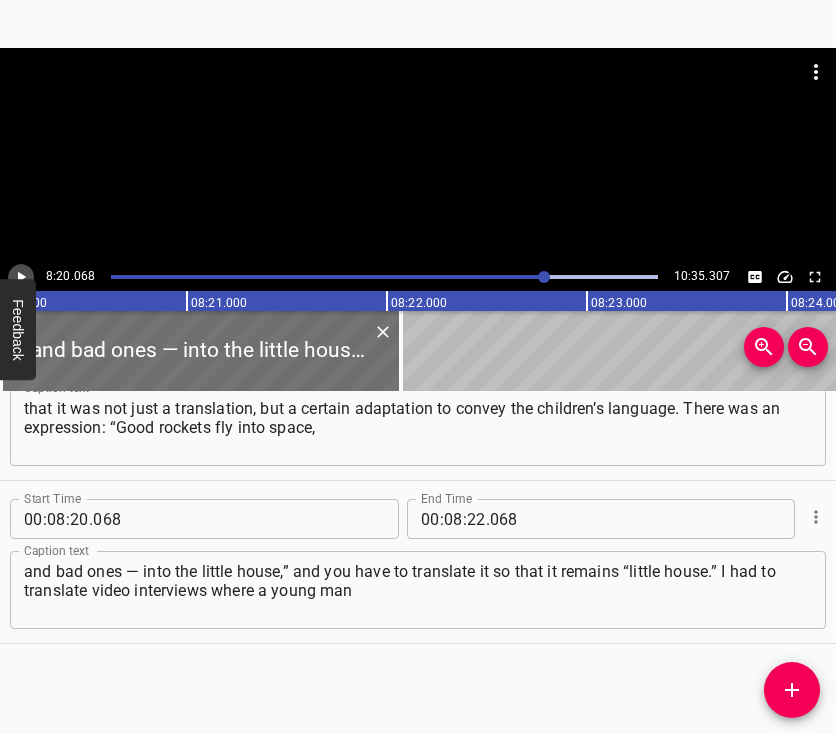 click 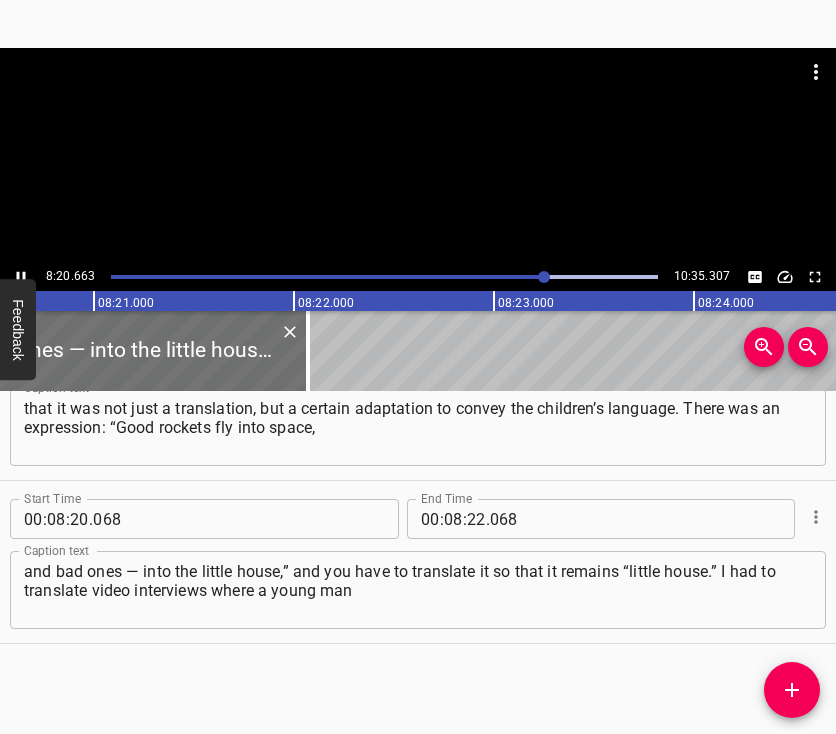 scroll, scrollTop: 0, scrollLeft: 100119, axis: horizontal 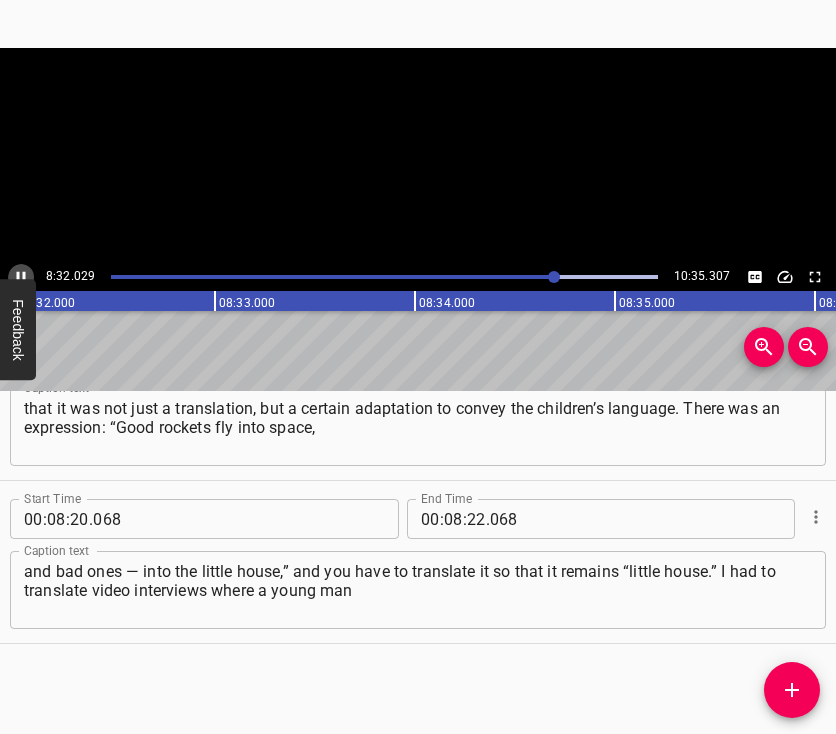 click at bounding box center (21, 277) 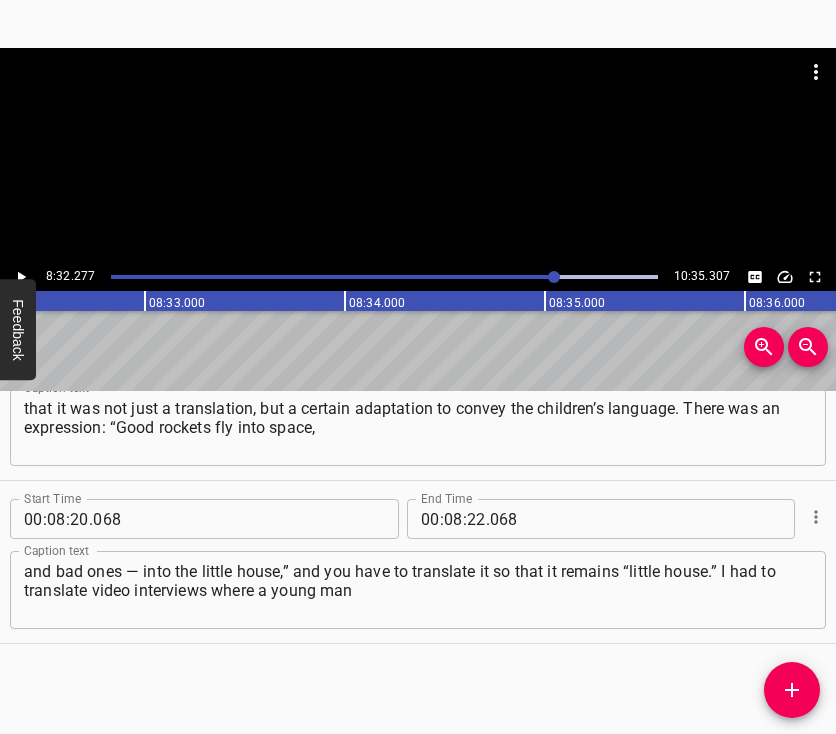 click at bounding box center [21, 277] 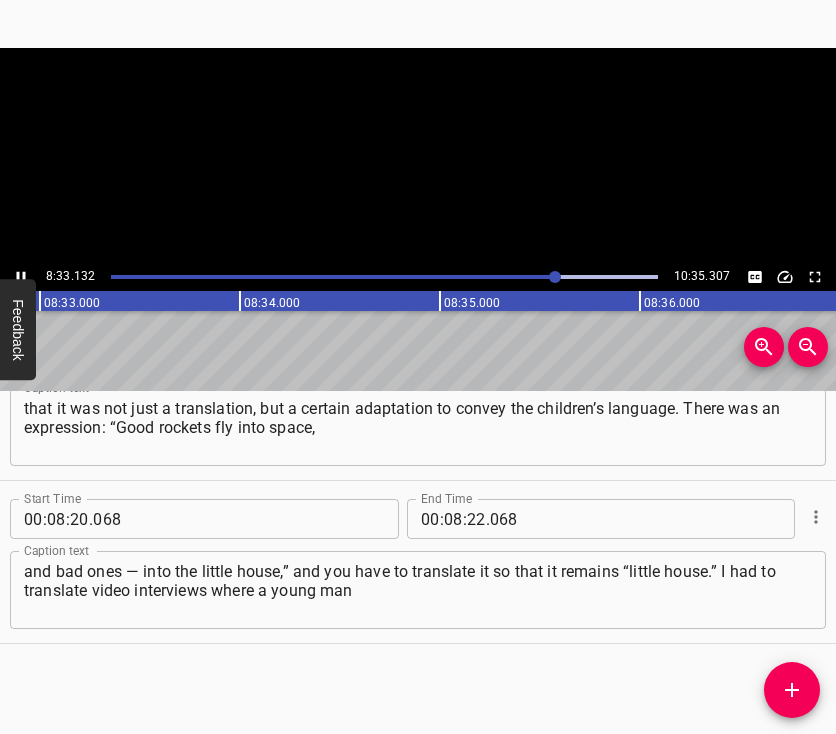 click at bounding box center [21, 277] 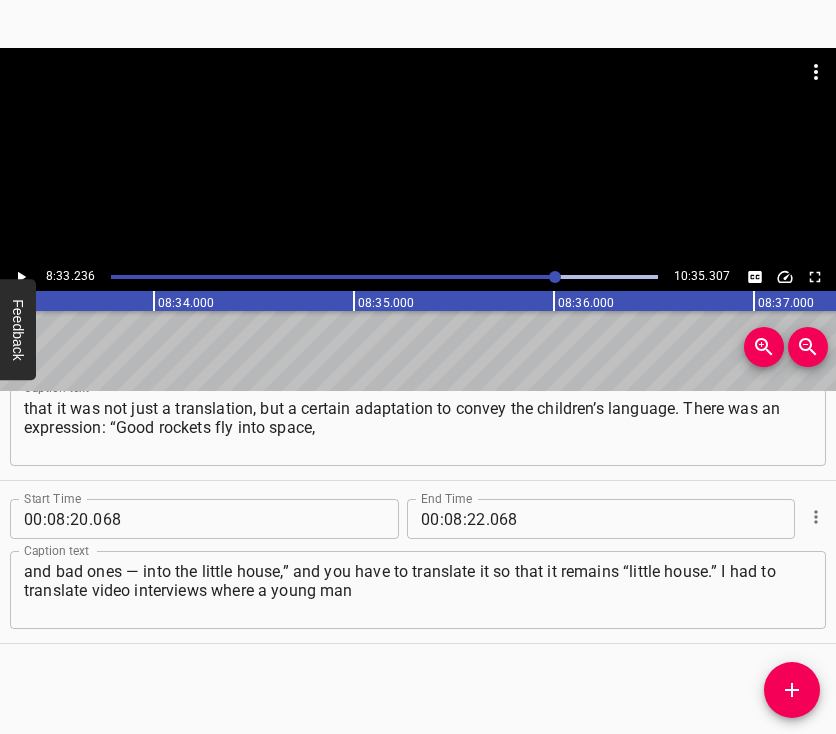 scroll, scrollTop: 0, scrollLeft: 102647, axis: horizontal 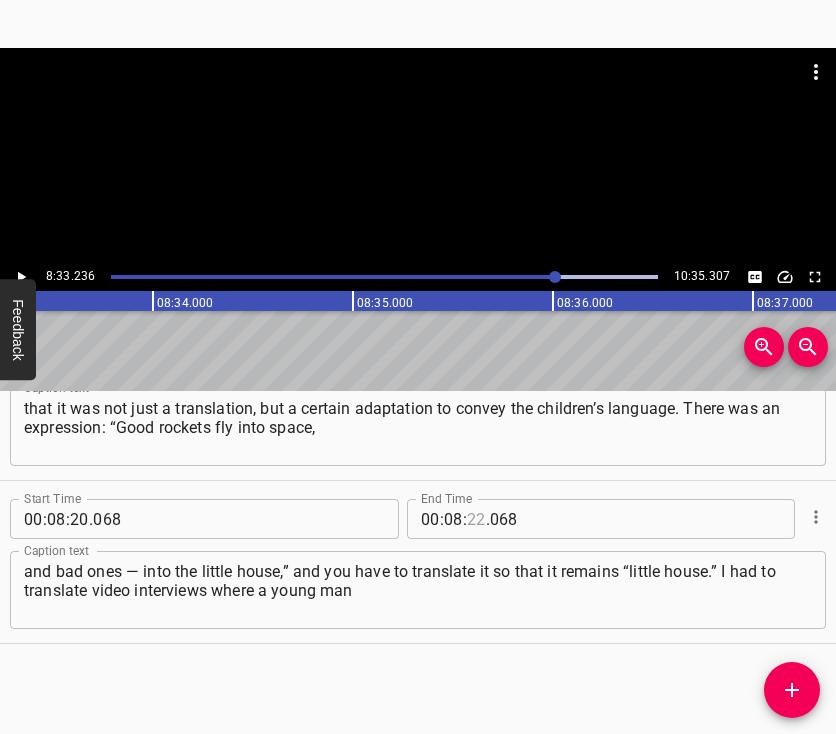 click at bounding box center [476, 519] 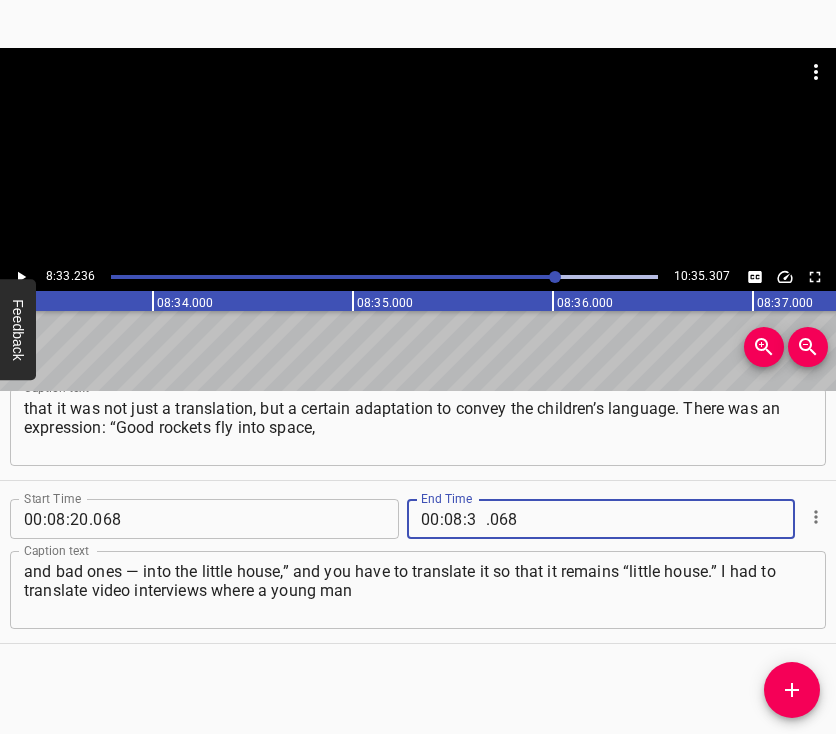 type on "33" 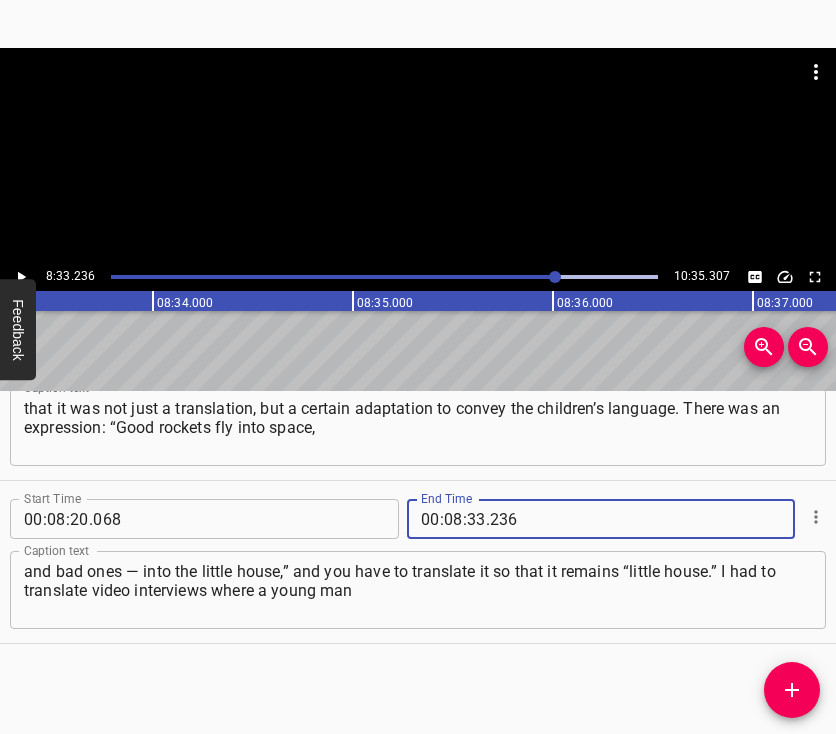 type on "236" 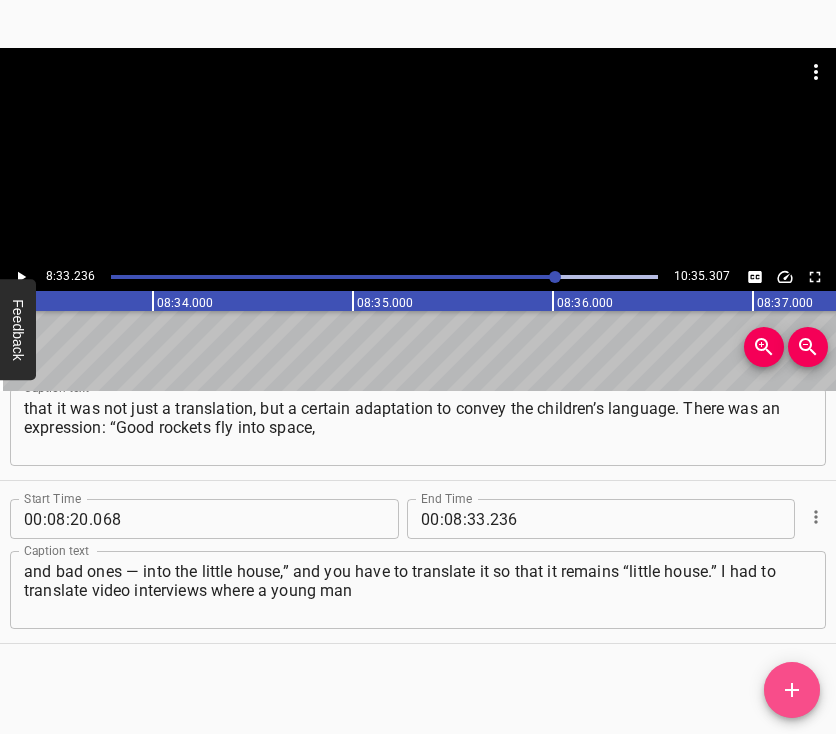 click 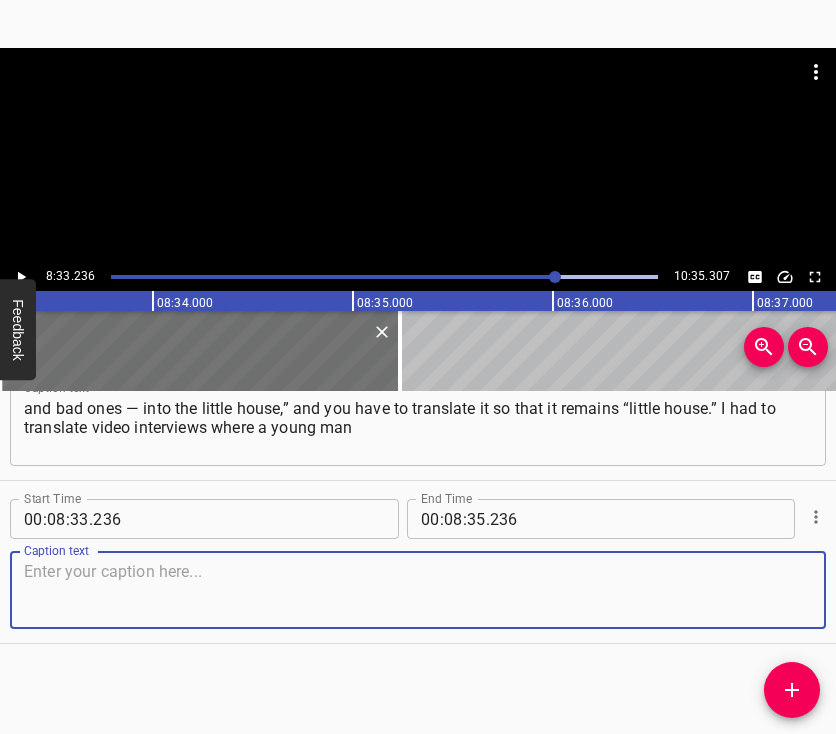 scroll, scrollTop: 6771, scrollLeft: 0, axis: vertical 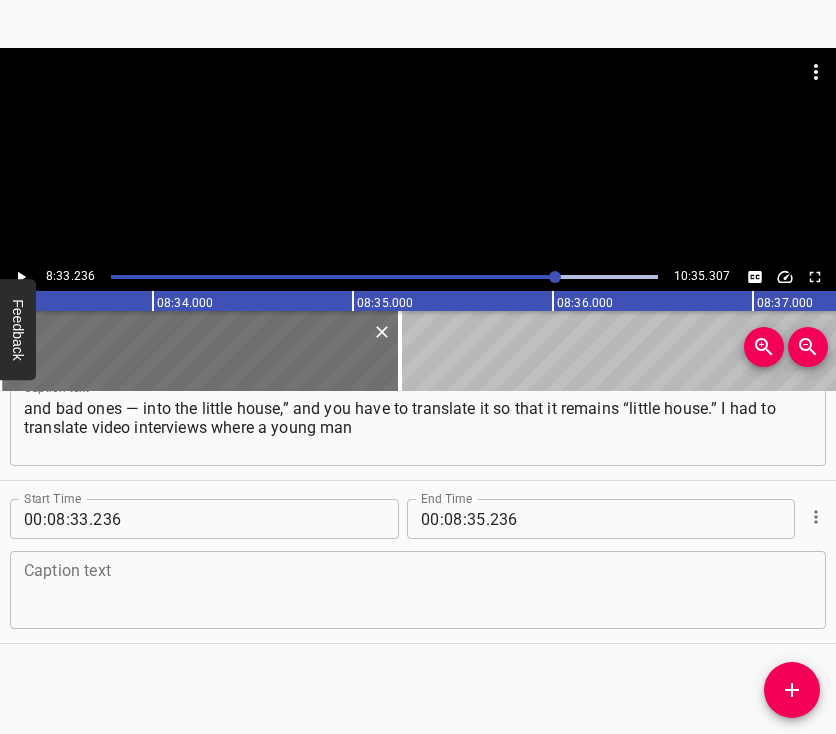 click at bounding box center [418, 590] 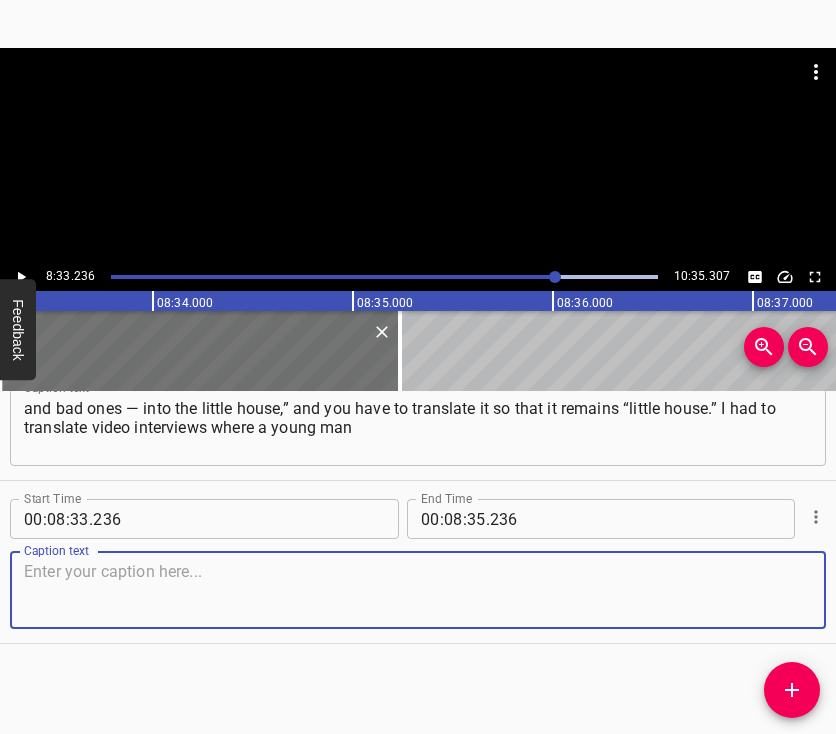 paste on "shared how he was leaving with his family from a village somewhere along the M06 highway, I don’t remember the name. And when they got on the highway," 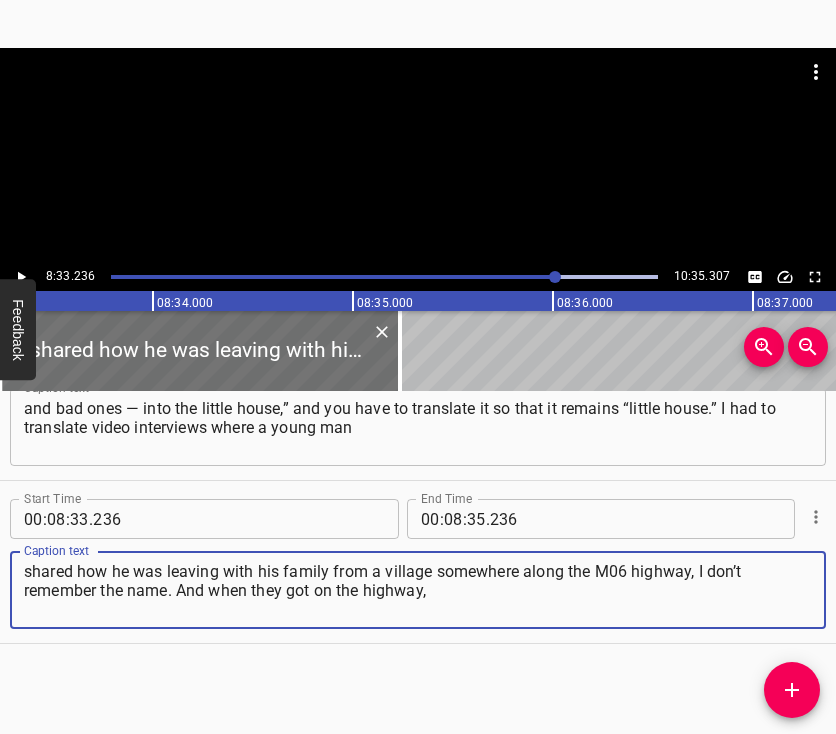 type on "shared how he was leaving with his family from a village somewhere along the M06 highway, I don’t remember the name. And when they got on the highway," 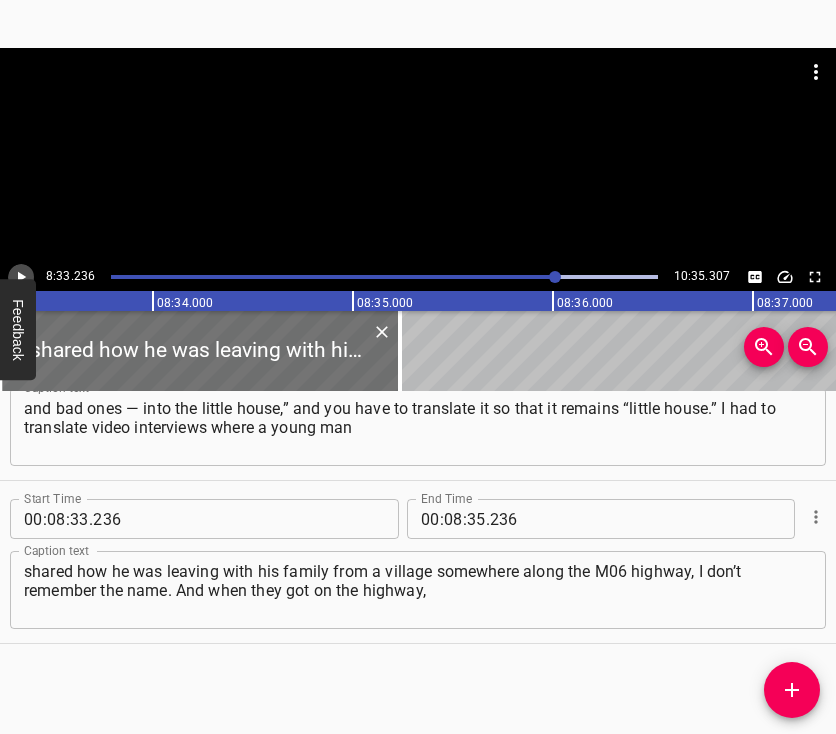 click at bounding box center (21, 277) 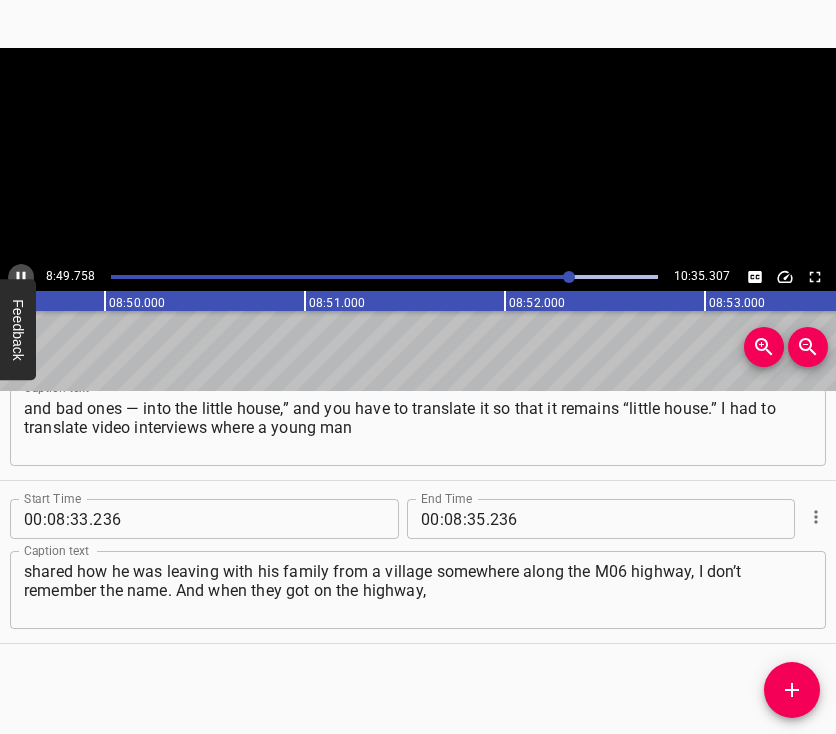 click at bounding box center (21, 277) 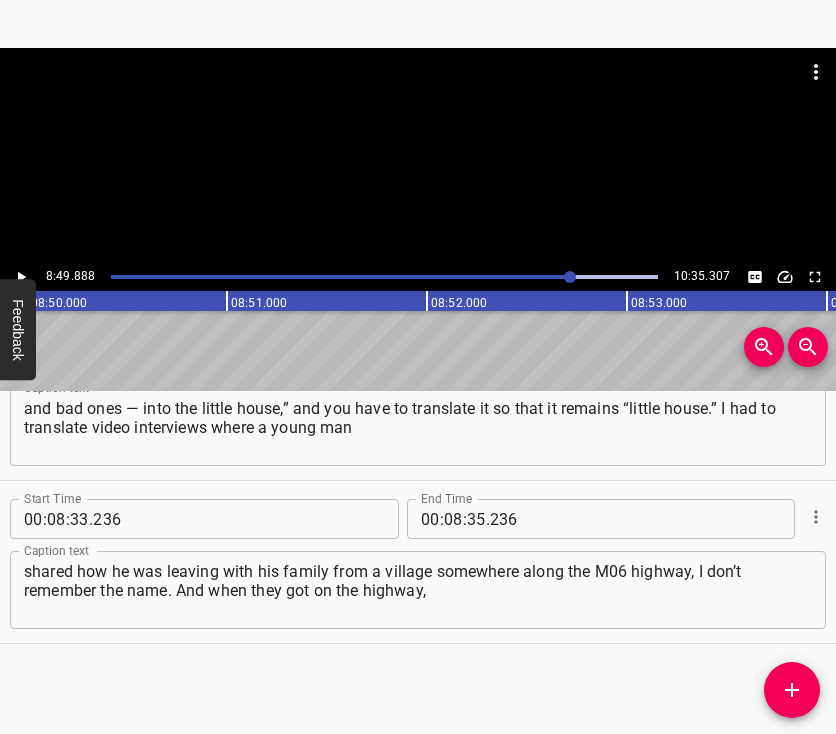 scroll, scrollTop: 0, scrollLeft: 105977, axis: horizontal 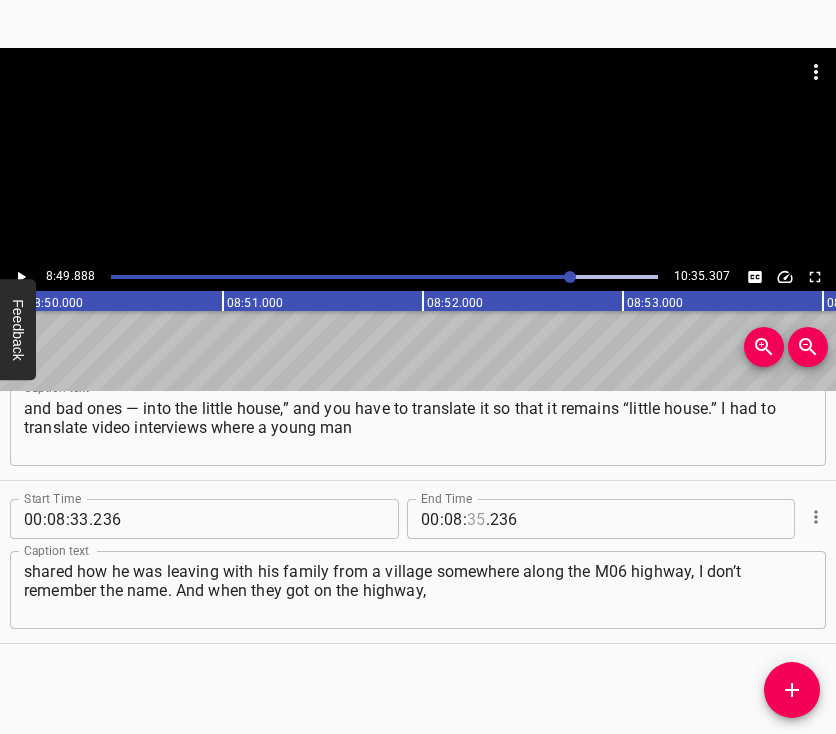 click at bounding box center [476, 519] 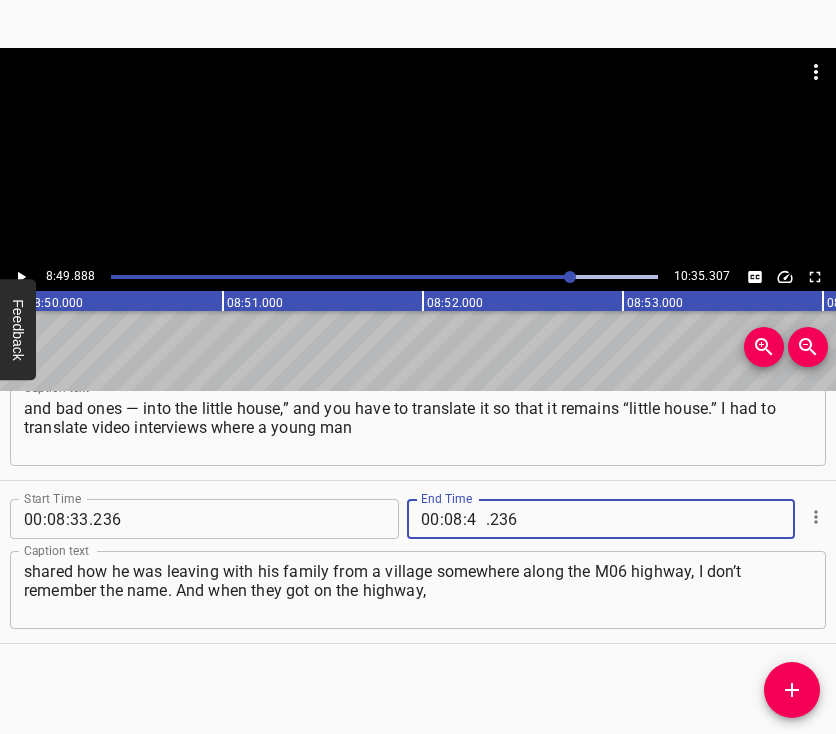 type on "49" 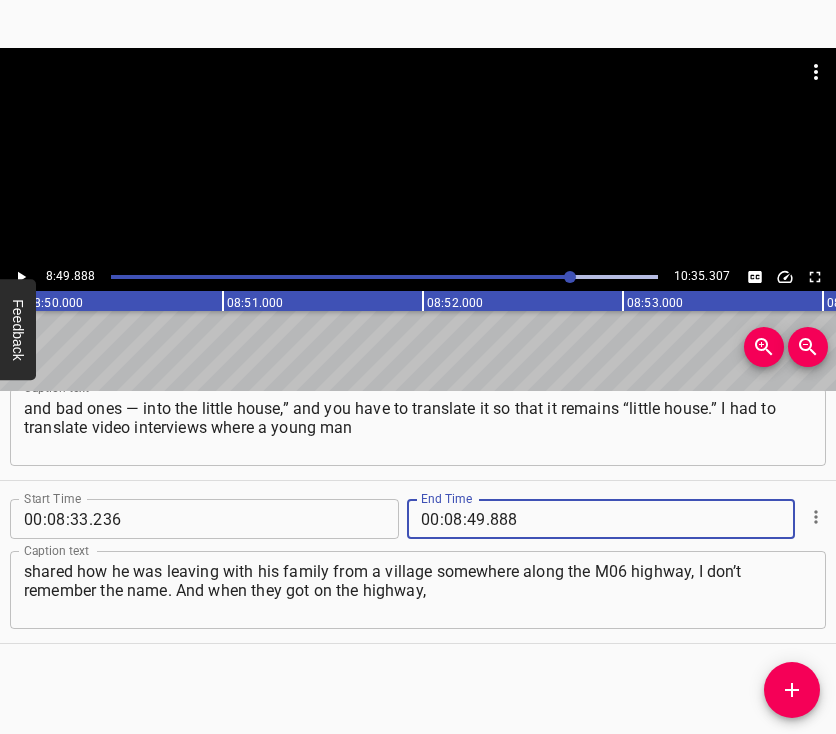 type on "888" 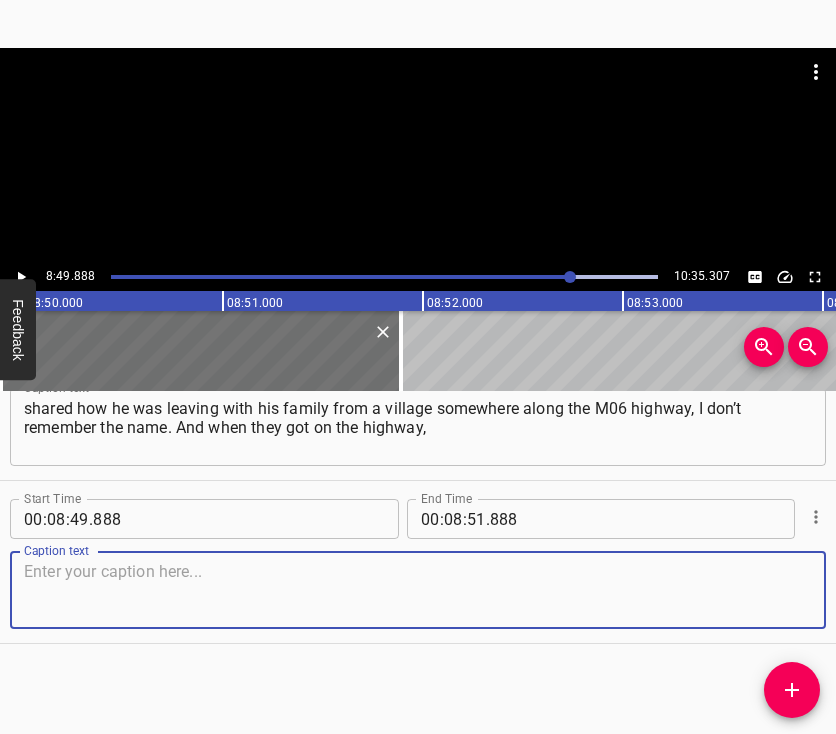 scroll, scrollTop: 6951, scrollLeft: 0, axis: vertical 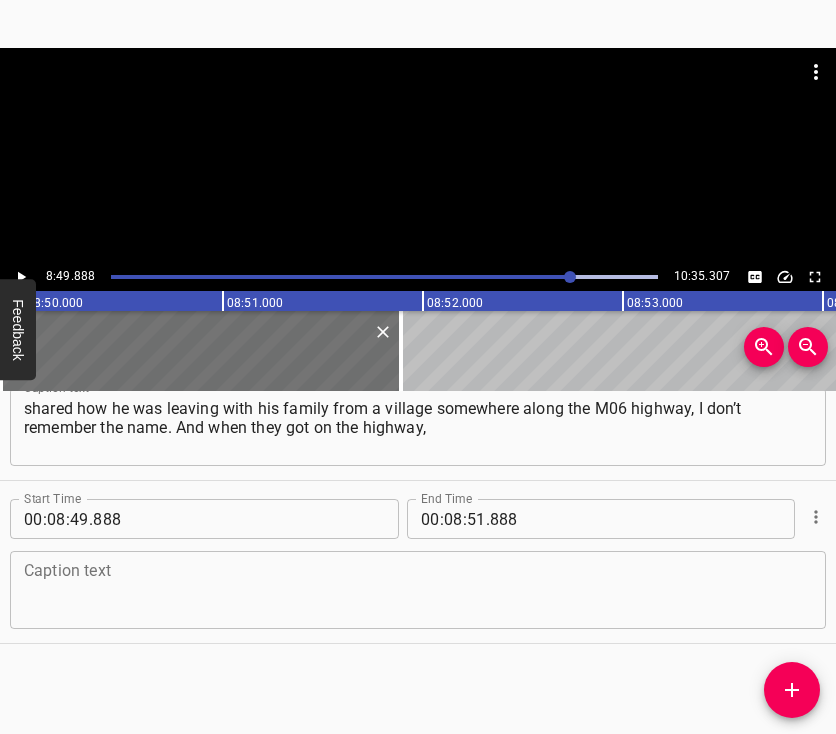 click at bounding box center [418, 590] 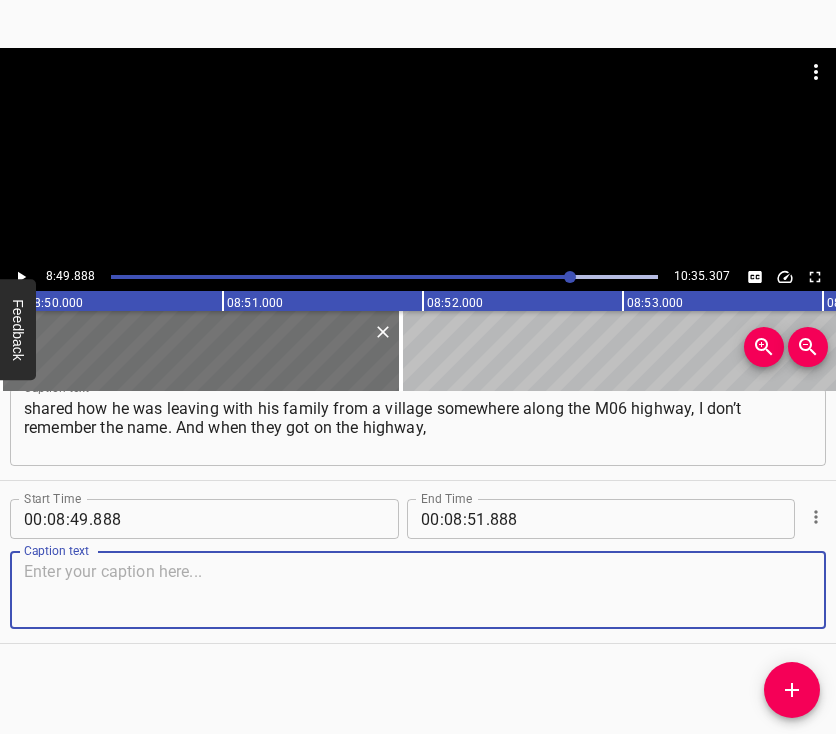 paste on "they were shot at point-blank range. His wife died, but the baby survived because the mother actually shielded him. His legs were shot through," 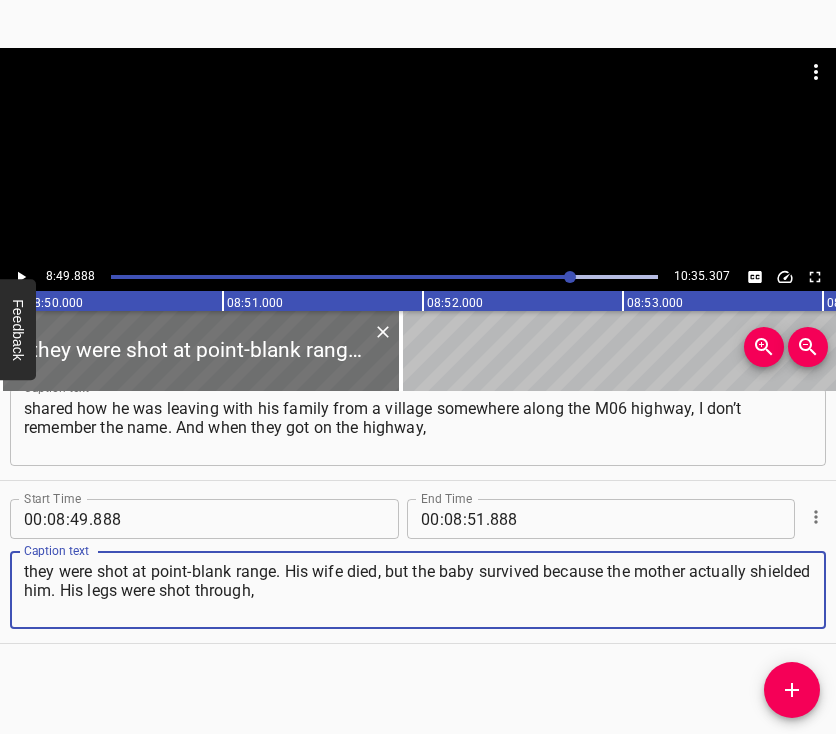 type on "they were shot at point-blank range. His wife died, but the baby survived because the mother actually shielded him. His legs were shot through," 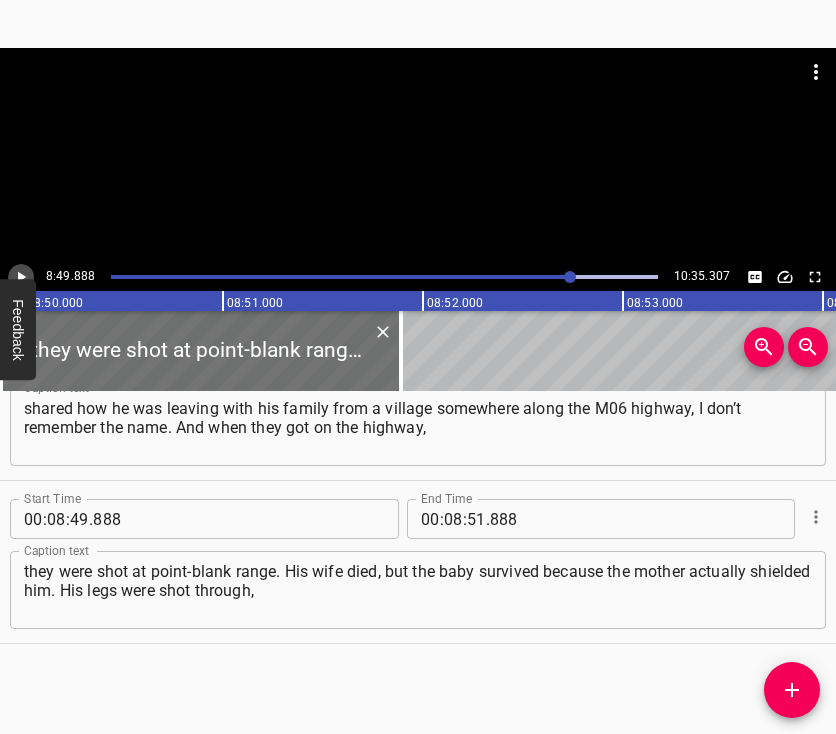 click 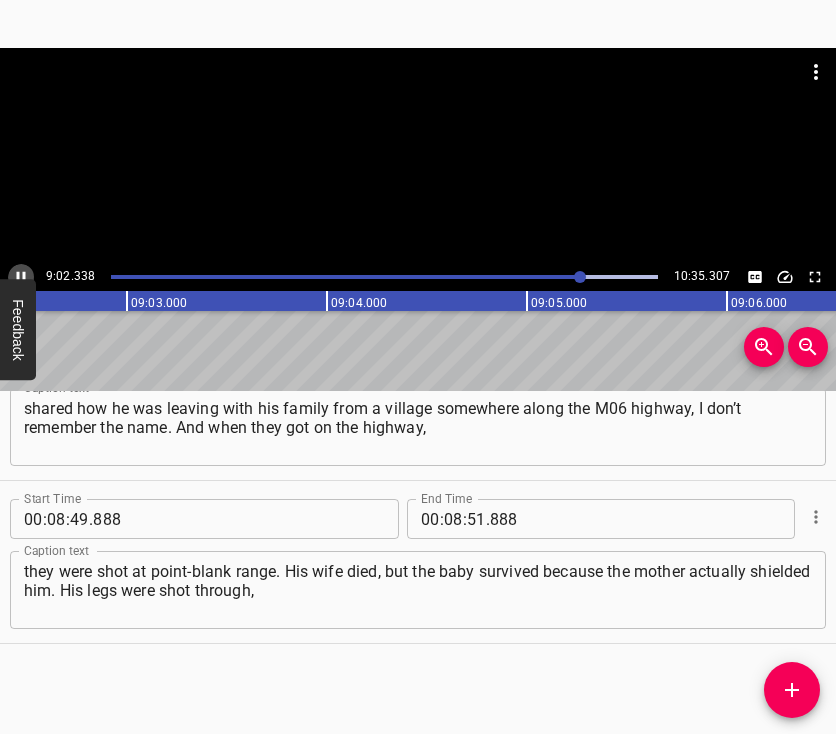 click 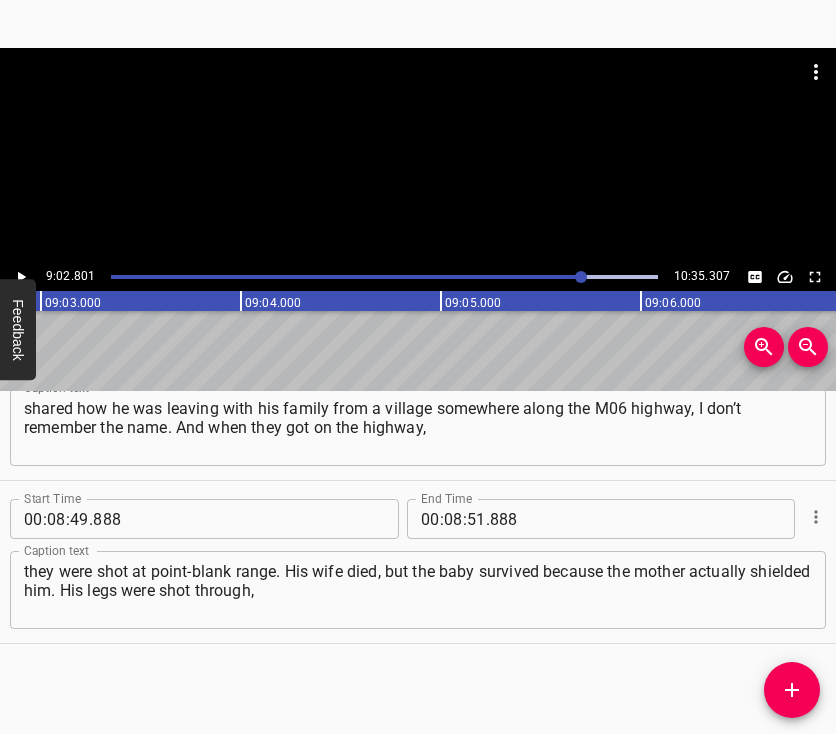 scroll, scrollTop: 0, scrollLeft: 108560, axis: horizontal 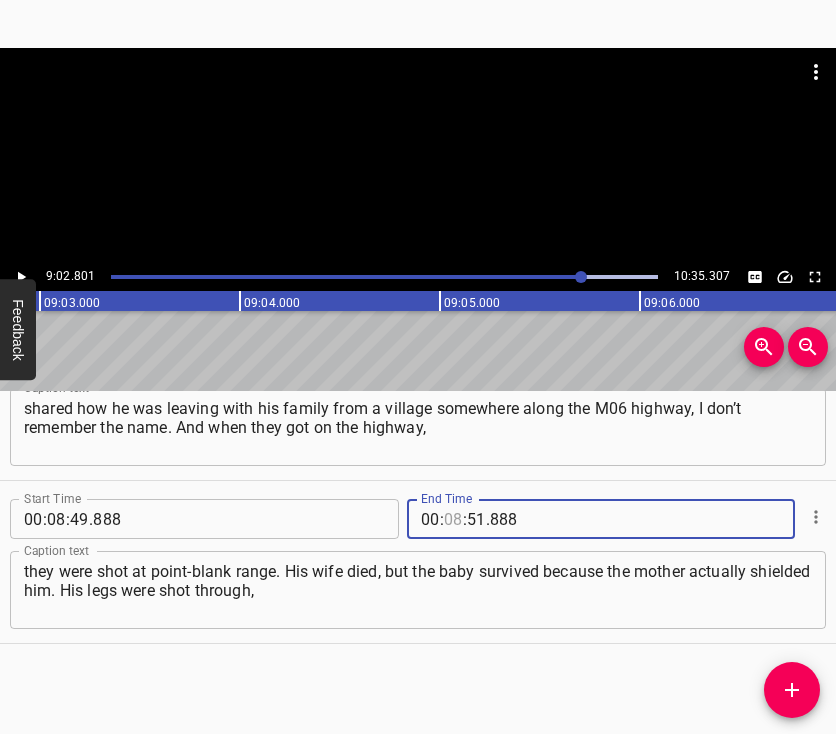 drag, startPoint x: 447, startPoint y: 496, endPoint x: 465, endPoint y: 504, distance: 19.697716 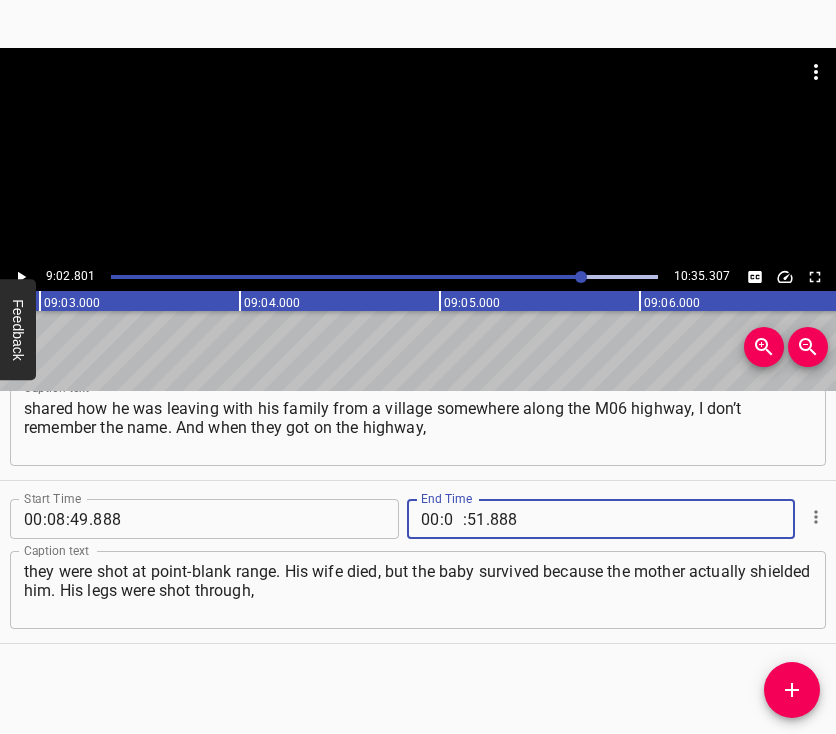 type on "09" 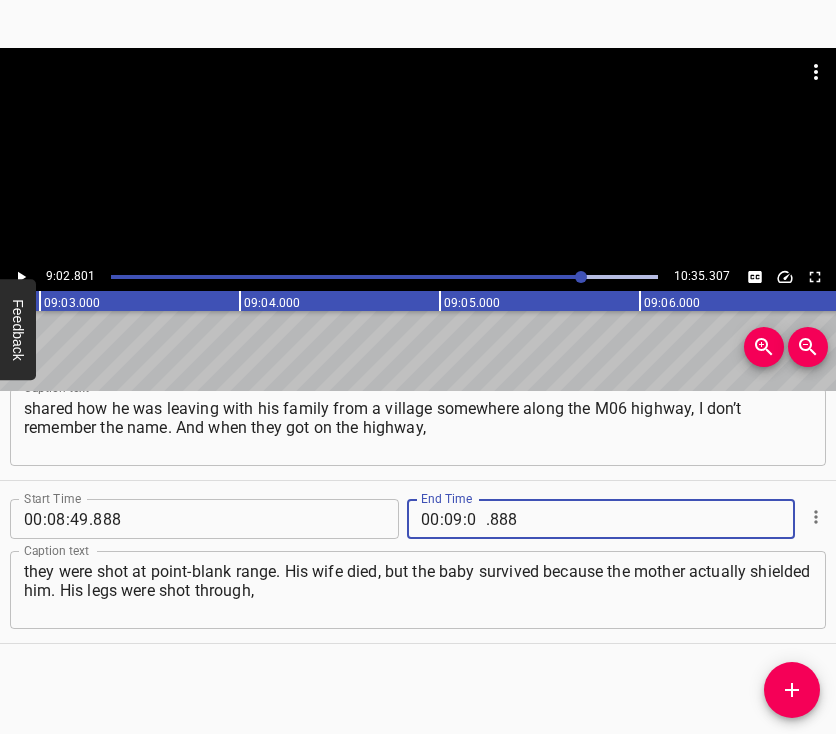 type on "02" 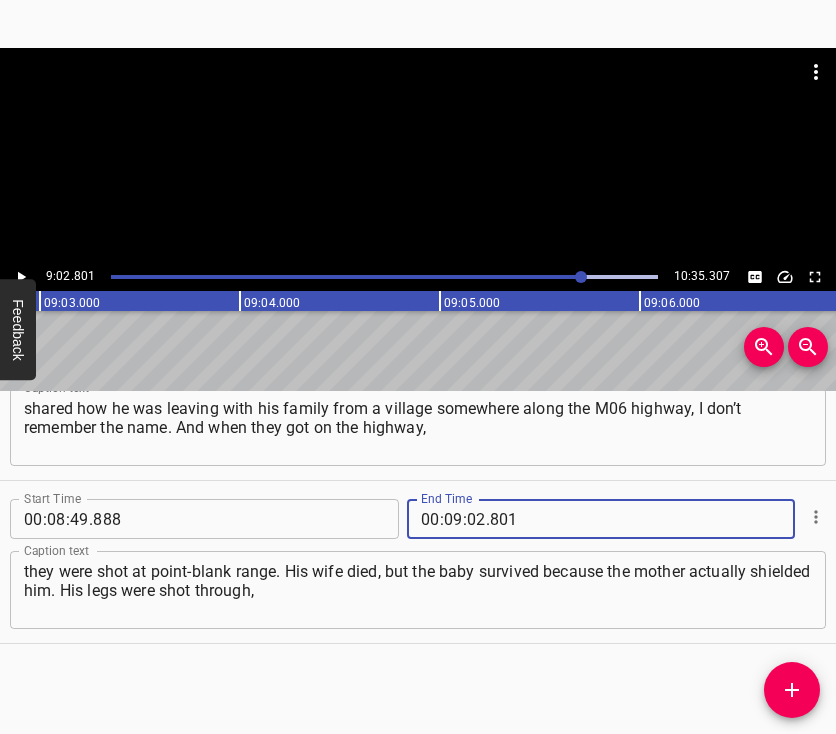 type on "801" 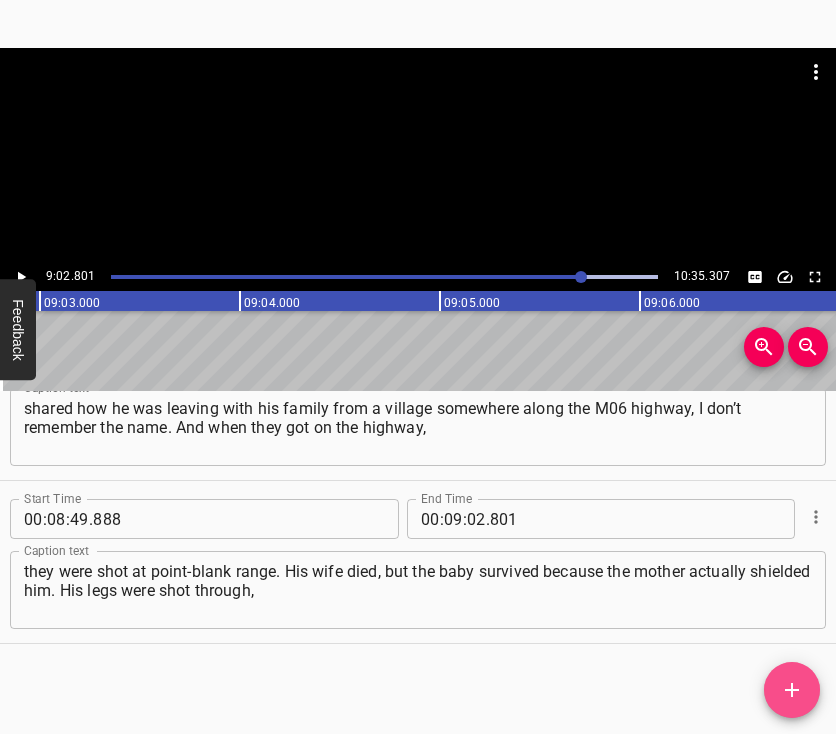 click at bounding box center (792, 690) 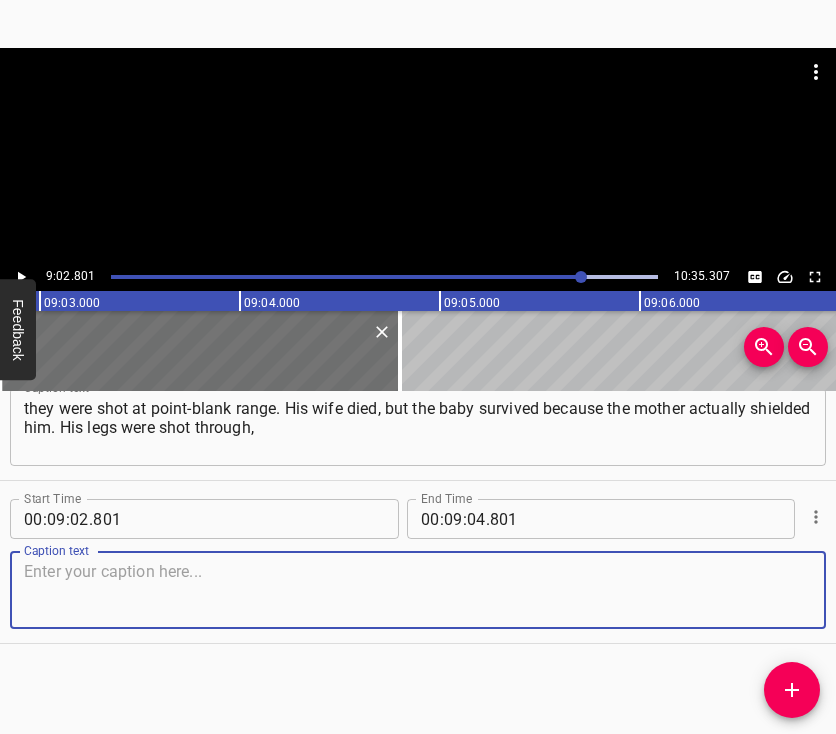 scroll, scrollTop: 7131, scrollLeft: 0, axis: vertical 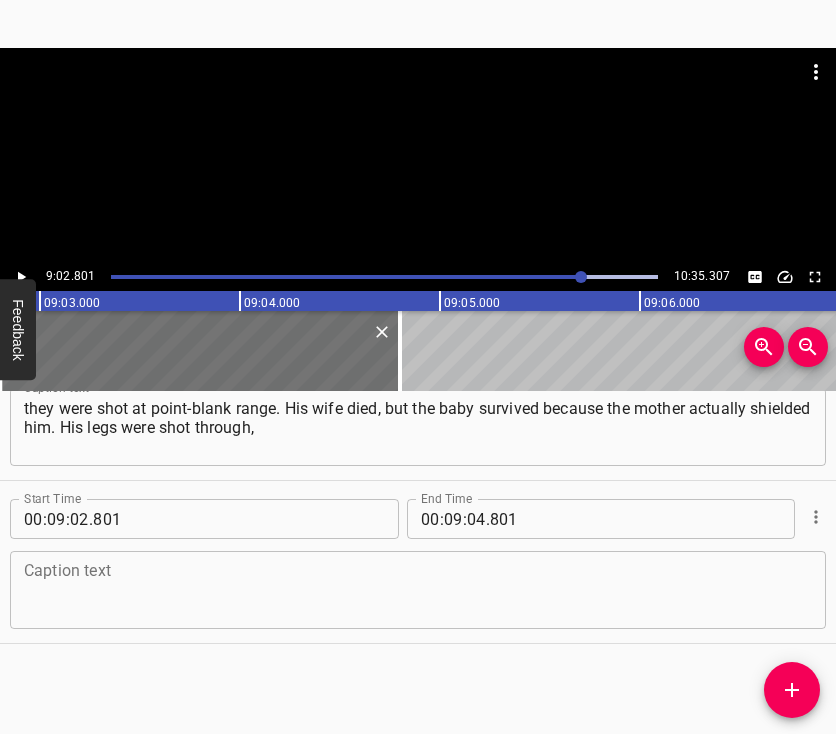 click at bounding box center [418, 590] 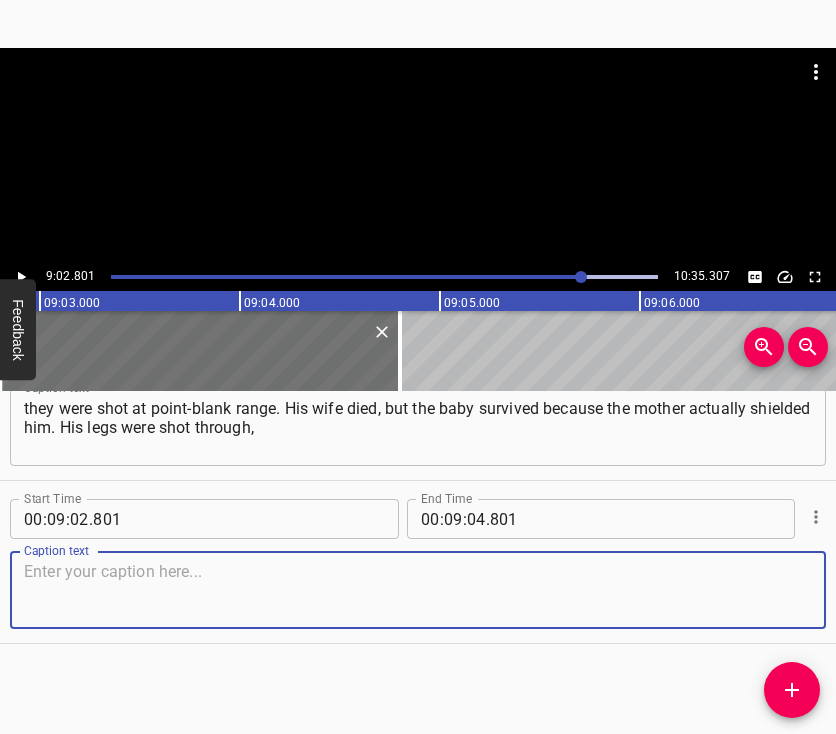 paste on "and he took the child and walked somewhere along the road. And then someone picked him up a little further. This man agreed to record the interview," 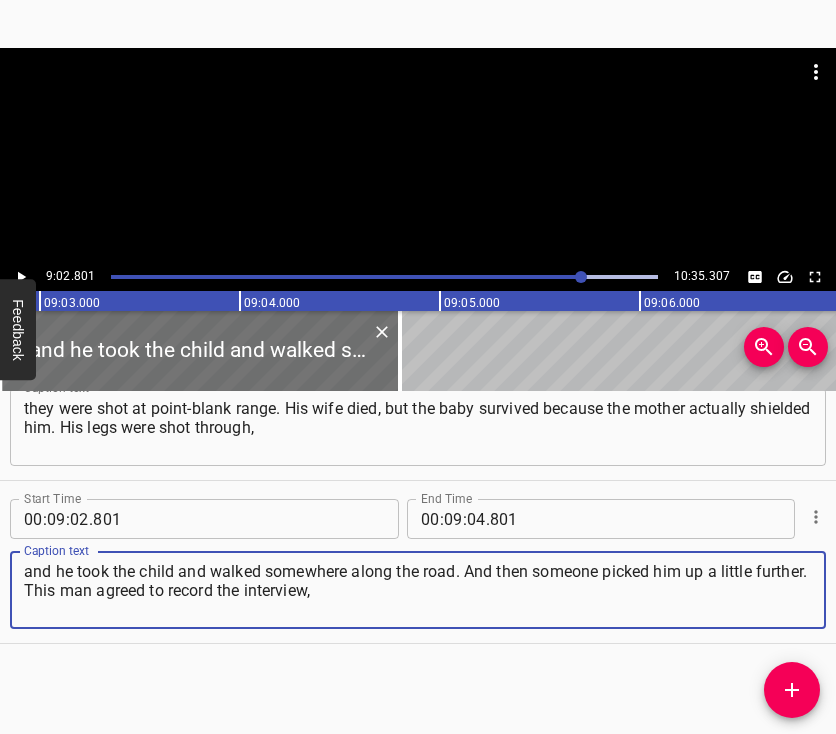 type on "and he took the child and walked somewhere along the road. And then someone picked him up a little further. This man agreed to record the interview," 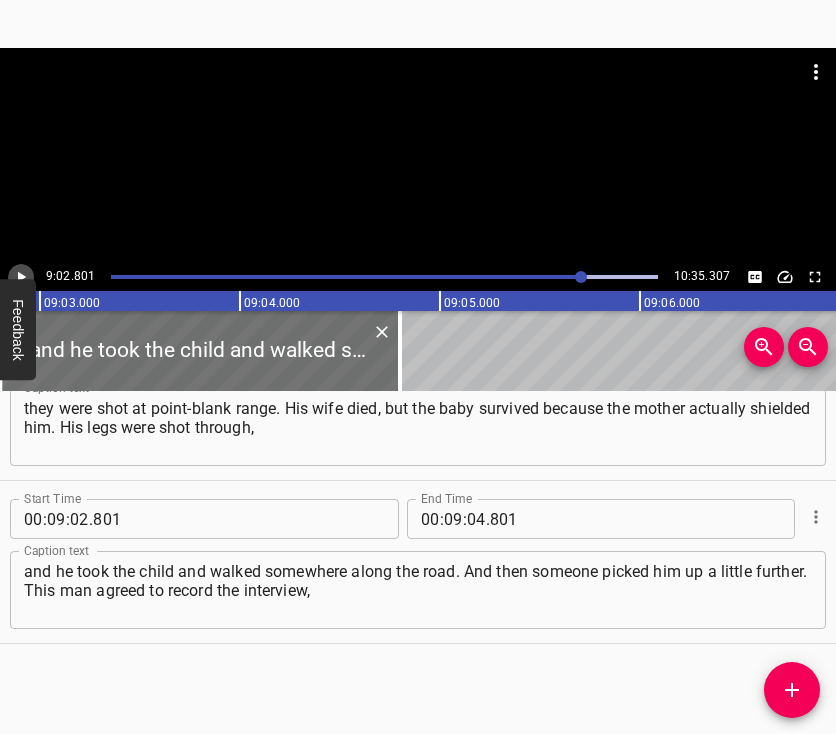 click 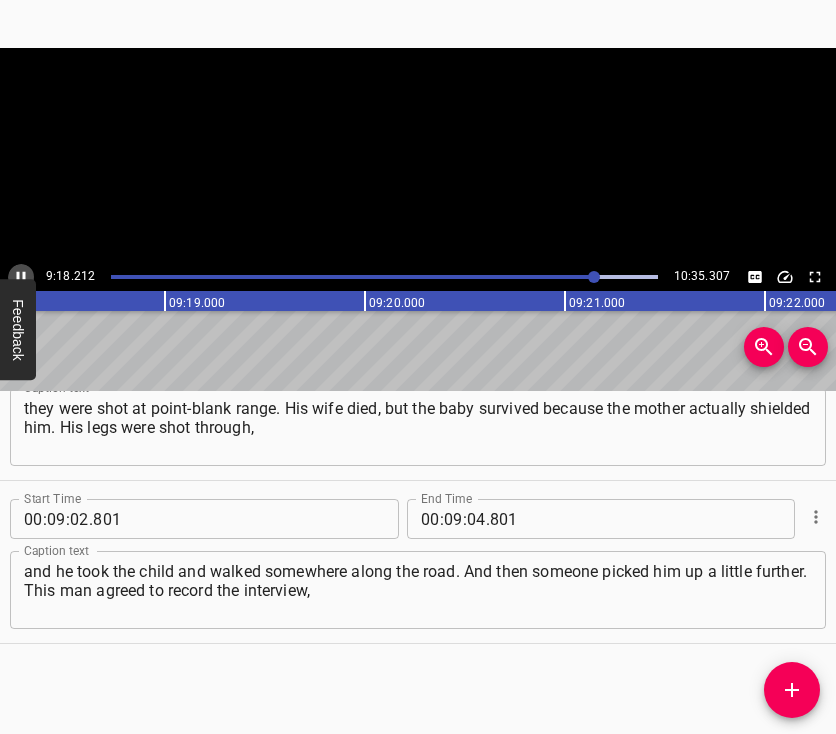 click 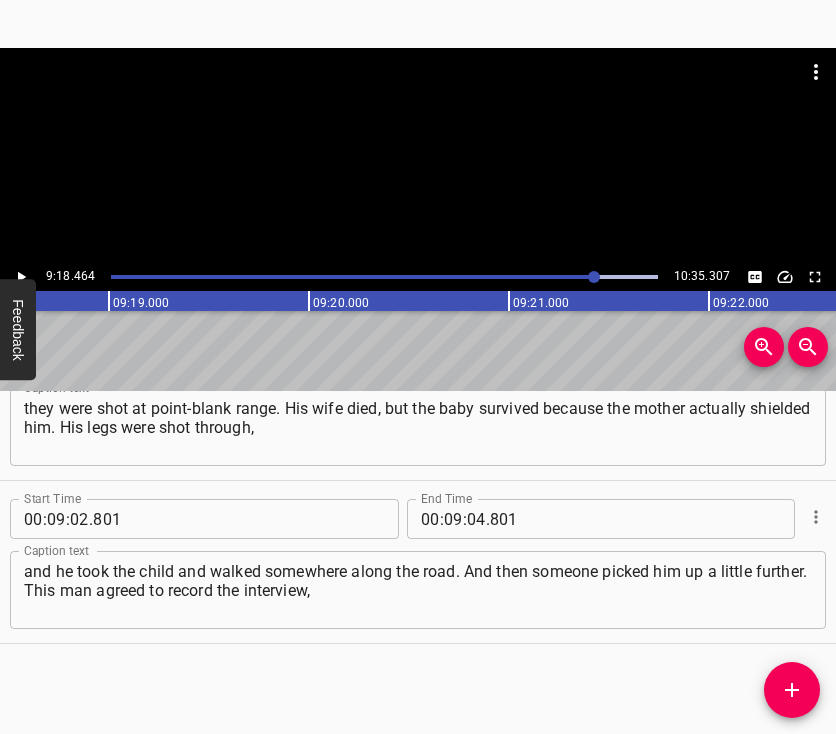scroll, scrollTop: 0, scrollLeft: 111692, axis: horizontal 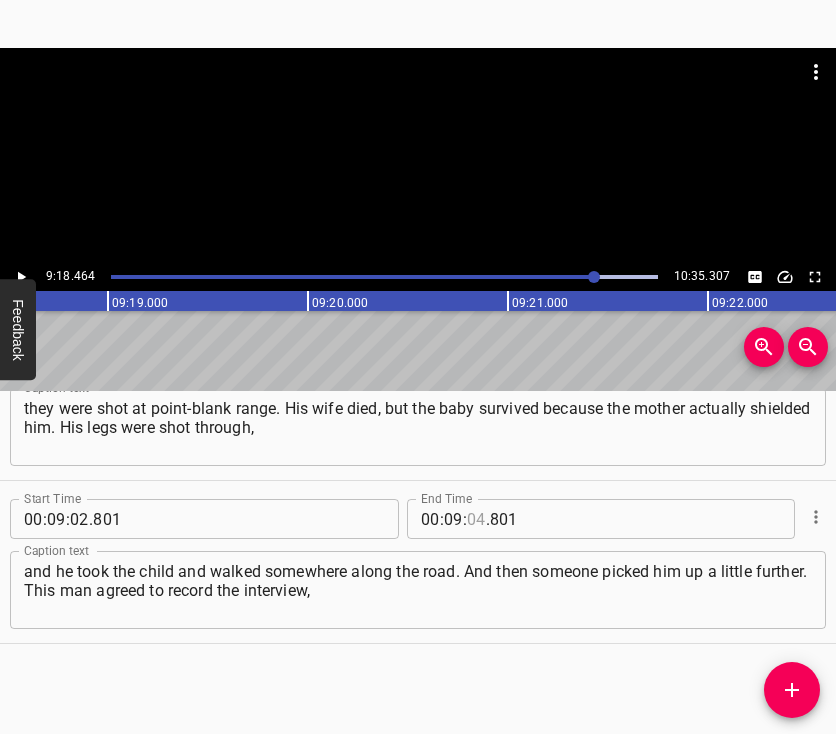 click at bounding box center [476, 519] 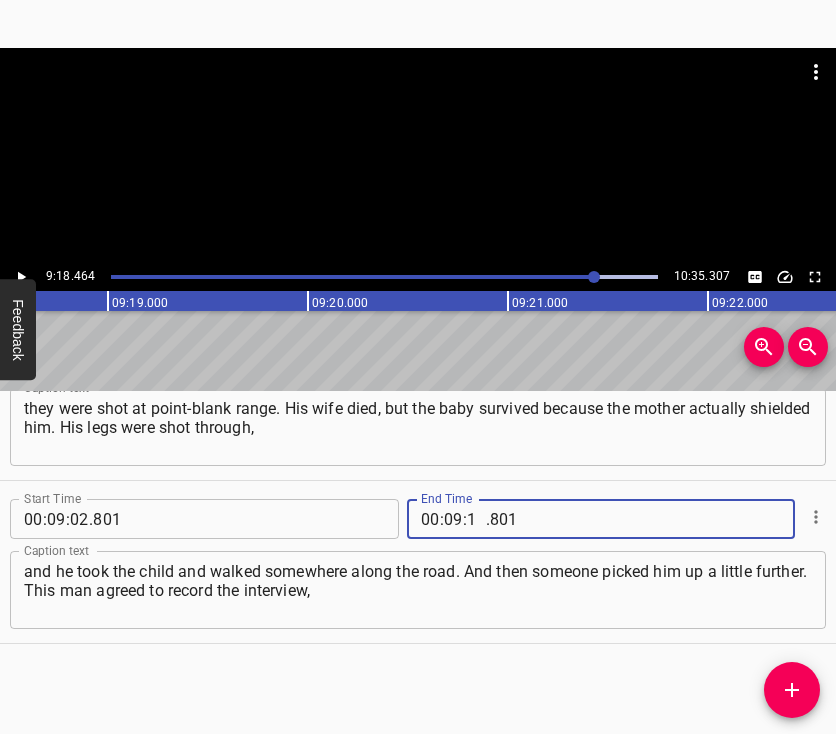 type on "18" 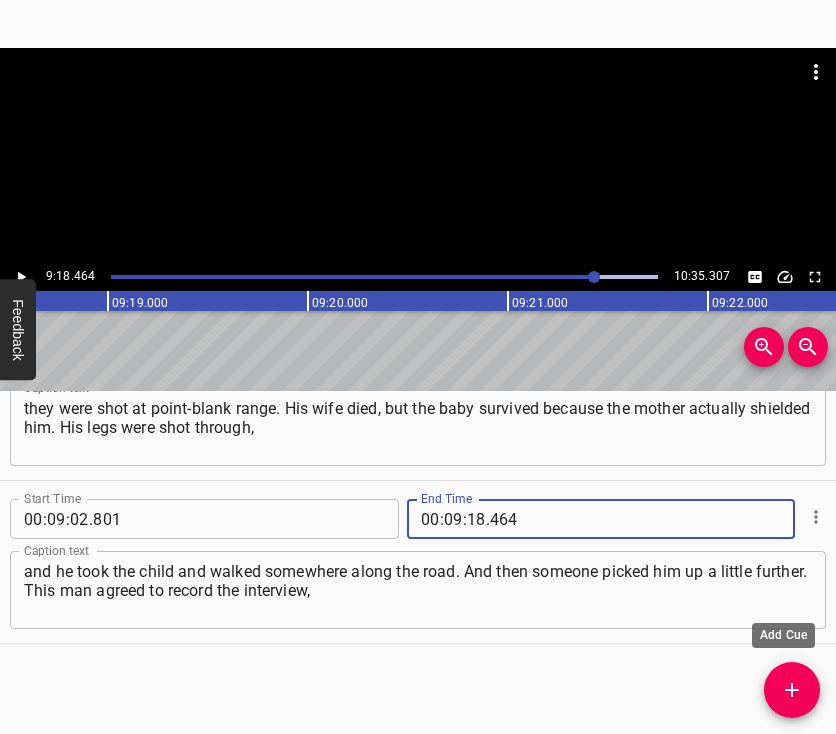 type on "464" 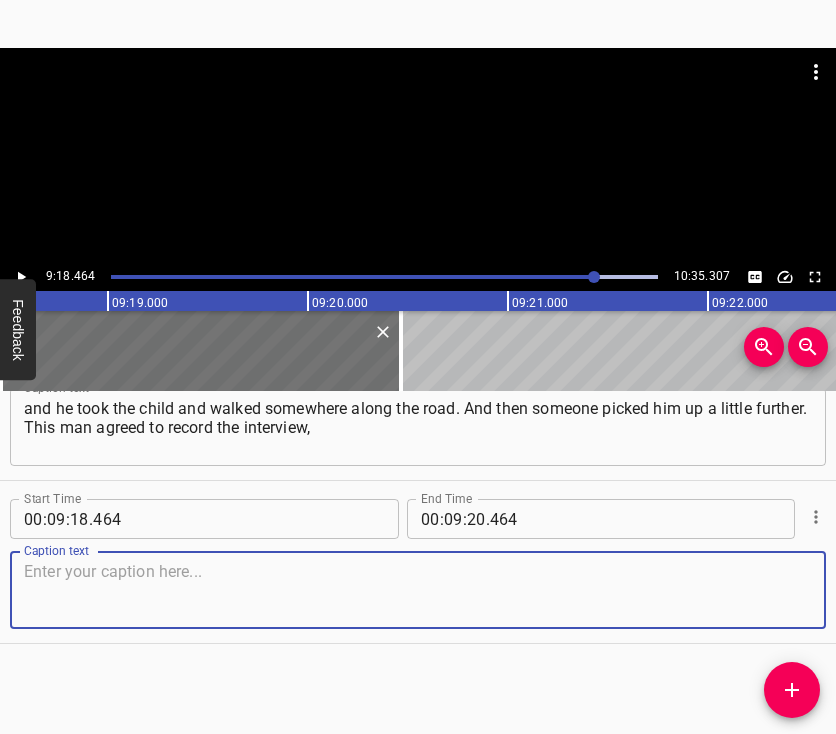 scroll, scrollTop: 7311, scrollLeft: 0, axis: vertical 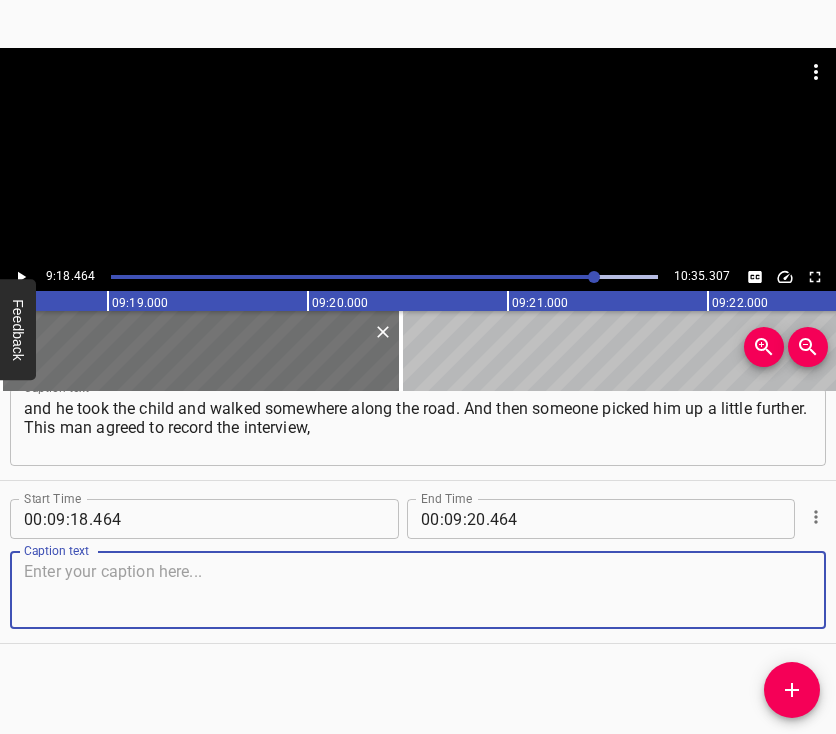 click at bounding box center [418, 590] 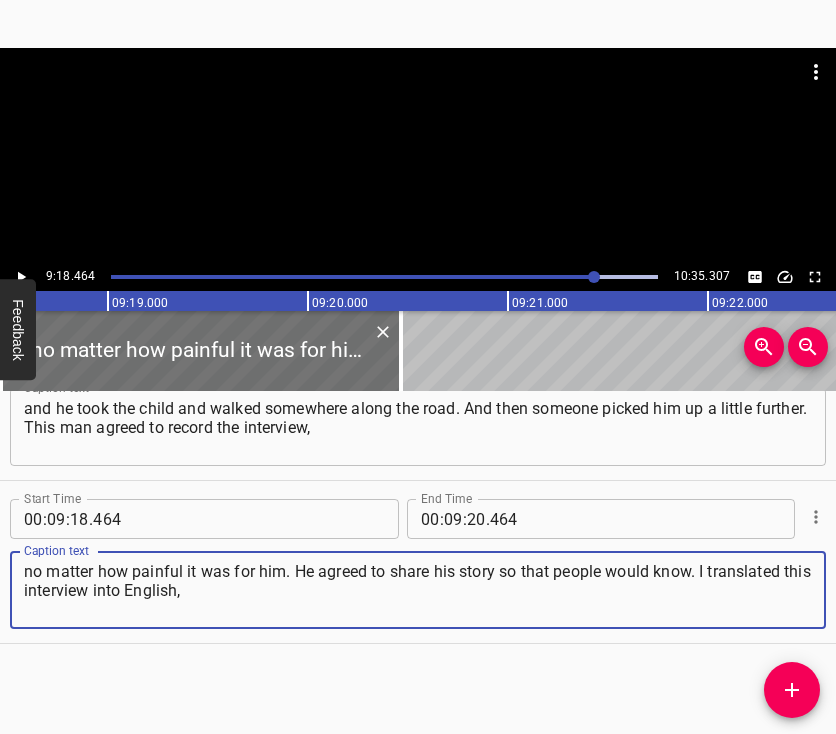 type on "no matter how painful it was for him. He agreed to share his story so that people would know. I translated this interview into English," 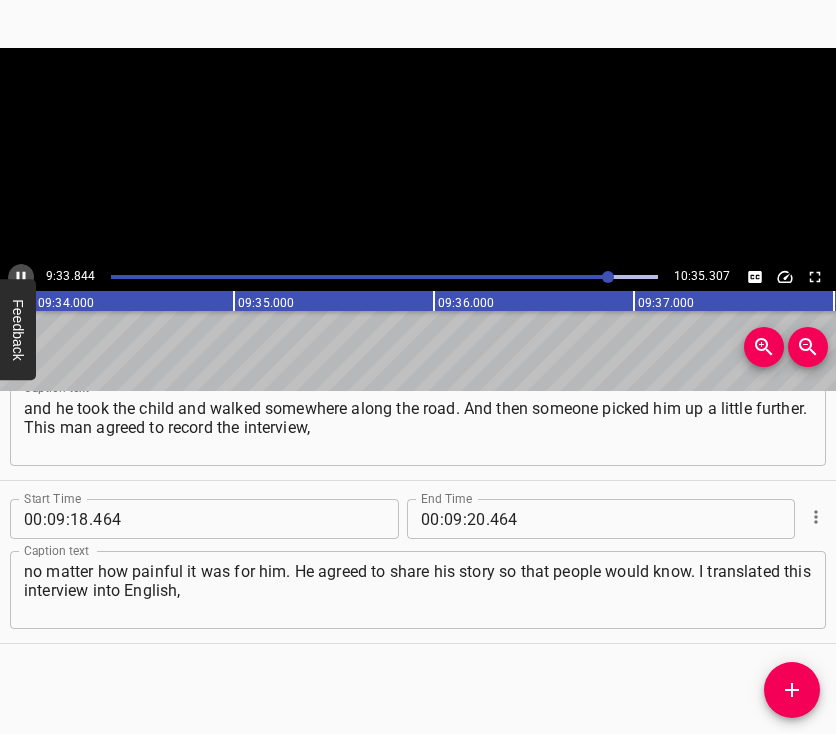 click 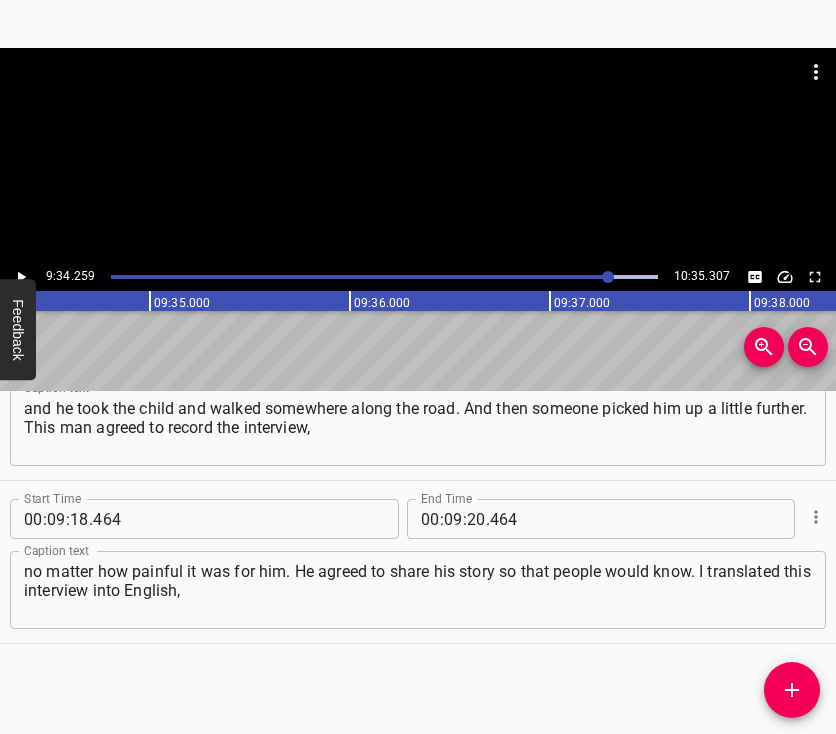 scroll, scrollTop: 0, scrollLeft: 114851, axis: horizontal 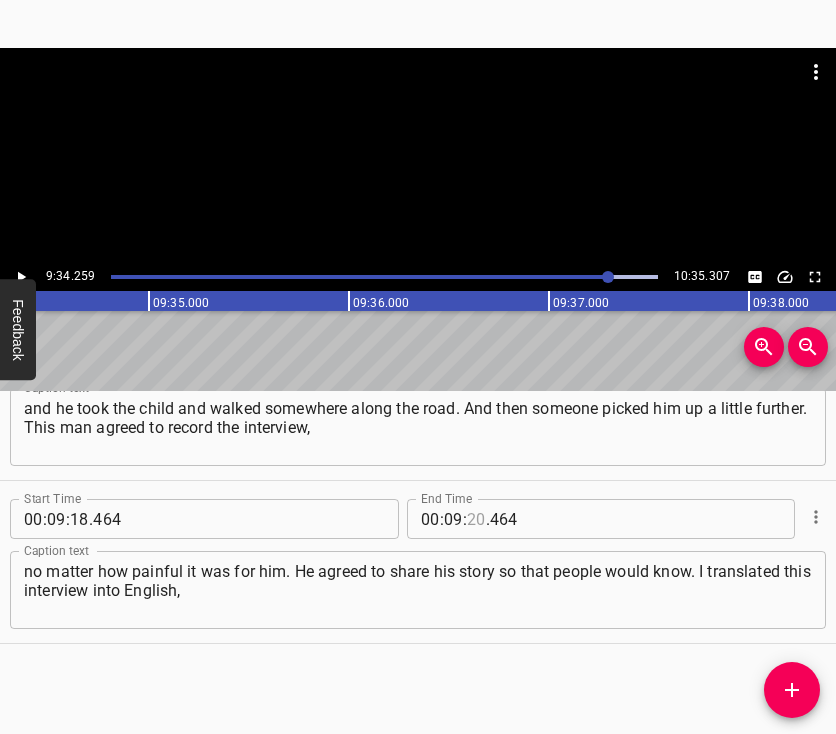 click at bounding box center (476, 519) 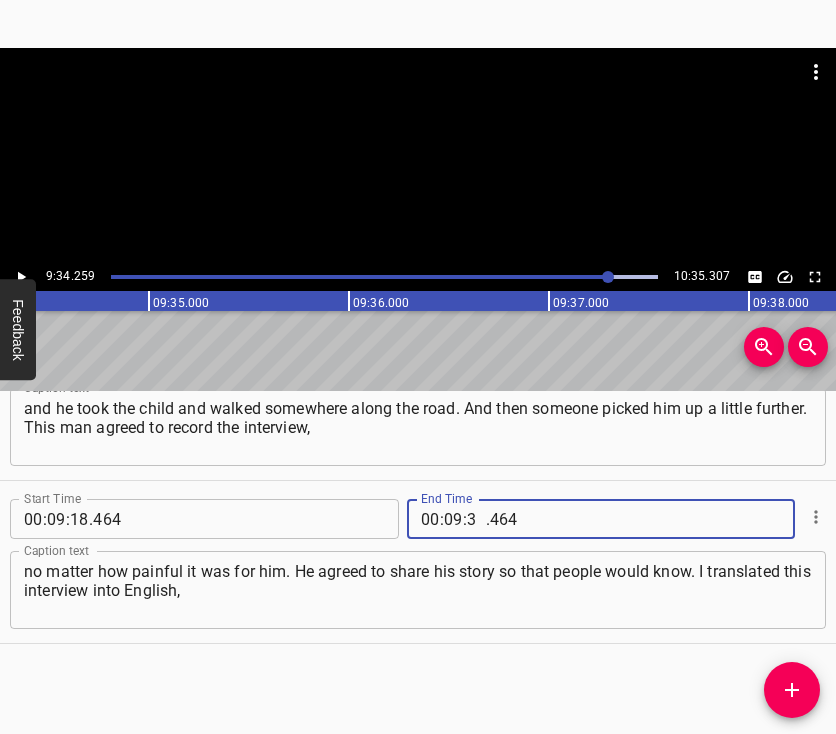 type on "34" 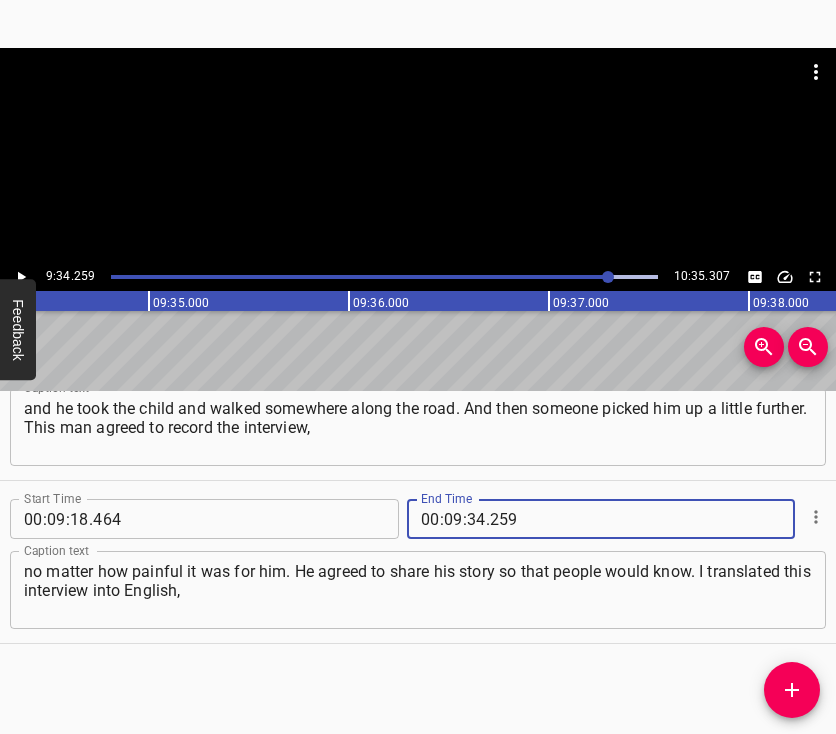 type on "259" 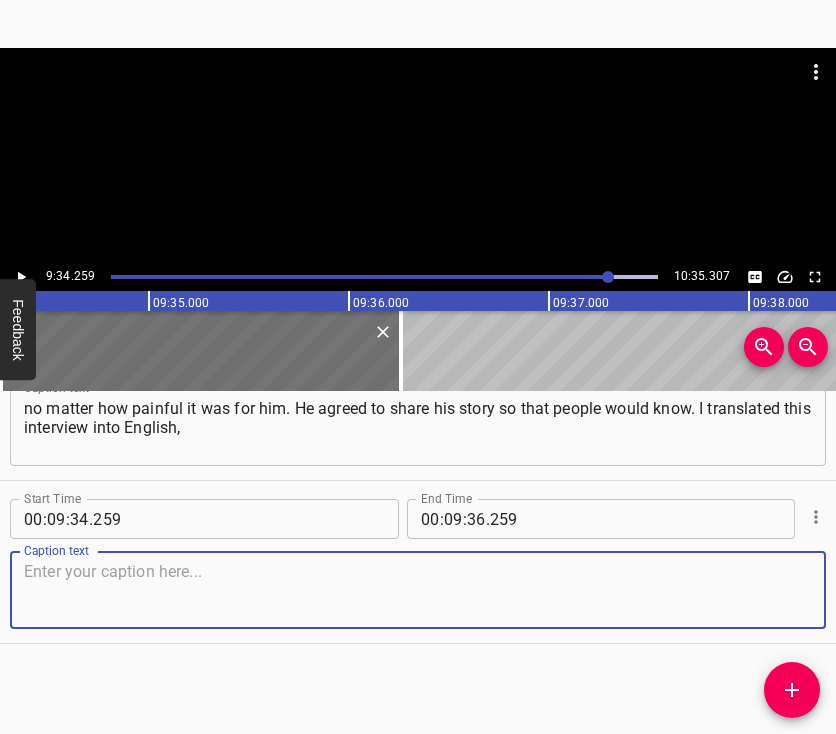 scroll, scrollTop: 7491, scrollLeft: 0, axis: vertical 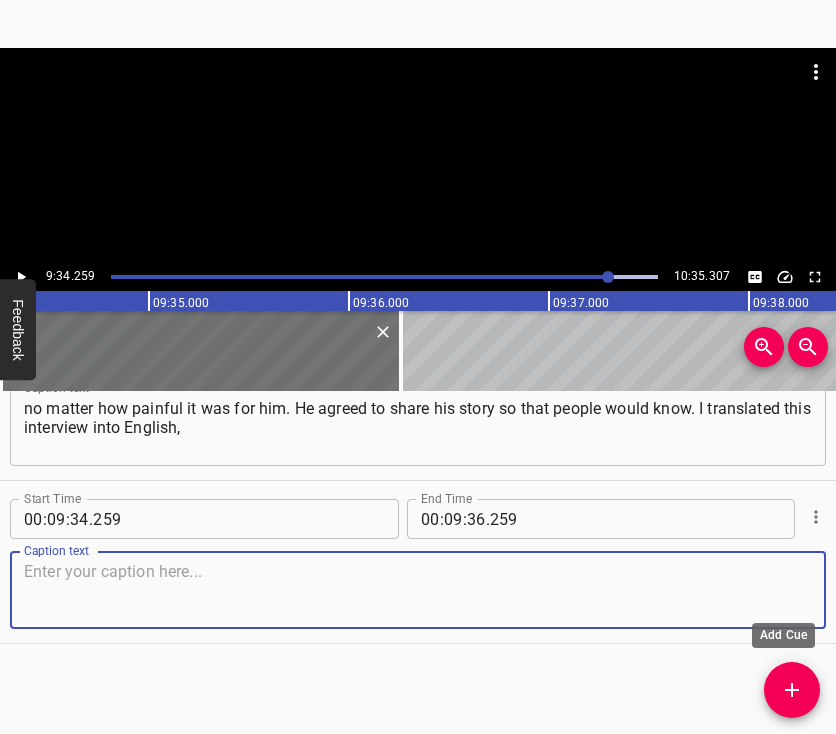 click at bounding box center [418, 590] 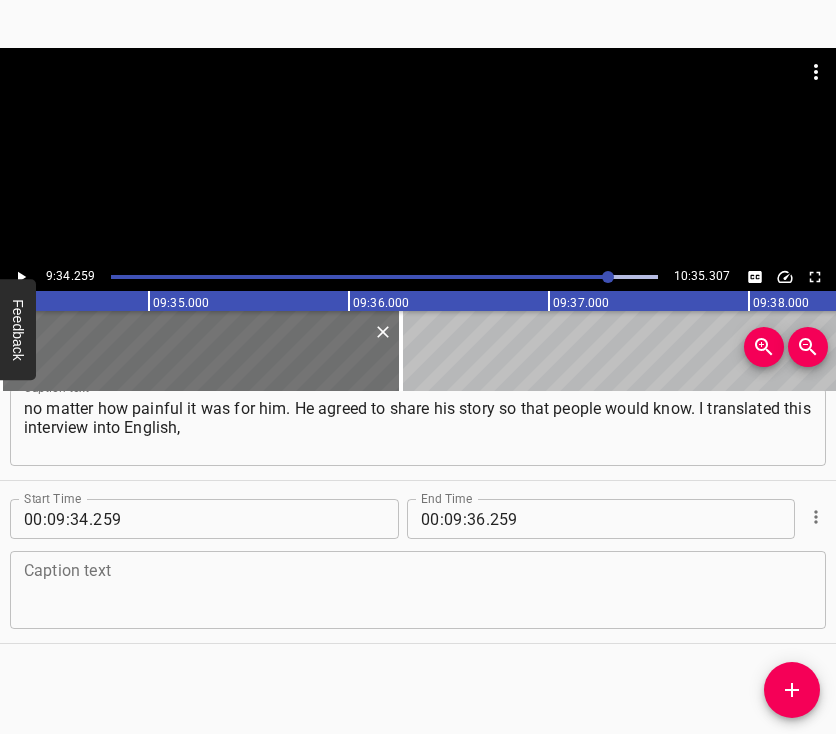 click at bounding box center [418, 590] 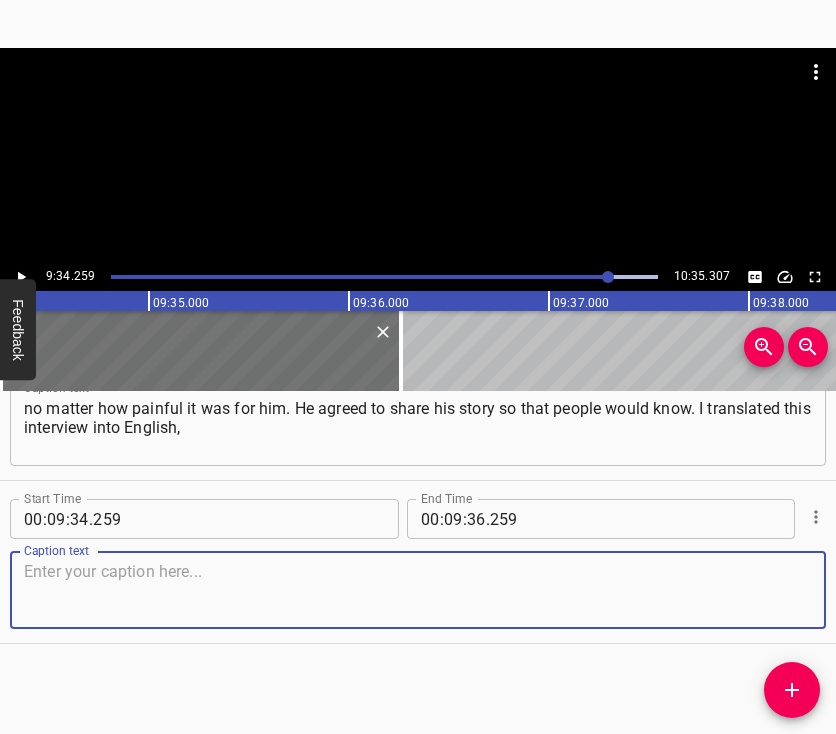 paste on "and it was shown as subtitles for a foreign news channel. They have to know this. When a person experiences grief, you cannot let them sink into it," 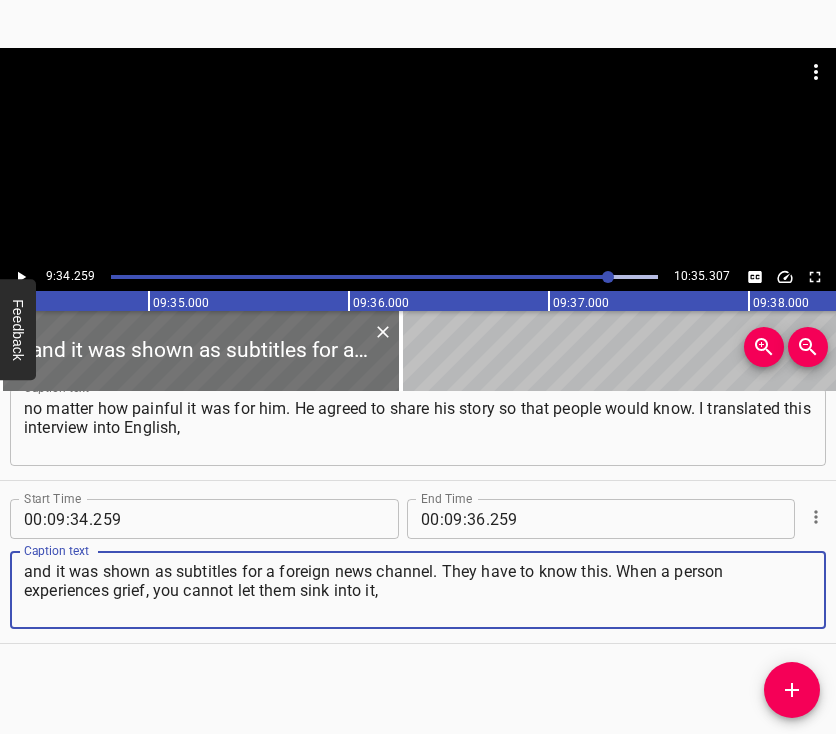 type on "and it was shown as subtitles for a foreign news channel. They have to know this. When a person experiences grief, you cannot let them sink into it," 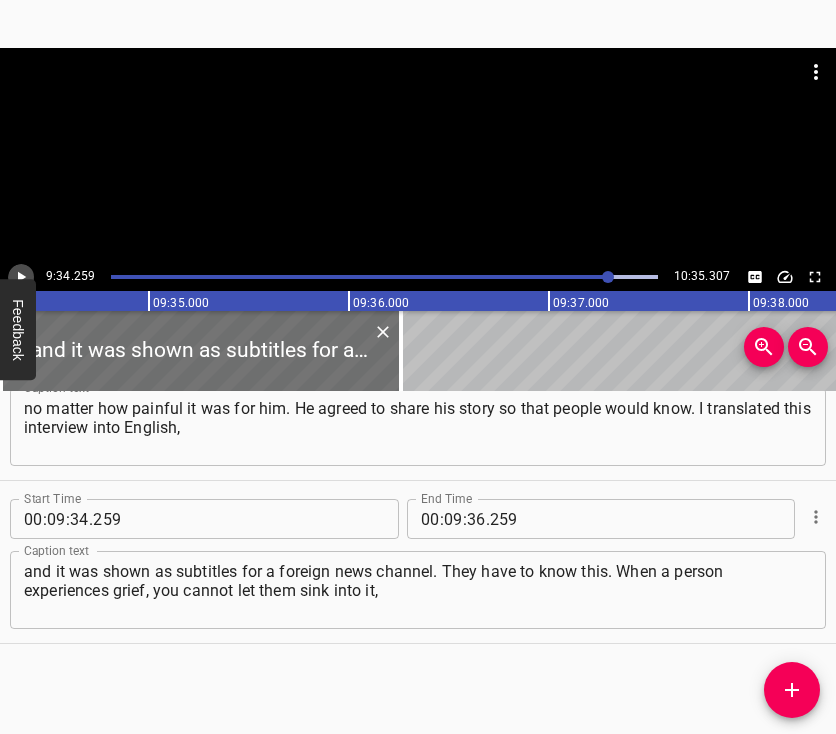 click 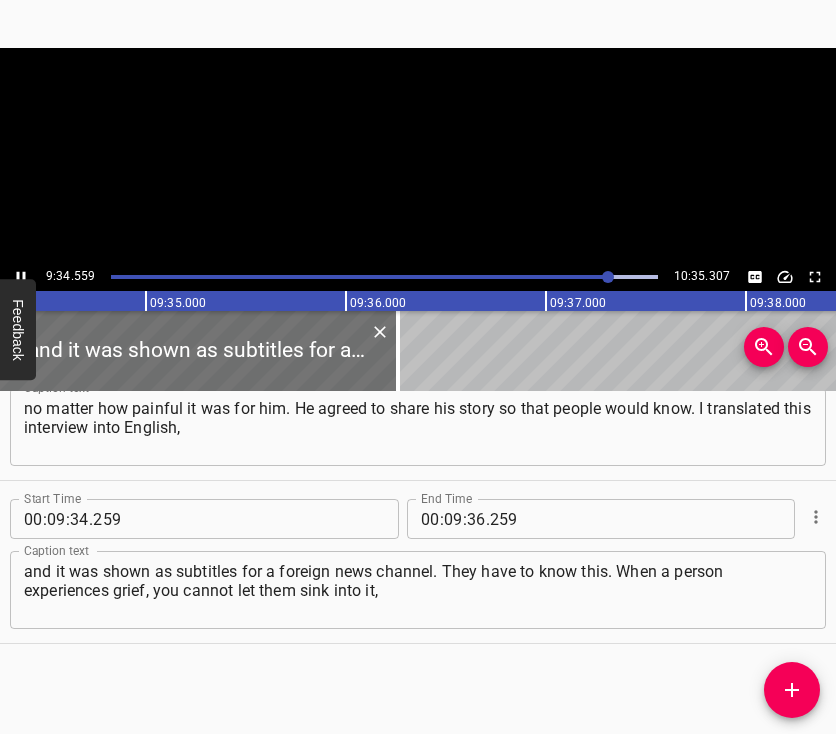 scroll, scrollTop: 0, scrollLeft: 114895, axis: horizontal 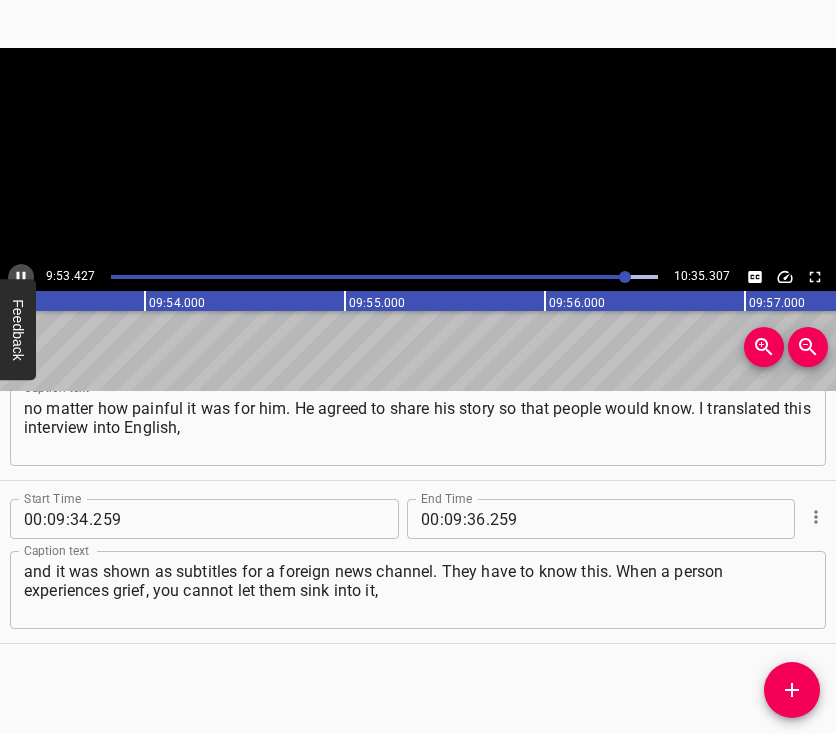 click at bounding box center (21, 277) 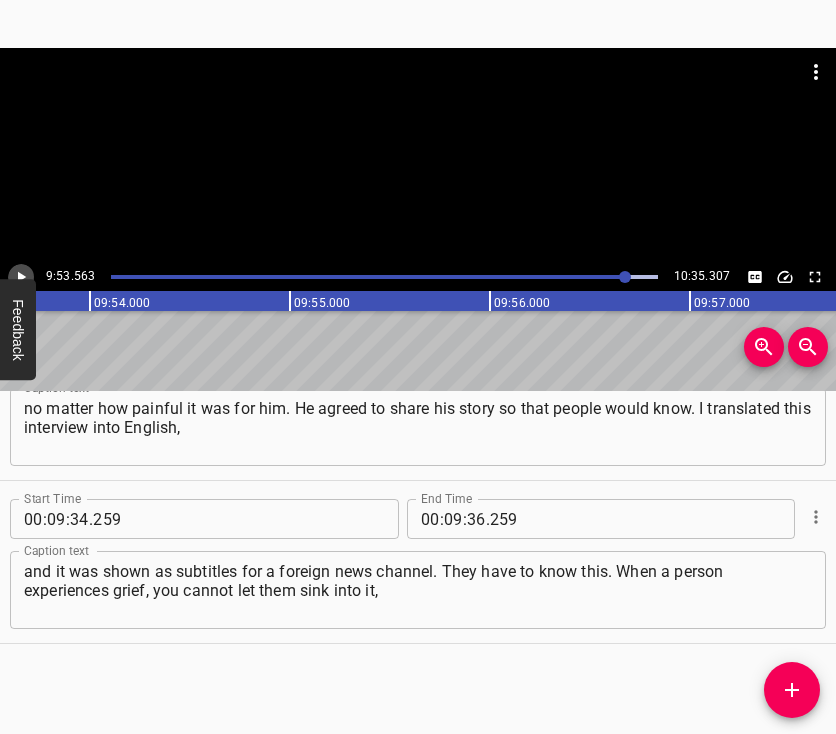 click at bounding box center [21, 277] 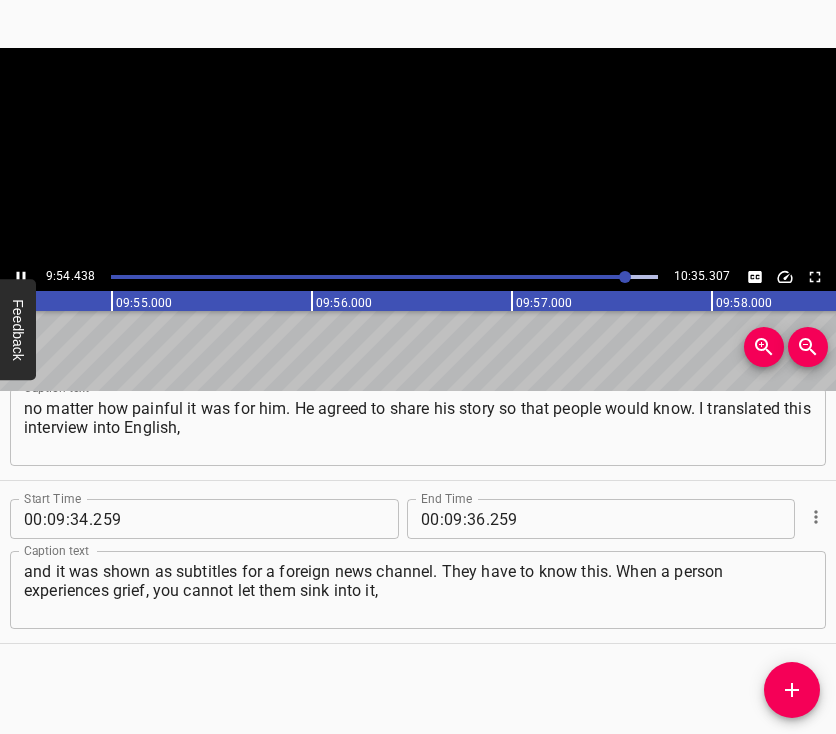 click at bounding box center (21, 277) 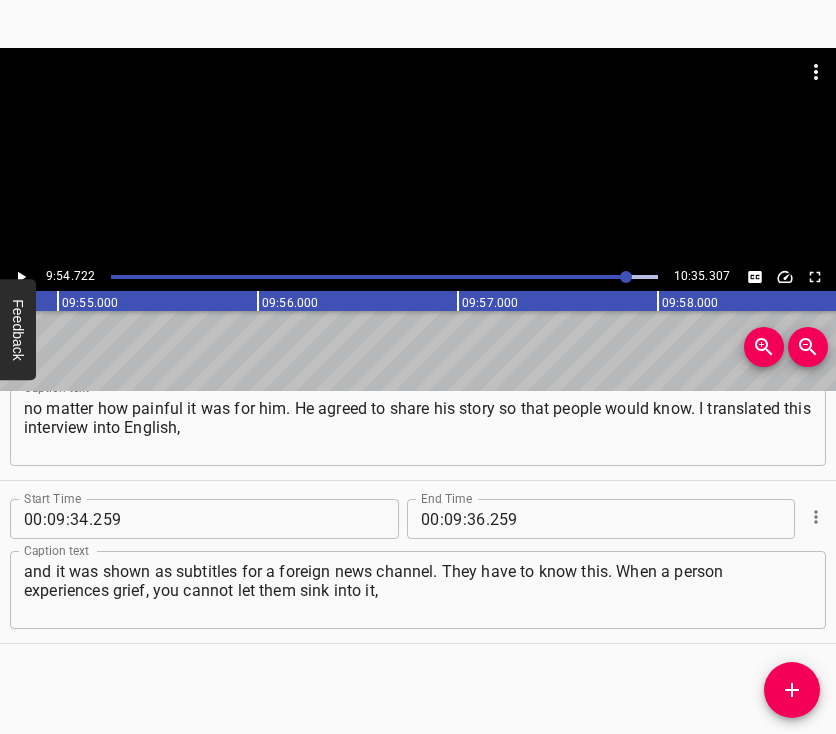 scroll, scrollTop: 0, scrollLeft: 118944, axis: horizontal 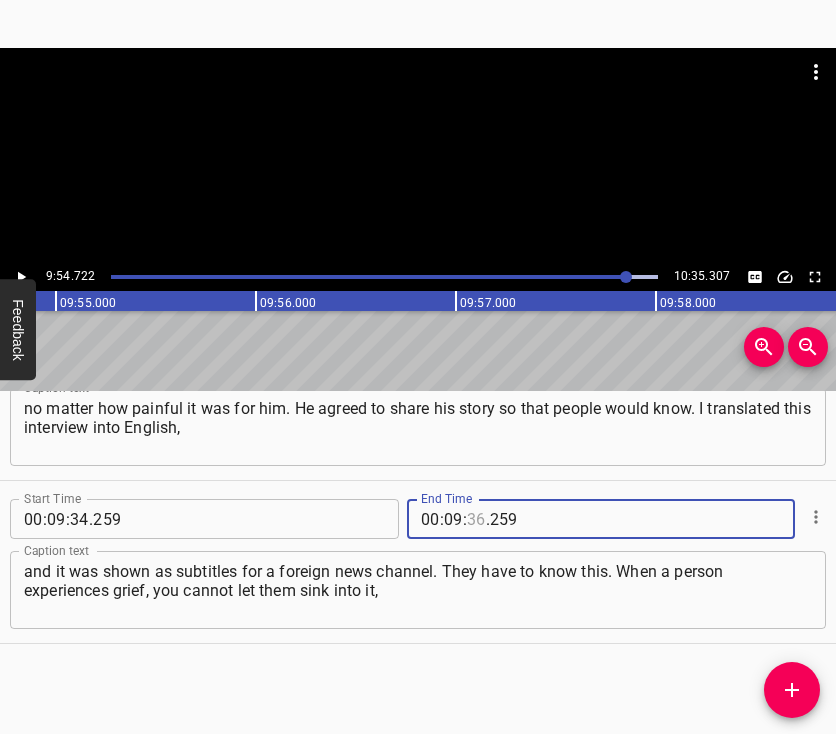 click at bounding box center (476, 519) 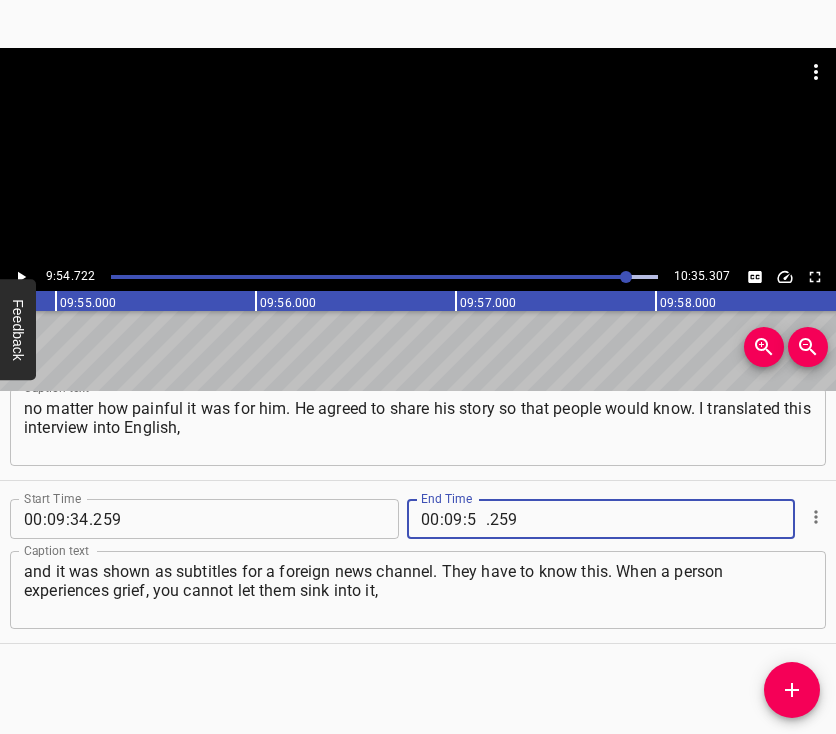 type on "54" 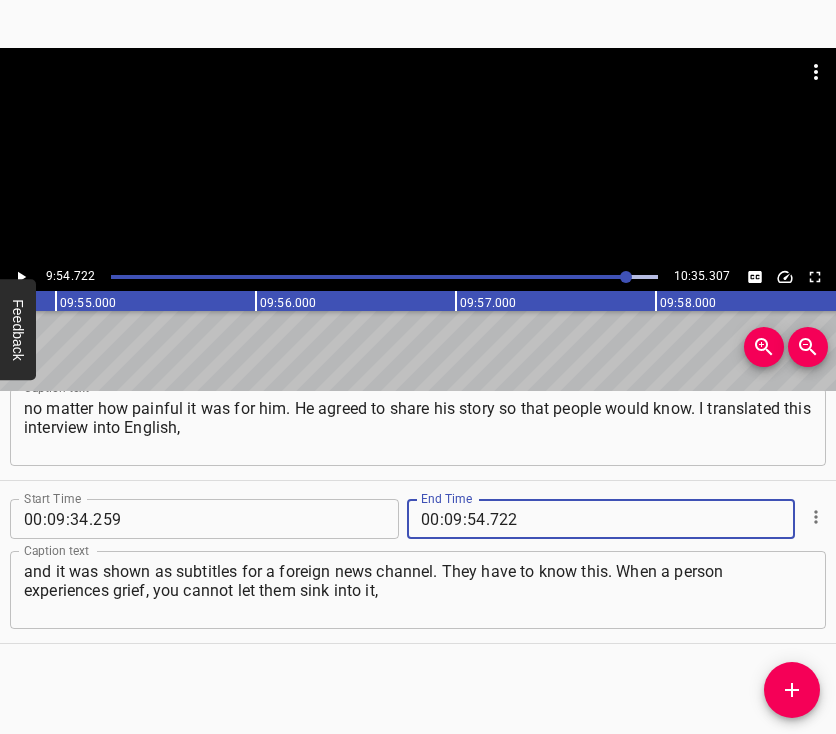 type on "722" 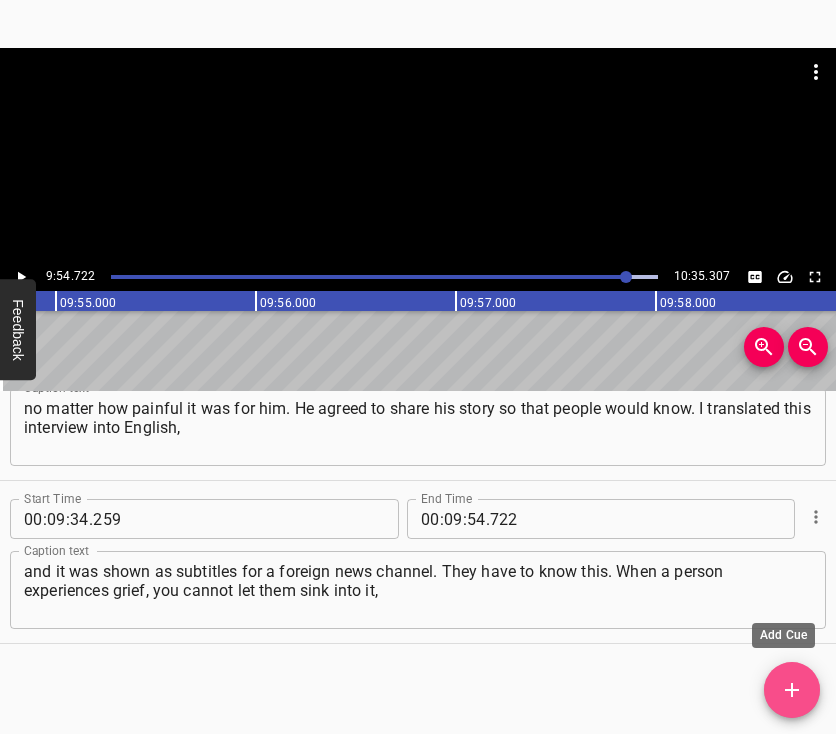 click 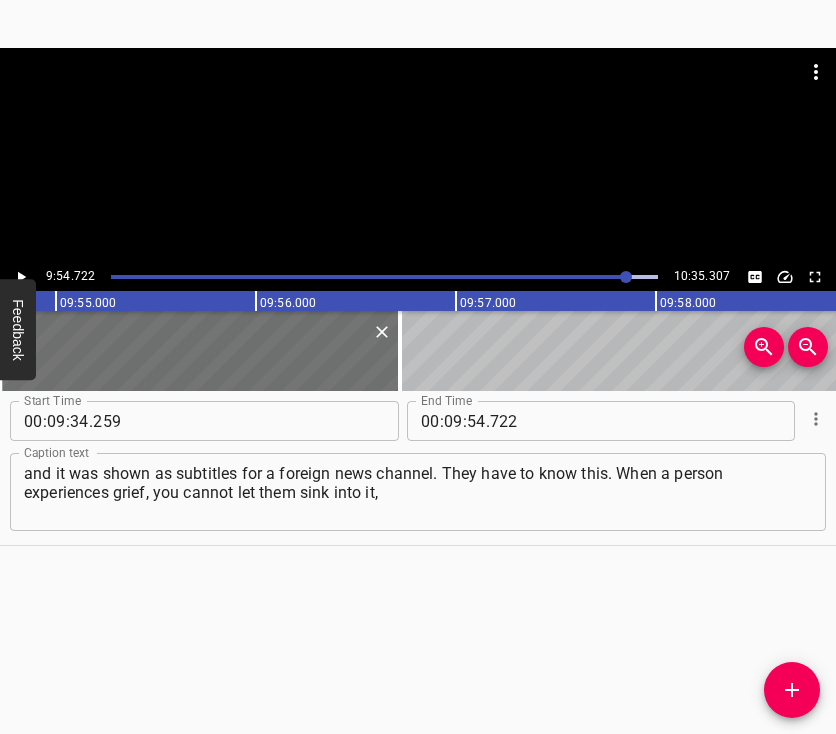 scroll, scrollTop: 7556, scrollLeft: 0, axis: vertical 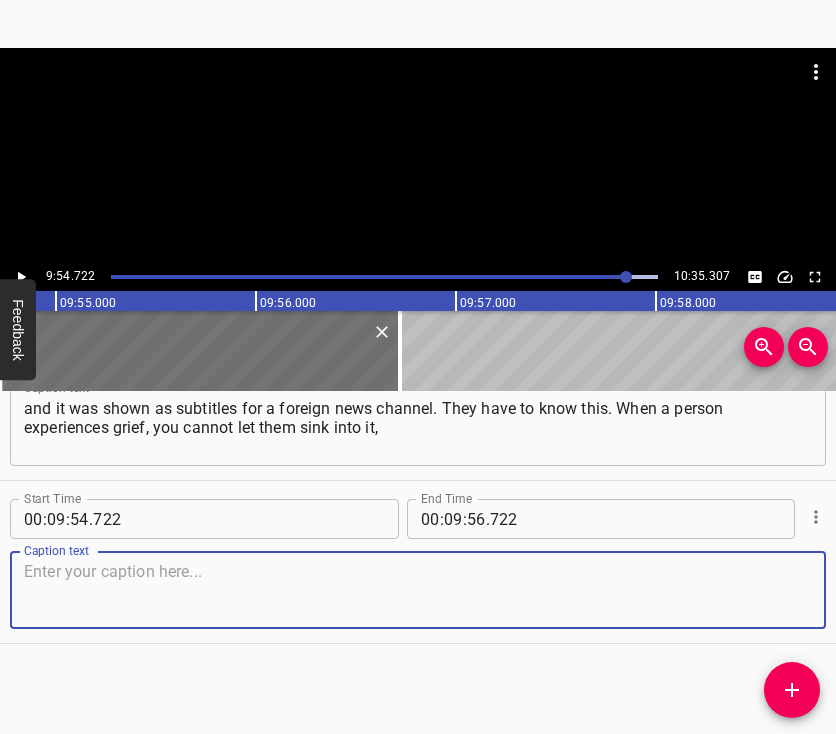 click at bounding box center (418, 590) 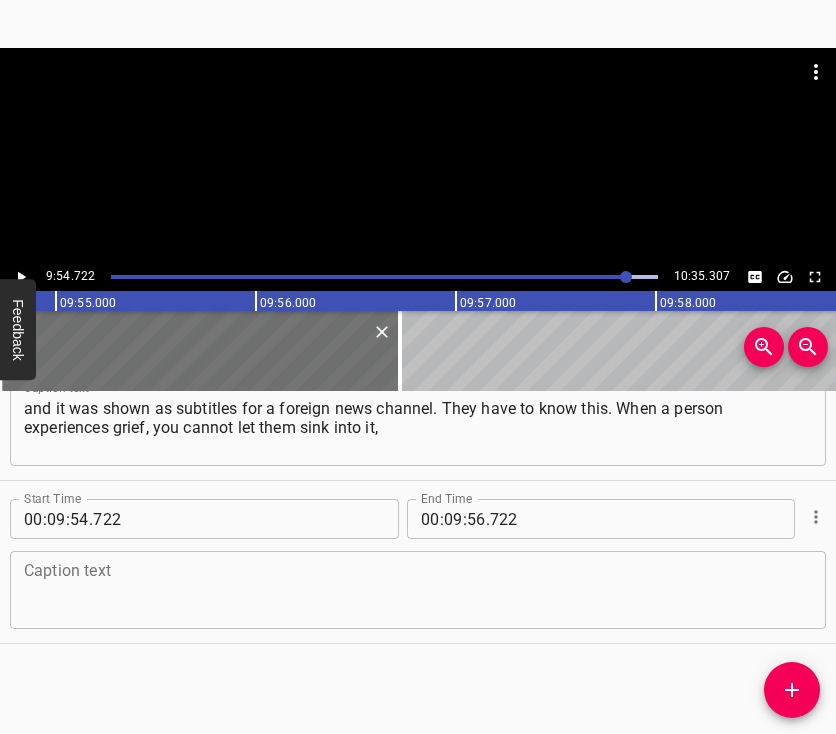 click at bounding box center (418, 590) 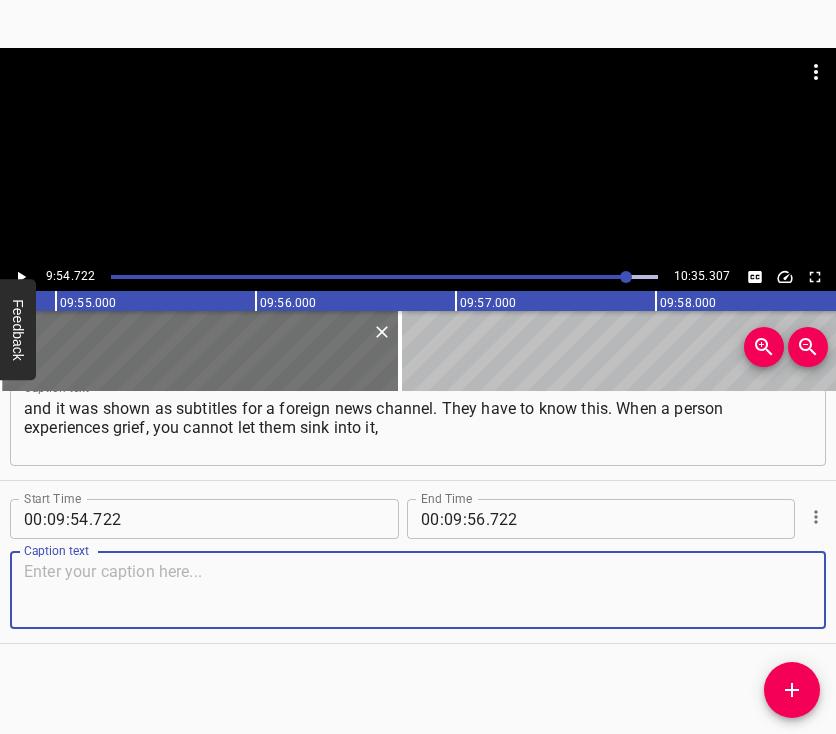 paste on "bury themselves, hide. As they say, freezing everything inside is much worse. So the opportunity to express oneself, to share — it is very good." 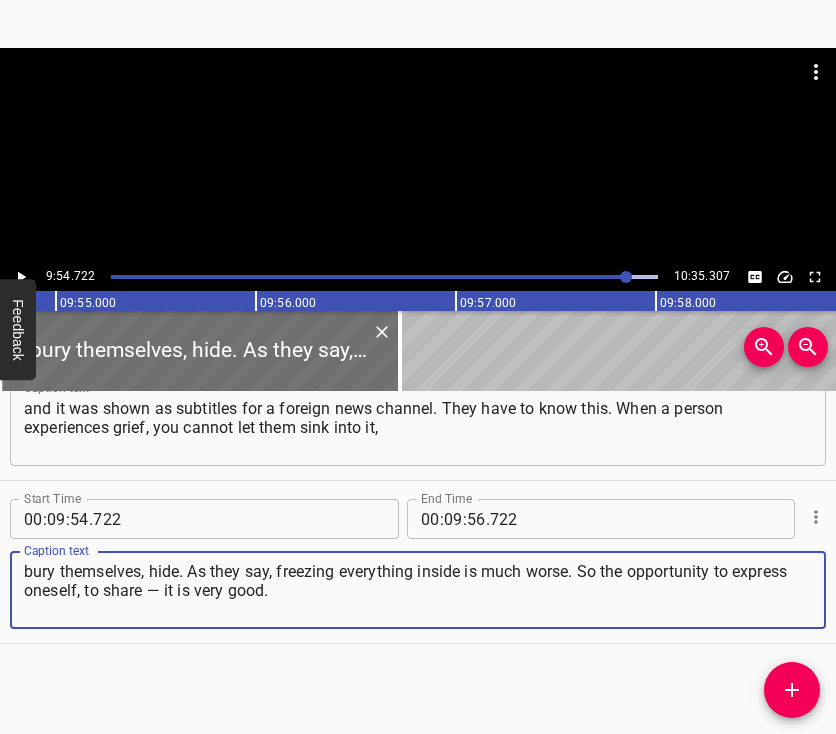 type on "bury themselves, hide. As they say, freezing everything inside is much worse. So the opportunity to express oneself, to share — it is very good." 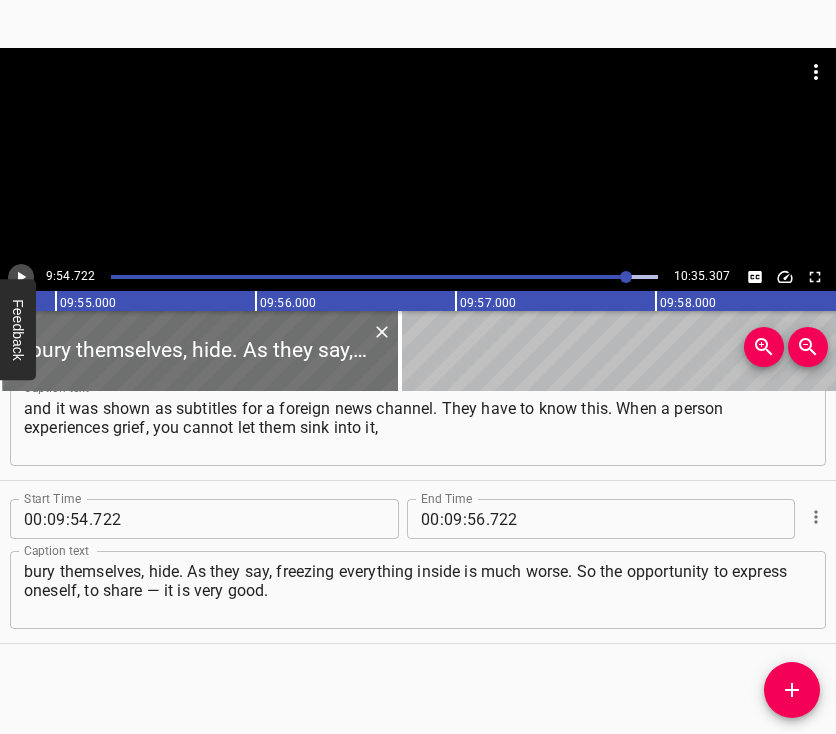 click 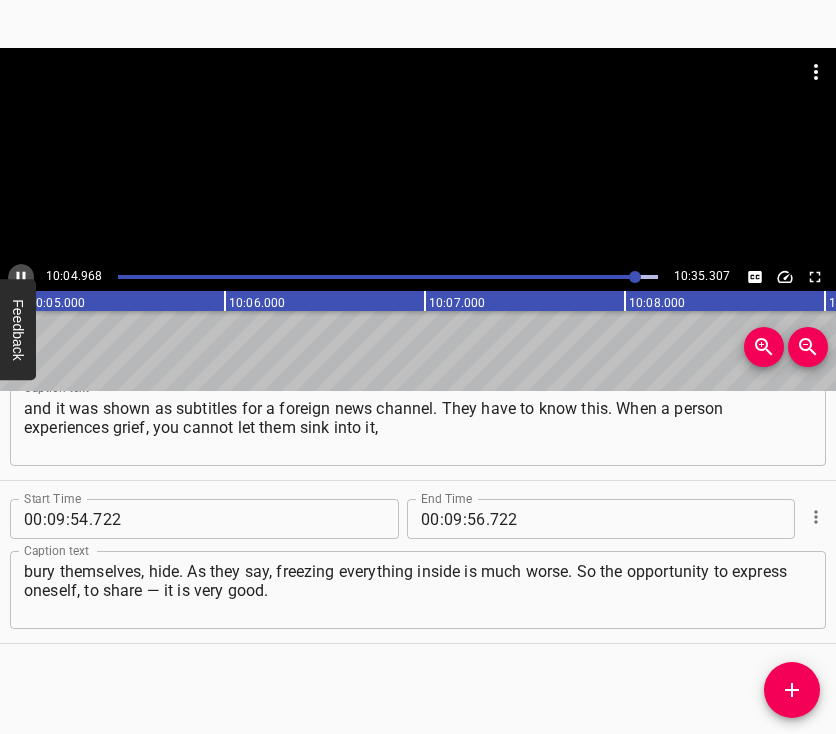 click 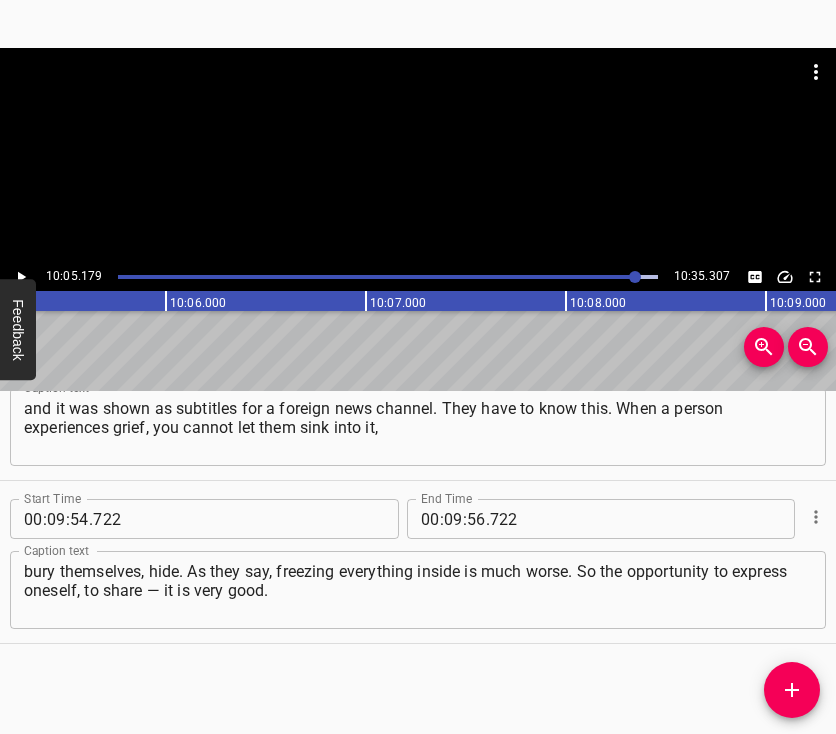 scroll, scrollTop: 0, scrollLeft: 121035, axis: horizontal 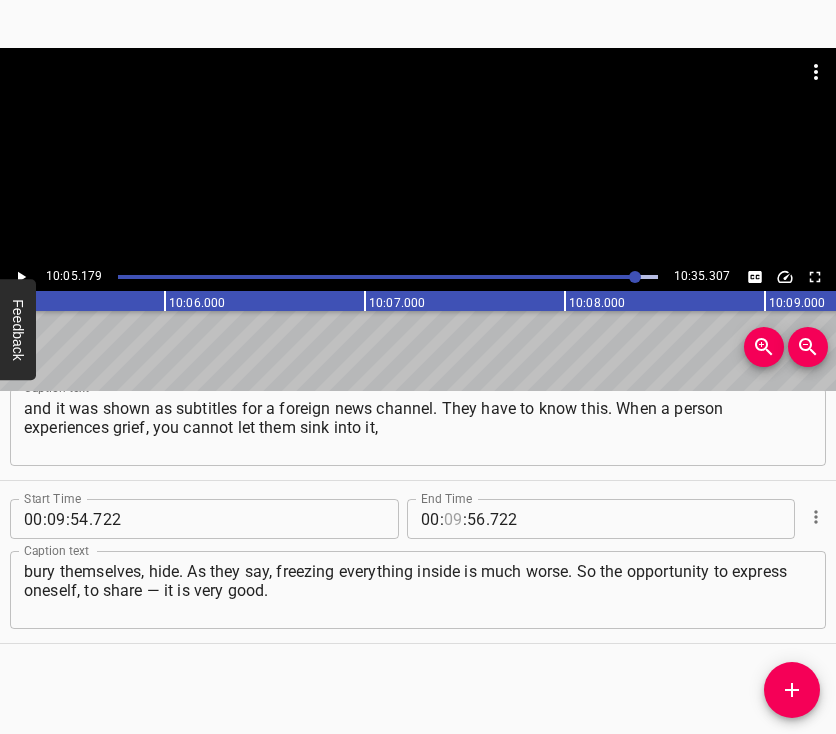 click at bounding box center (453, 519) 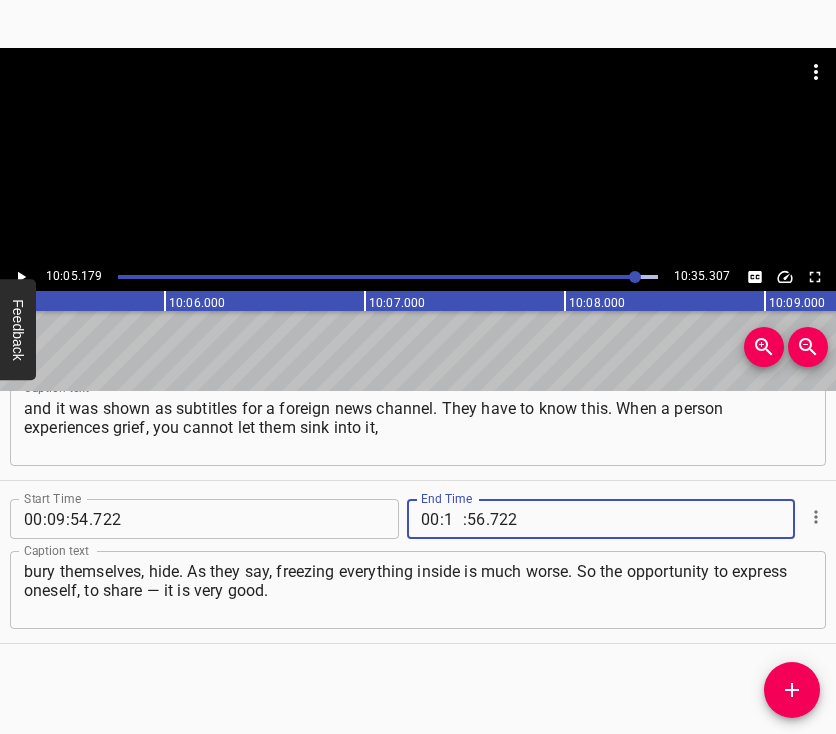 type on "10" 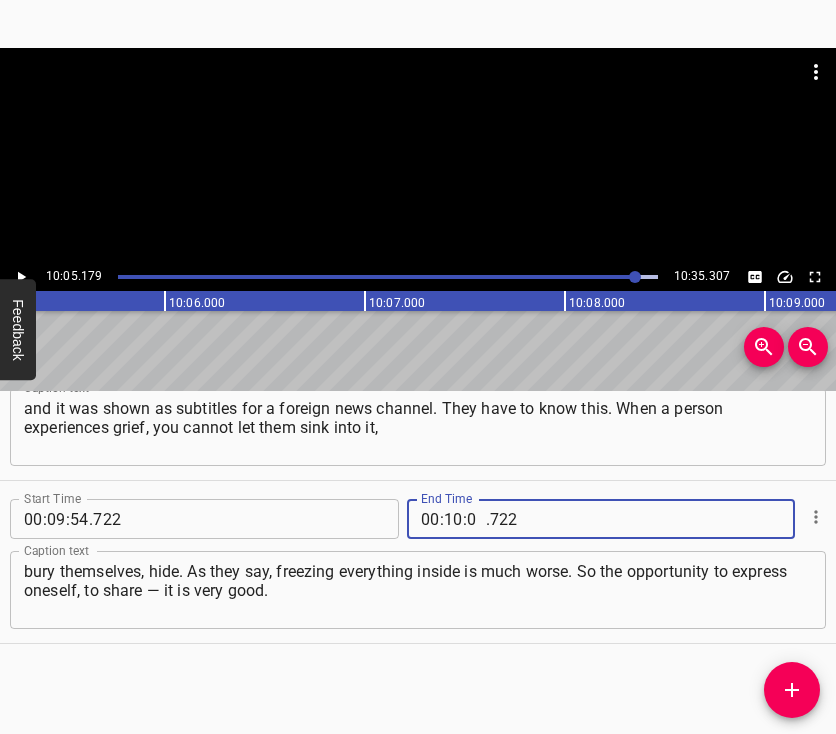 type on "05" 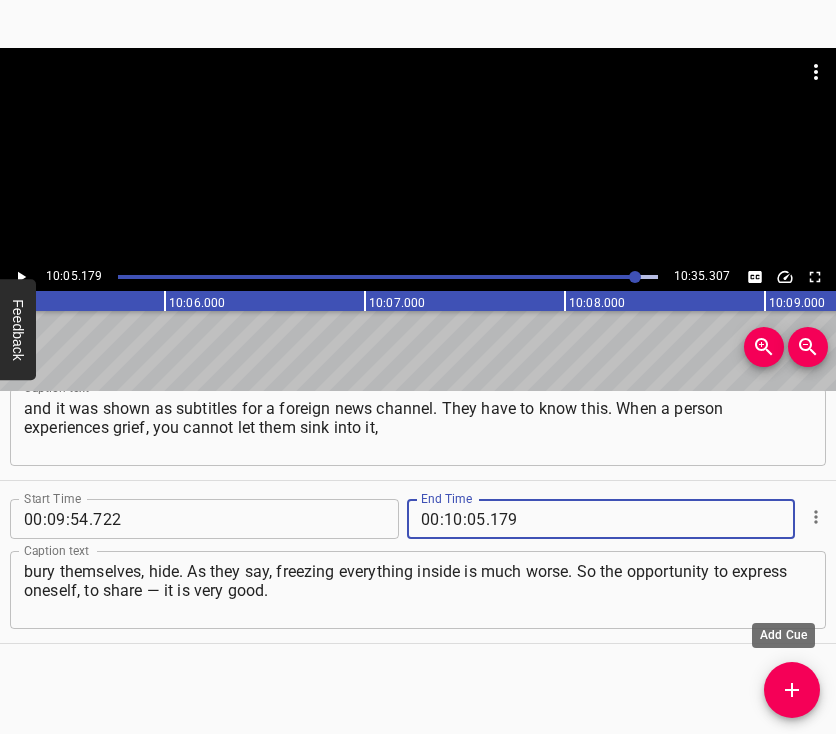 type on "179" 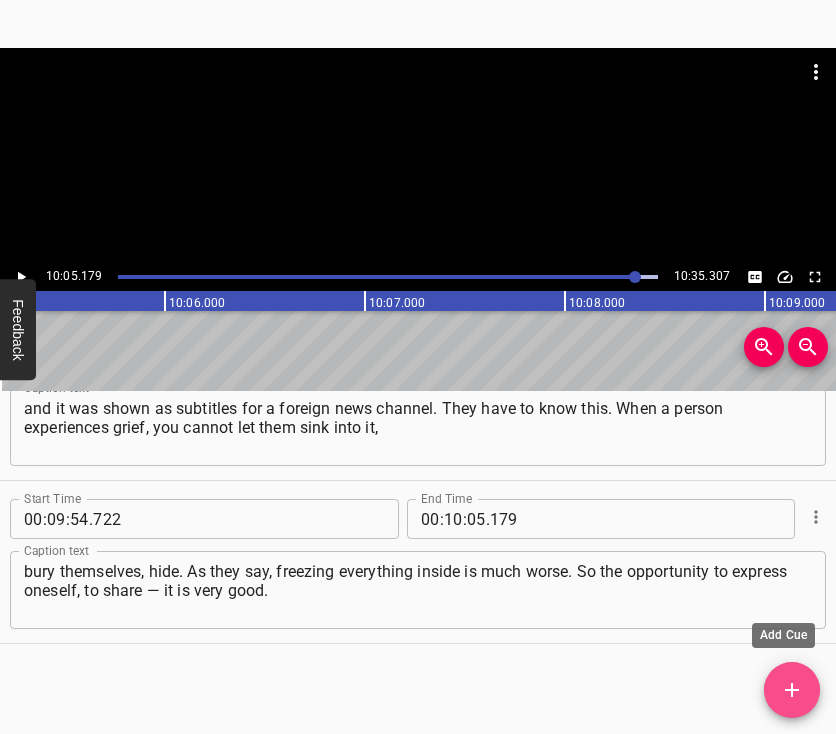 click 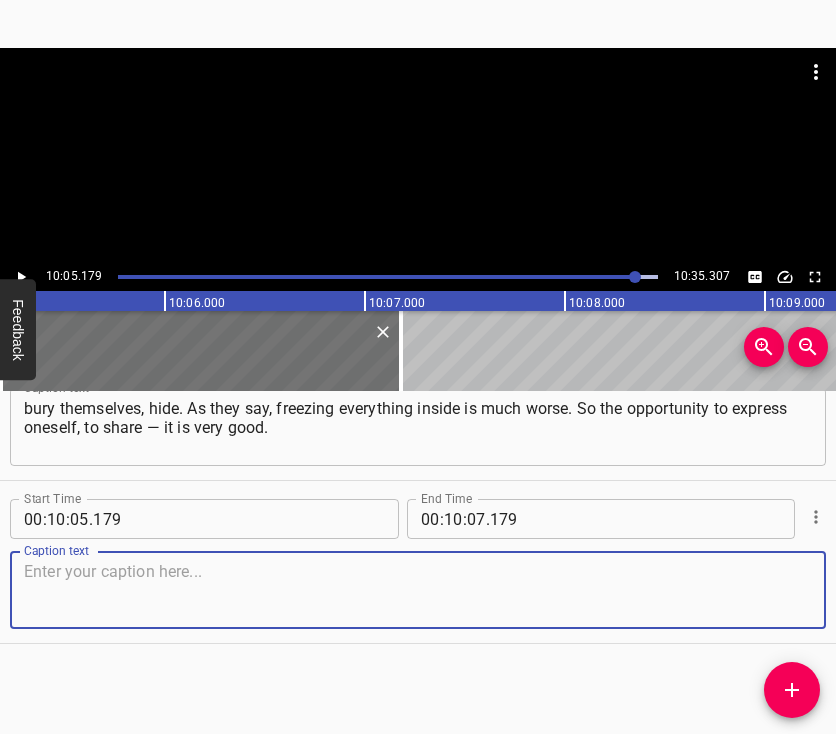 scroll, scrollTop: 7851, scrollLeft: 0, axis: vertical 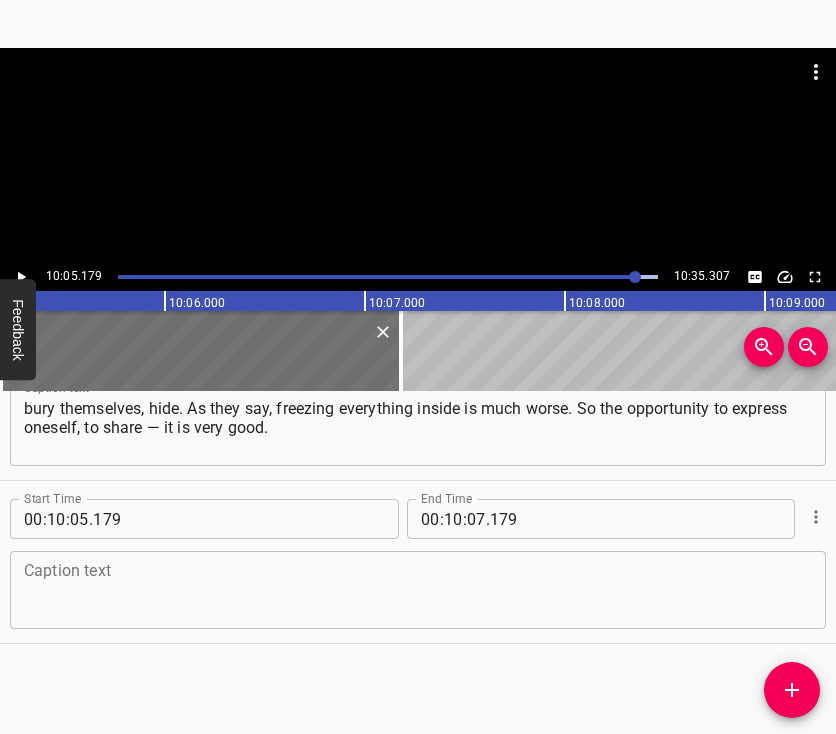 click at bounding box center (418, 590) 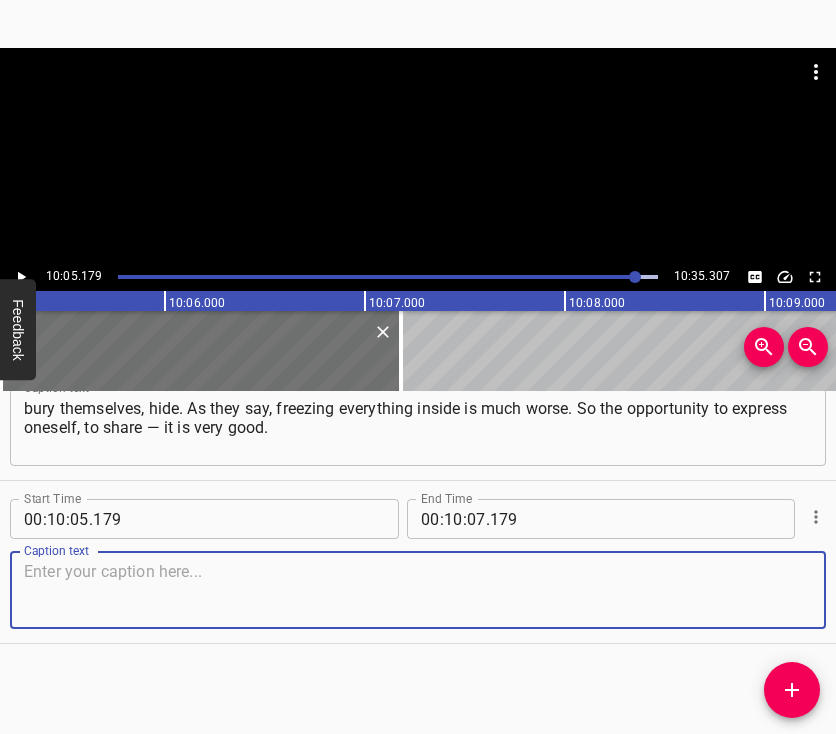 paste on "The more a person talks about it, the easier it becomes for them, and then, over the years, it will no longer be so emotional." 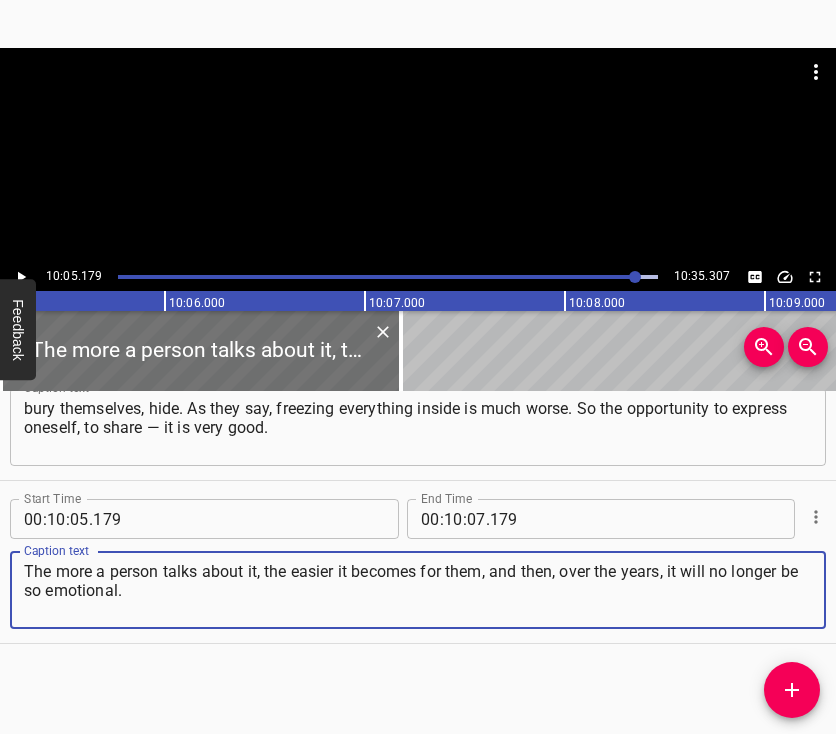 type on "The more a person talks about it, the easier it becomes for them, and then, over the years, it will no longer be so emotional." 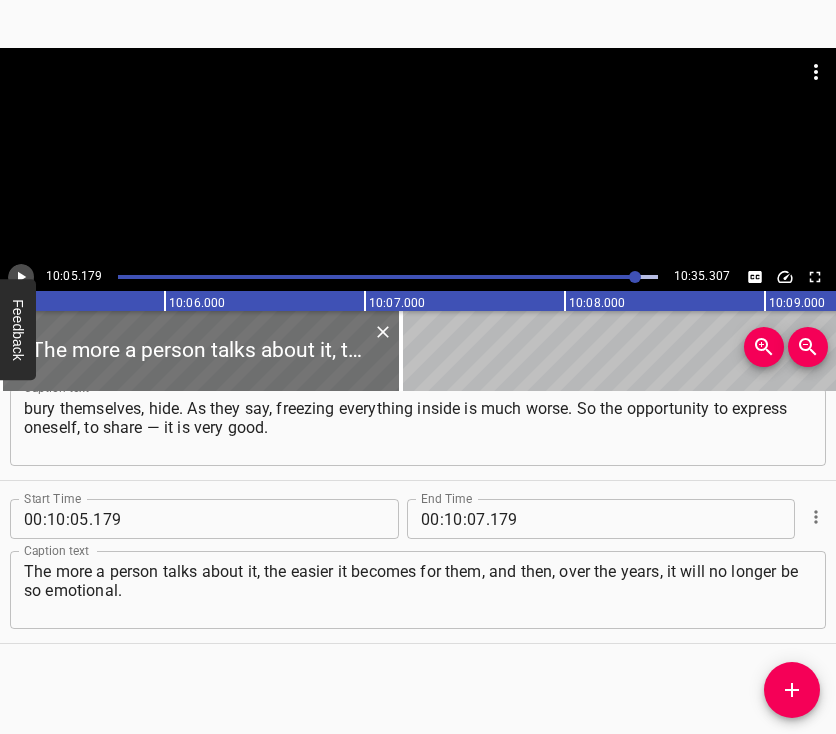 click 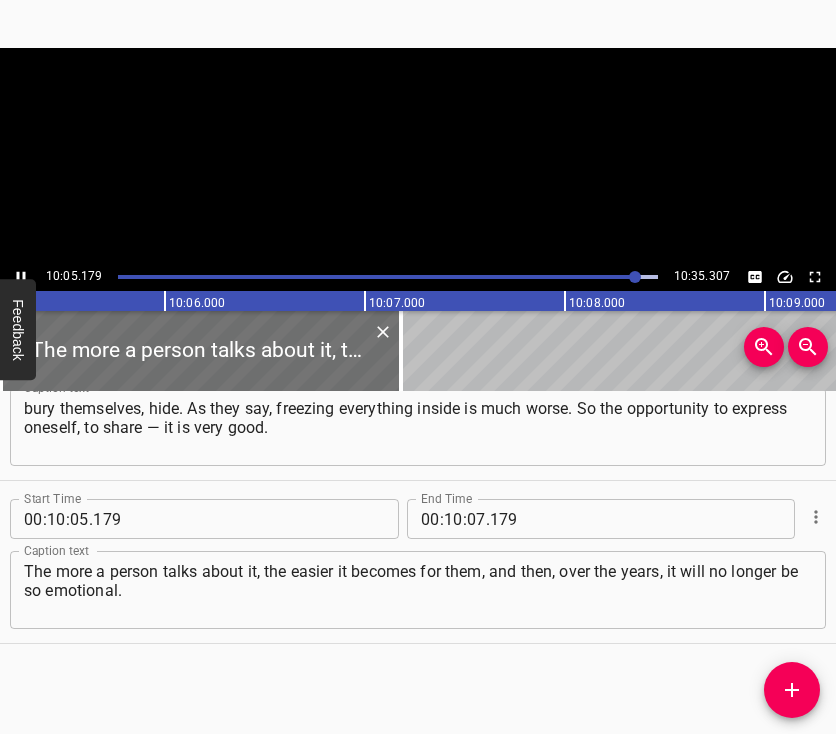 scroll, scrollTop: 0, scrollLeft: 121036, axis: horizontal 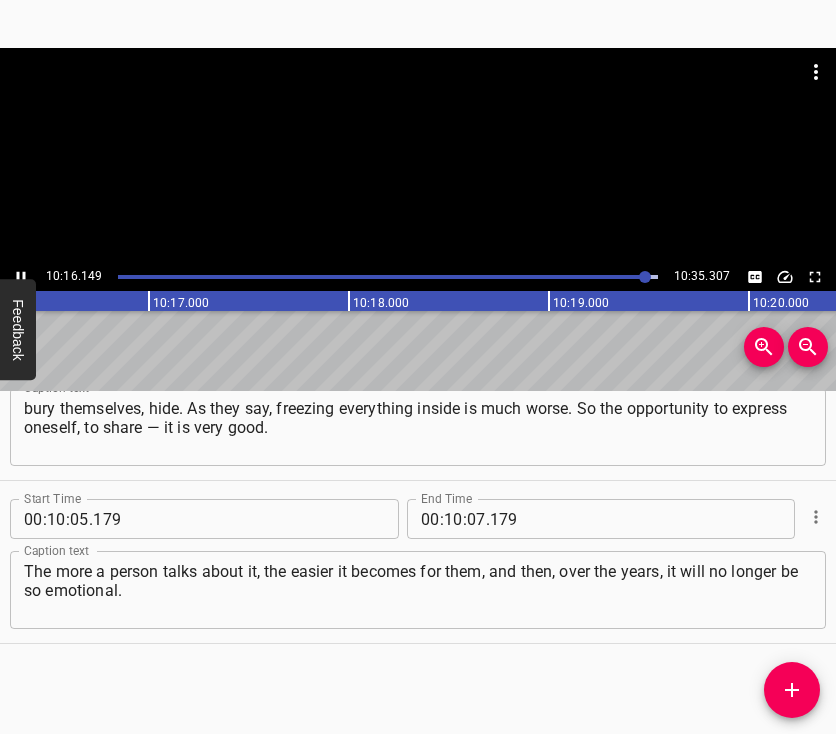 click 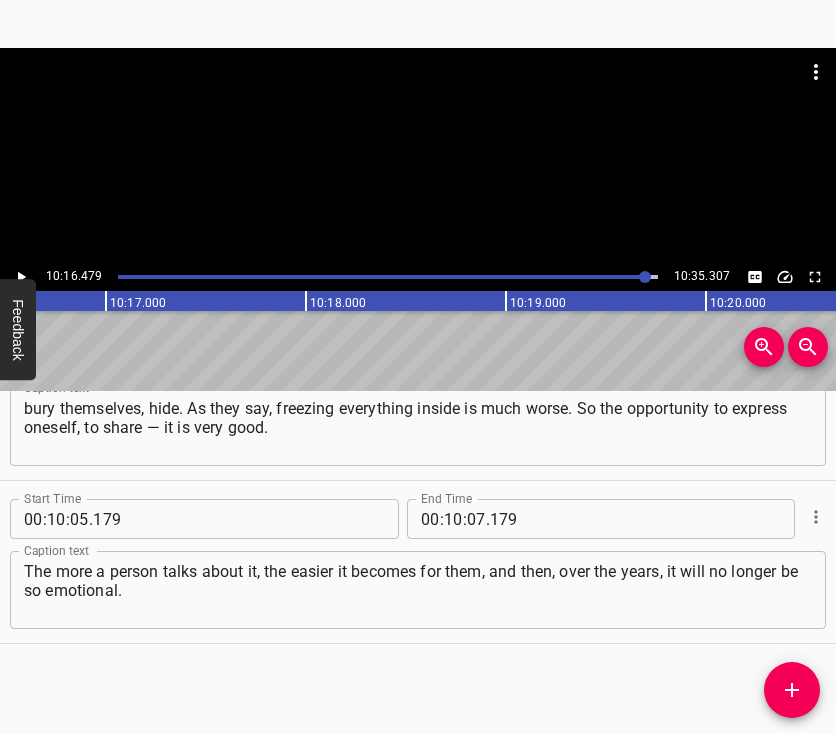 scroll, scrollTop: 0, scrollLeft: 123295, axis: horizontal 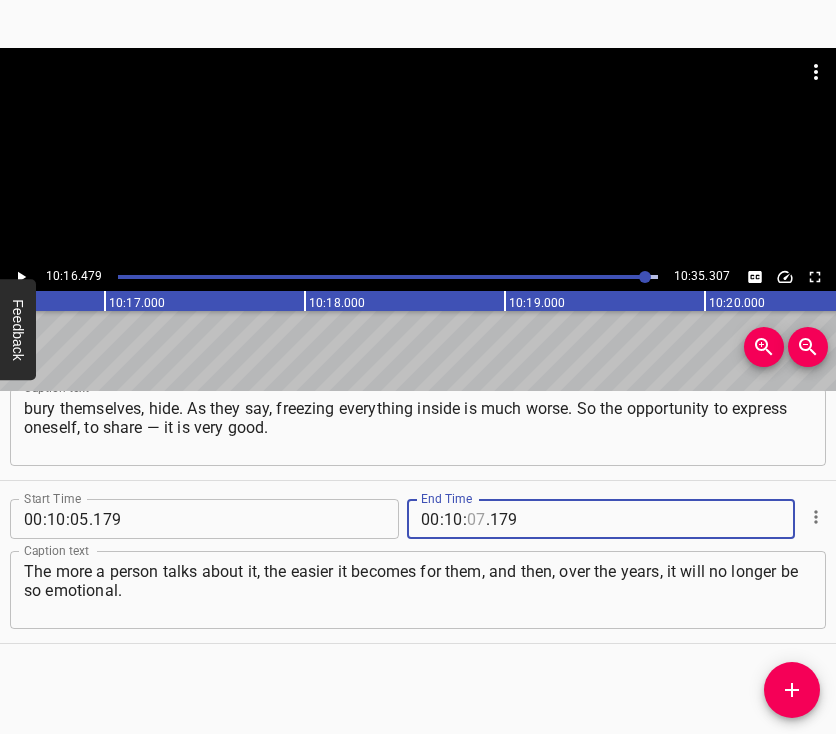 click at bounding box center (476, 519) 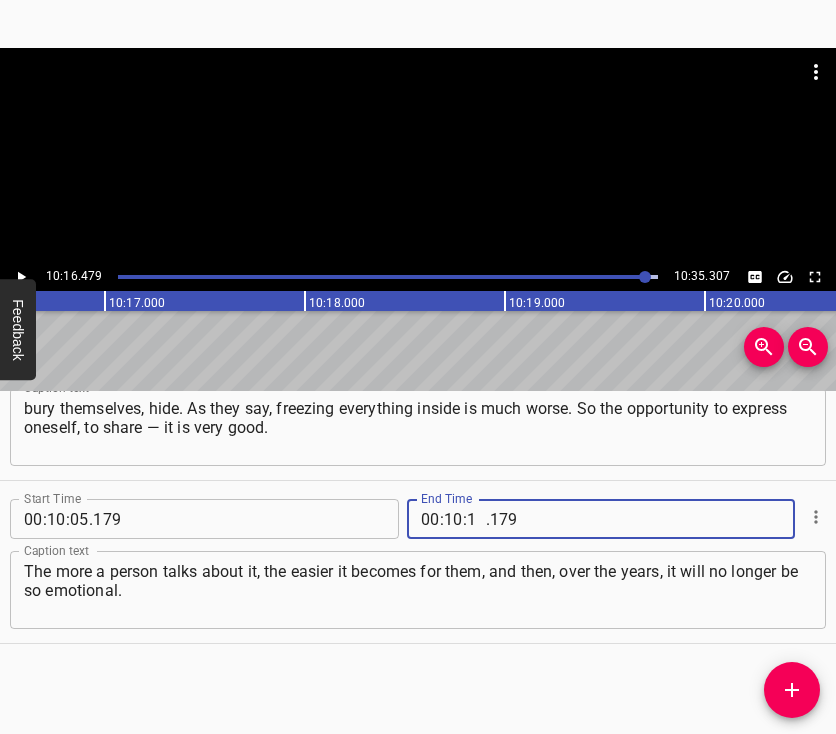 type on "16" 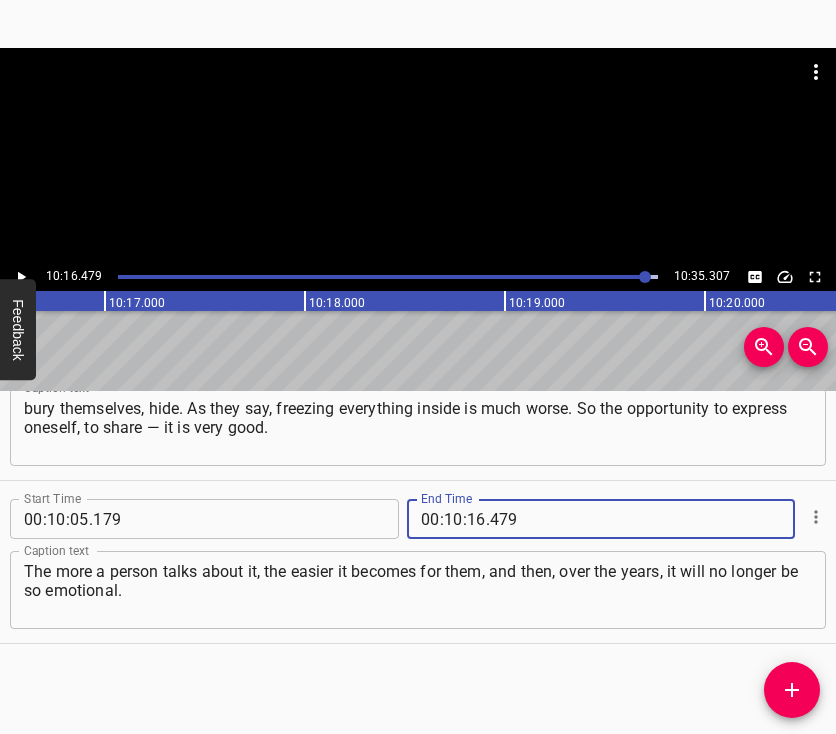 type on "479" 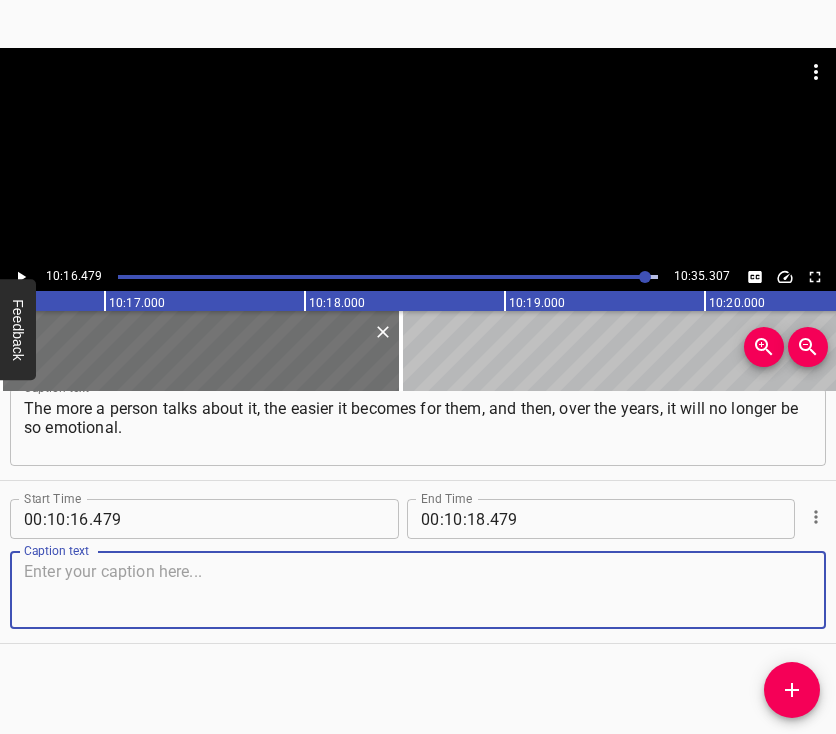 scroll, scrollTop: 8031, scrollLeft: 0, axis: vertical 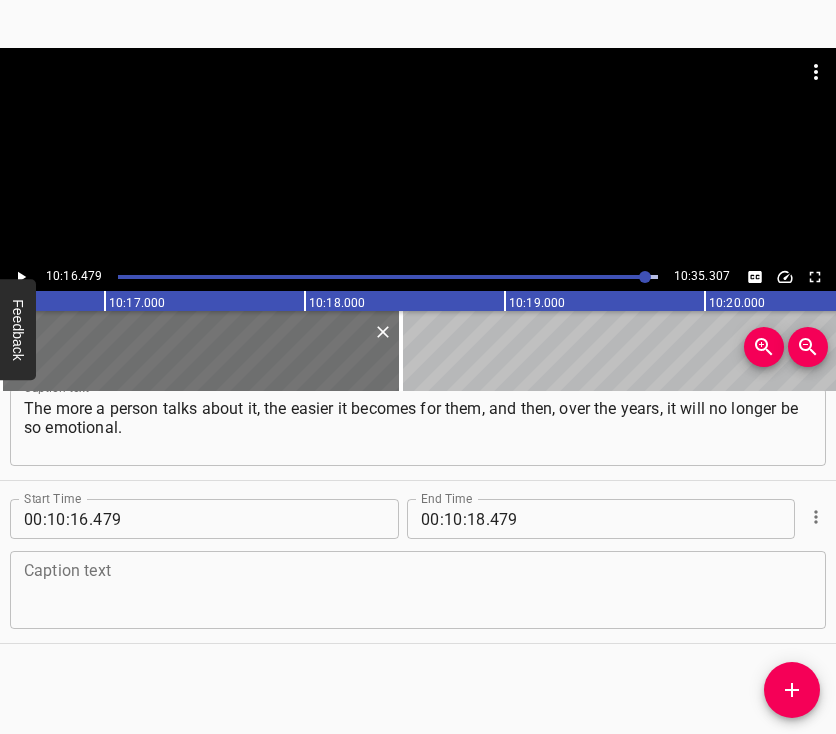 click at bounding box center [418, 590] 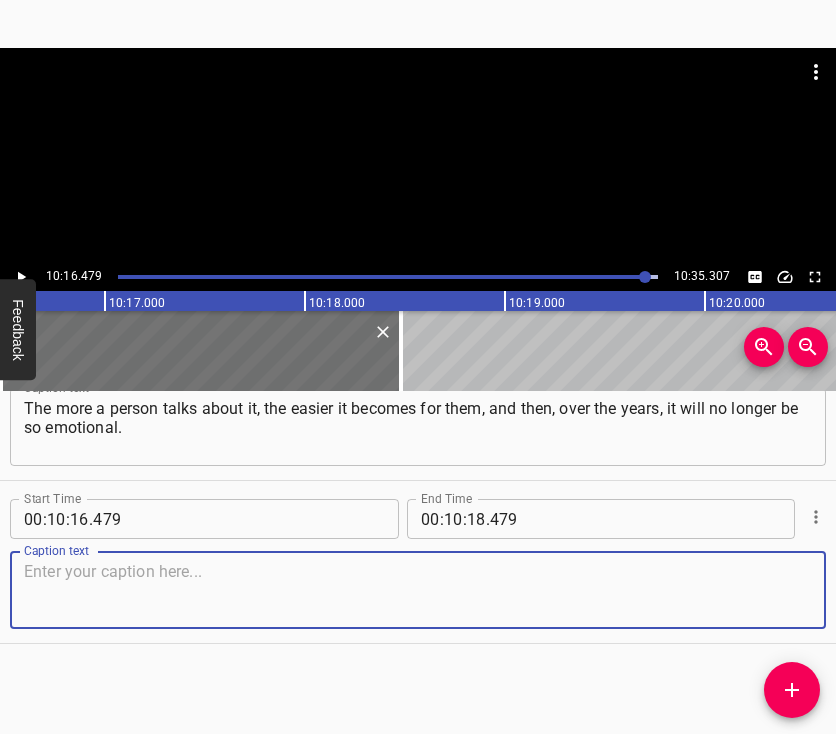 paste on "It is better to immediately capture these stories, immediately record them and save the videos." 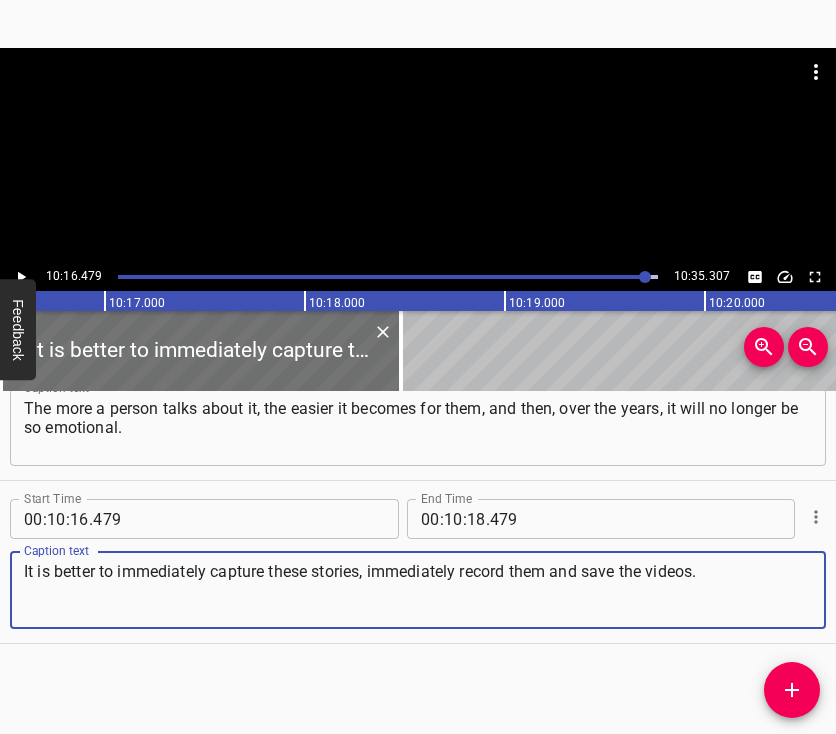 type on "It is better to immediately capture these stories, immediately record them and save the videos." 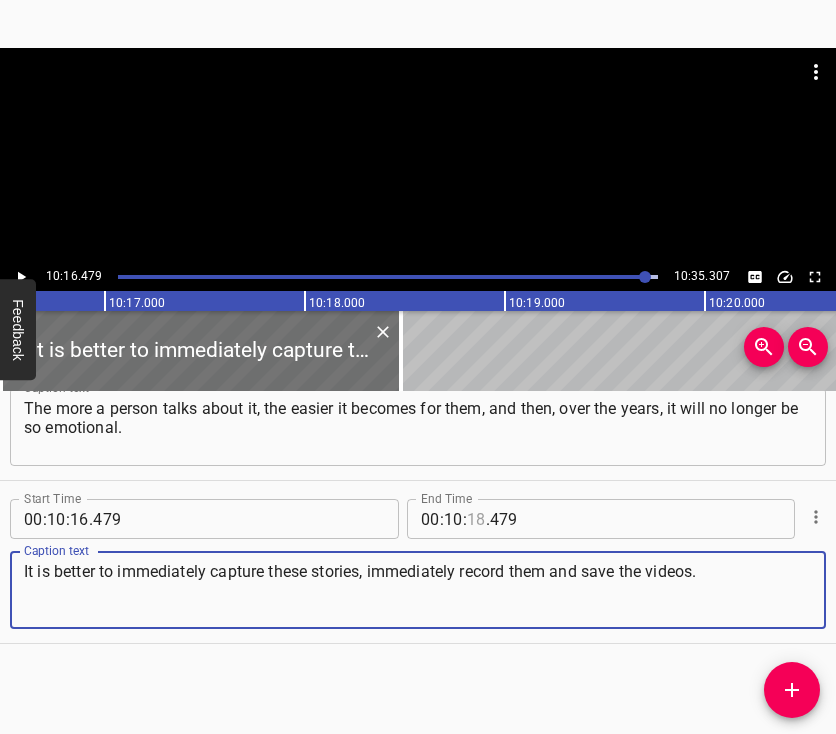 click at bounding box center (476, 519) 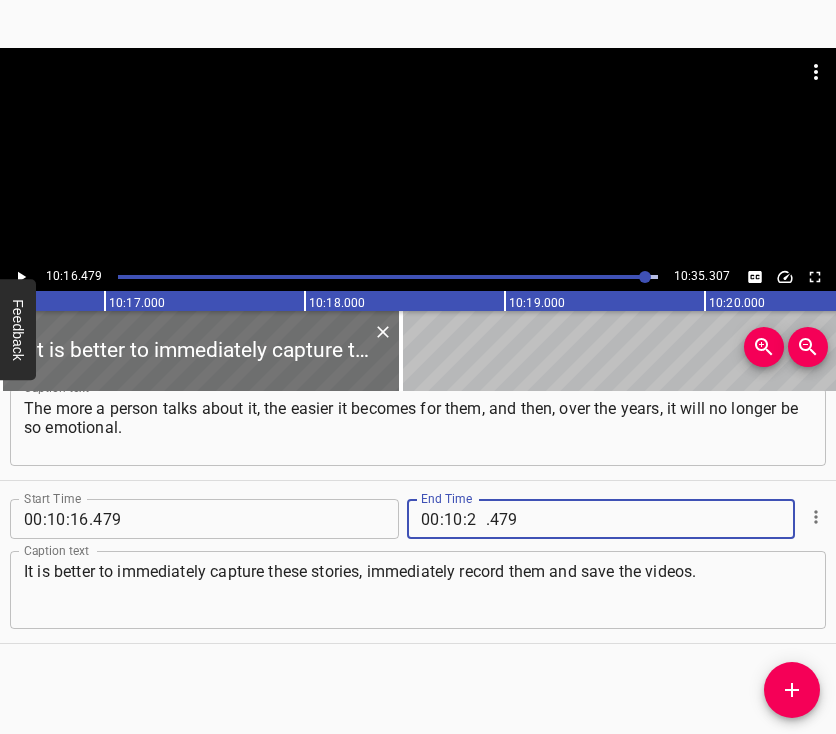 type on "25" 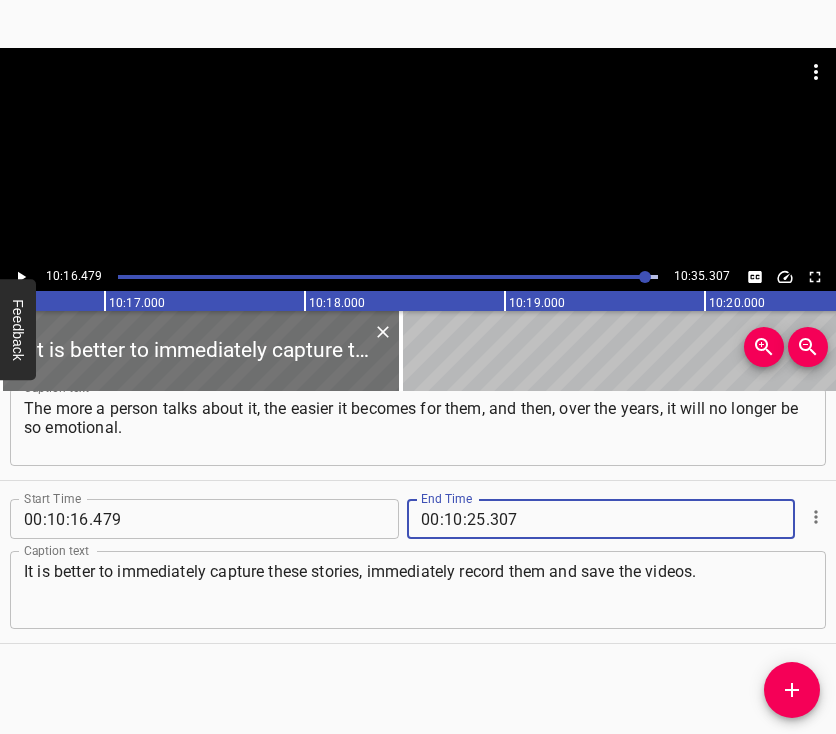 type on "307" 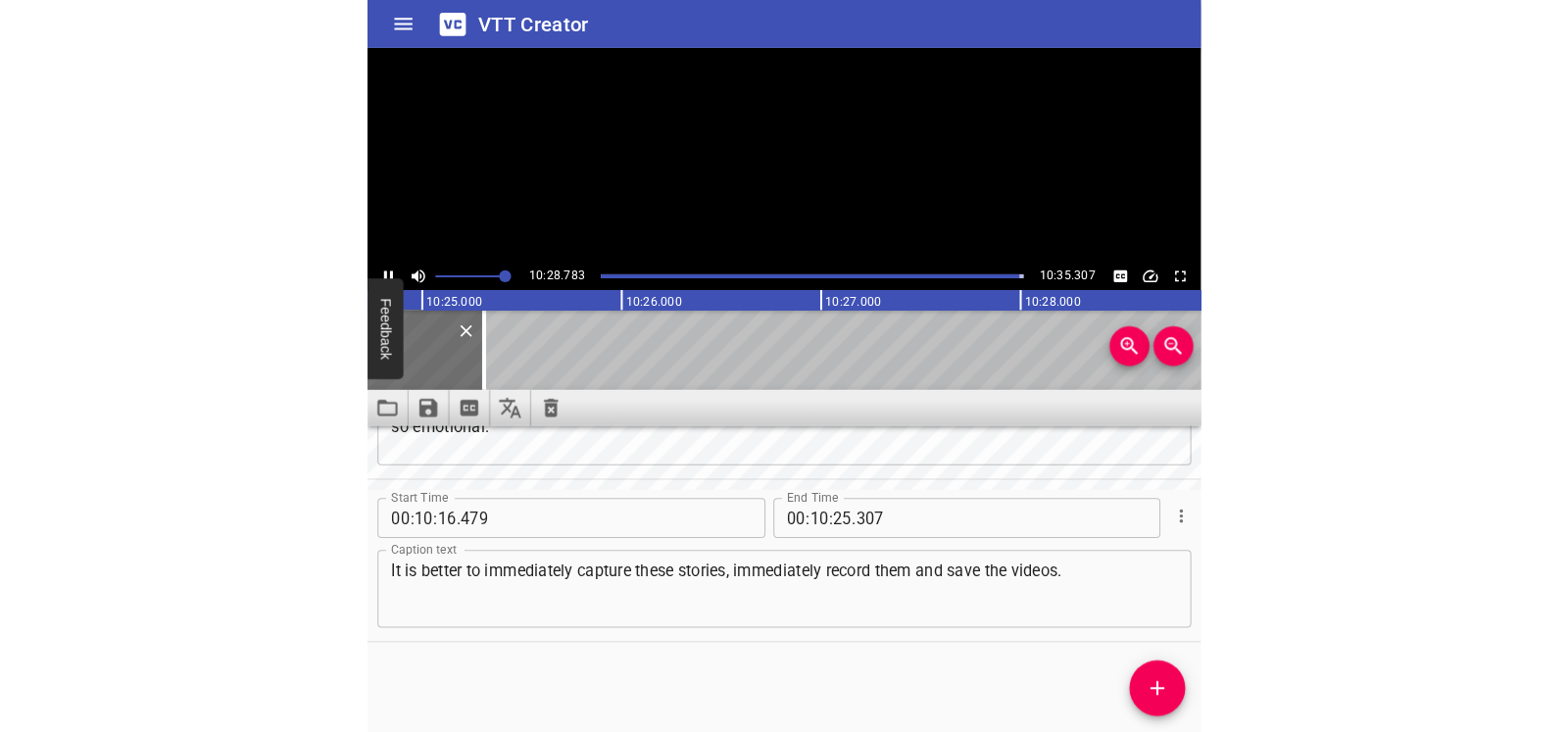 scroll, scrollTop: 0, scrollLeft: 122524, axis: horizontal 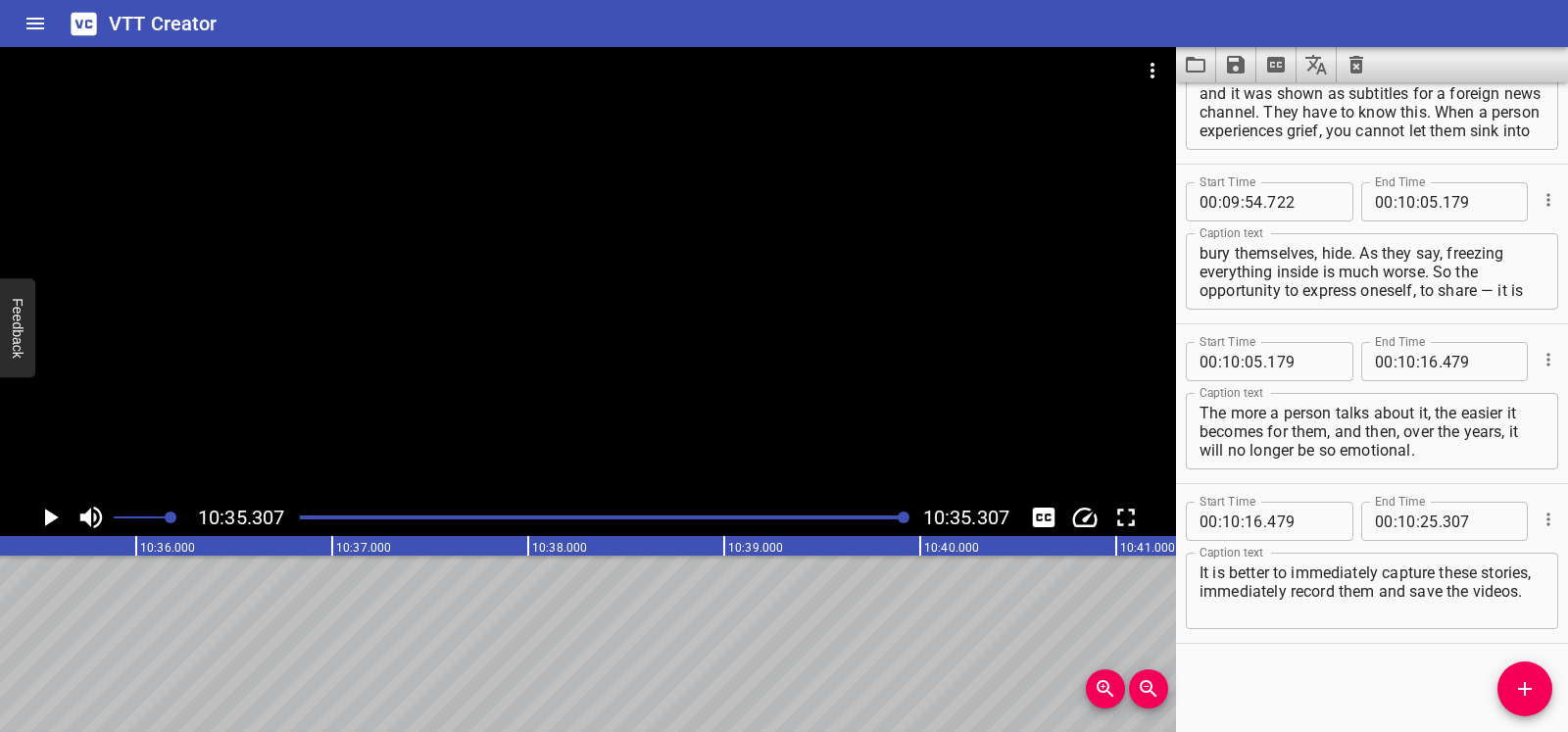 click 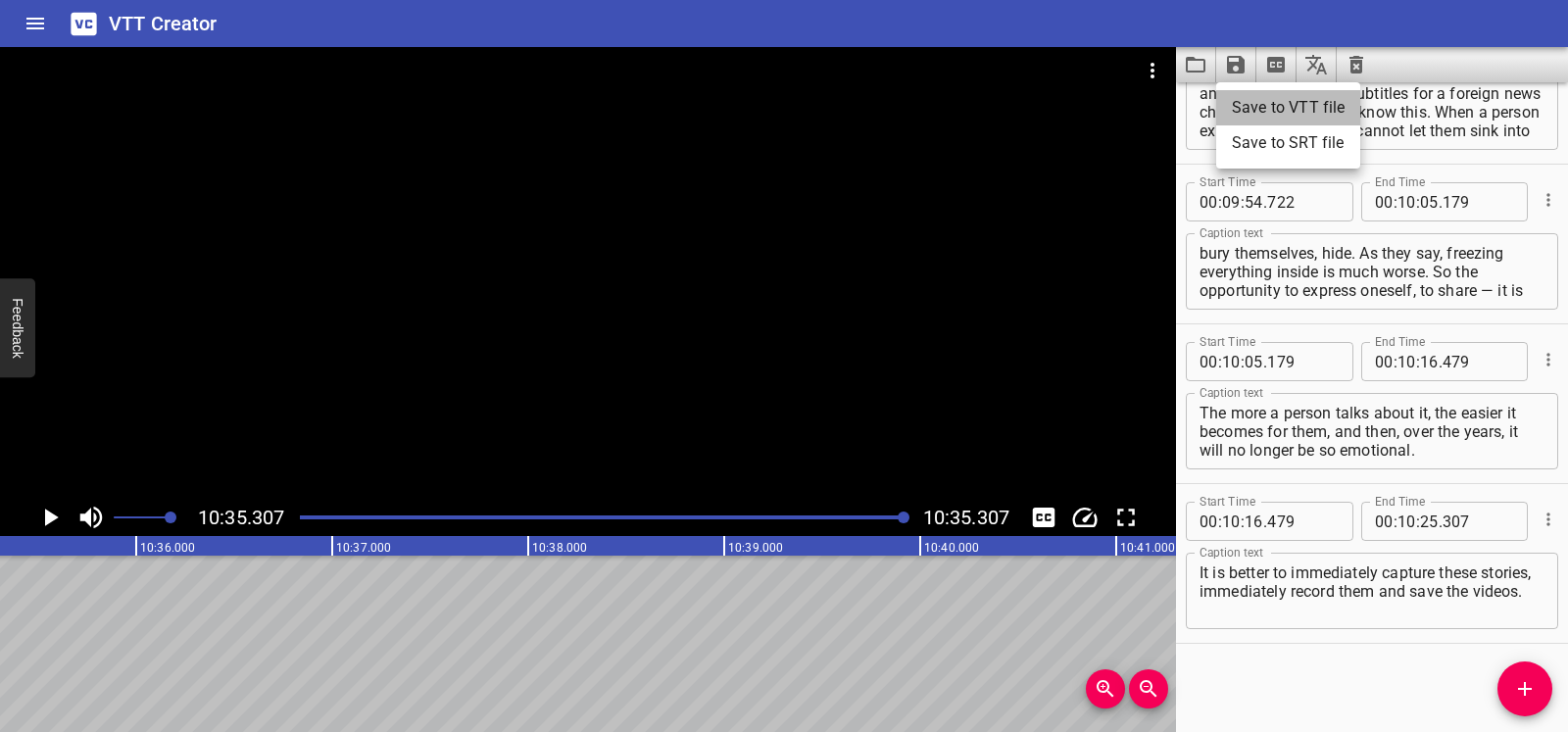 click on "Save to VTT file" at bounding box center [1288, 108] 